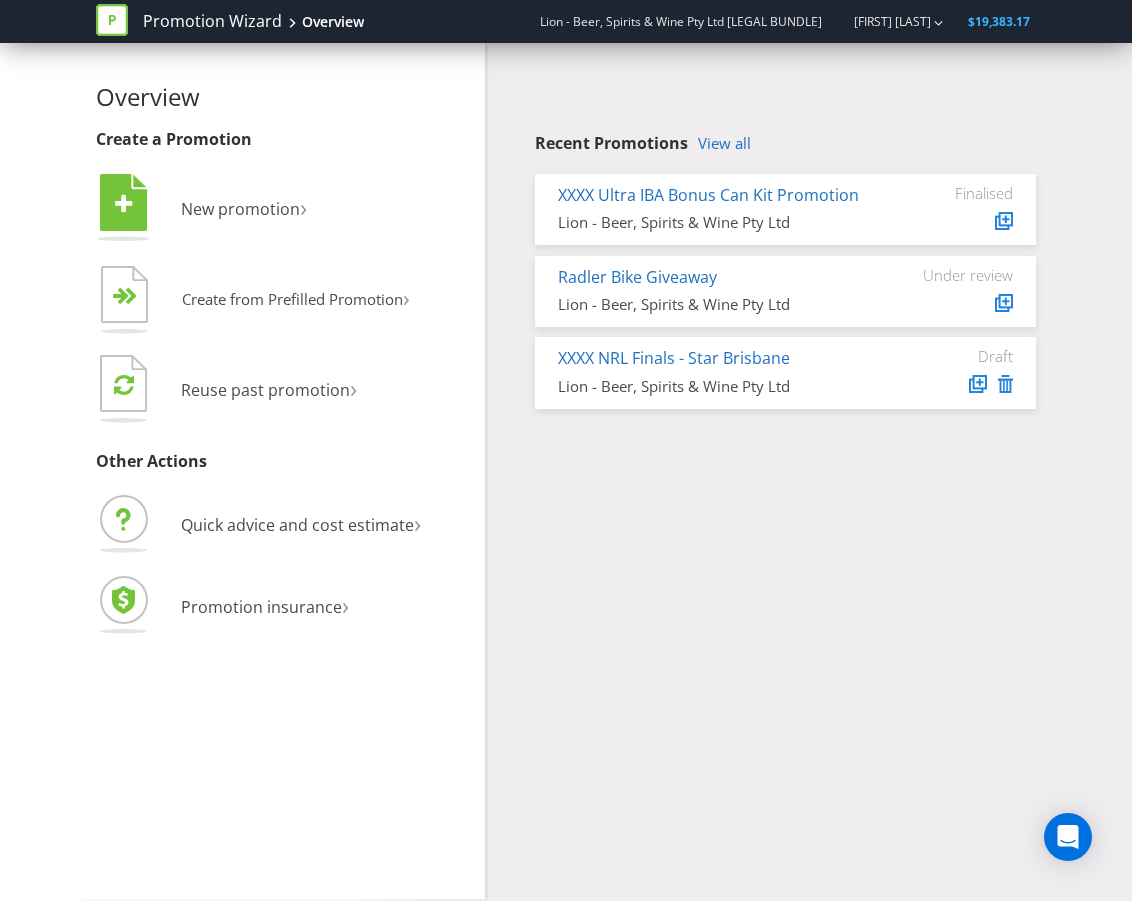scroll, scrollTop: 0, scrollLeft: 0, axis: both 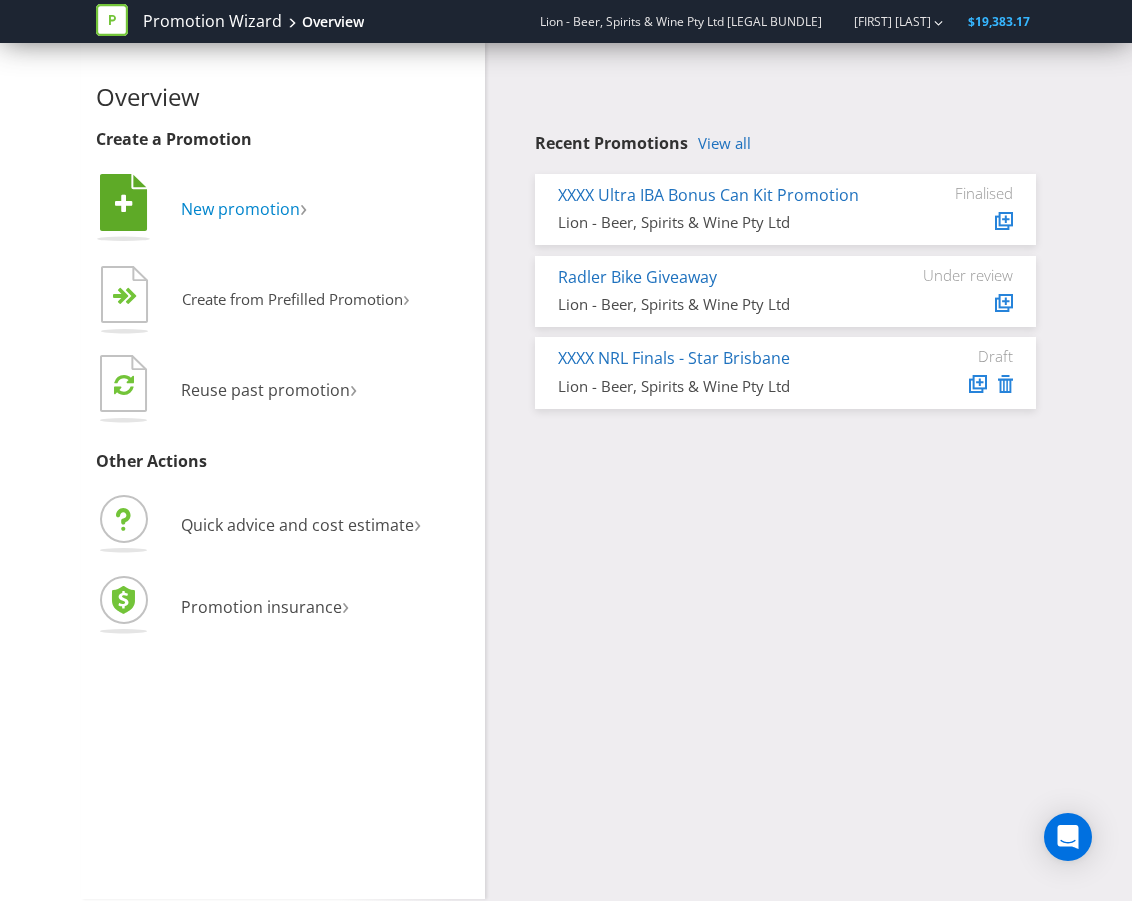 click on "New promotion" at bounding box center [240, 209] 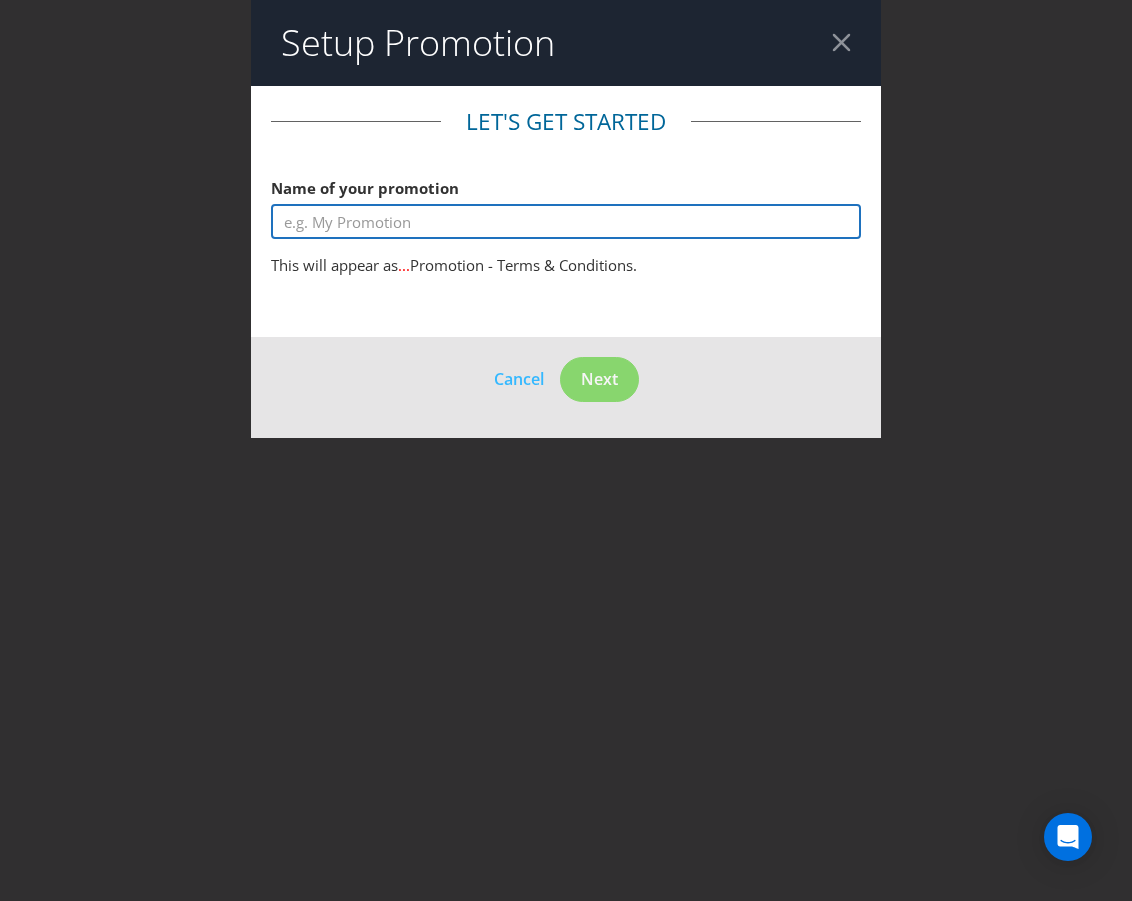 click at bounding box center (566, 221) 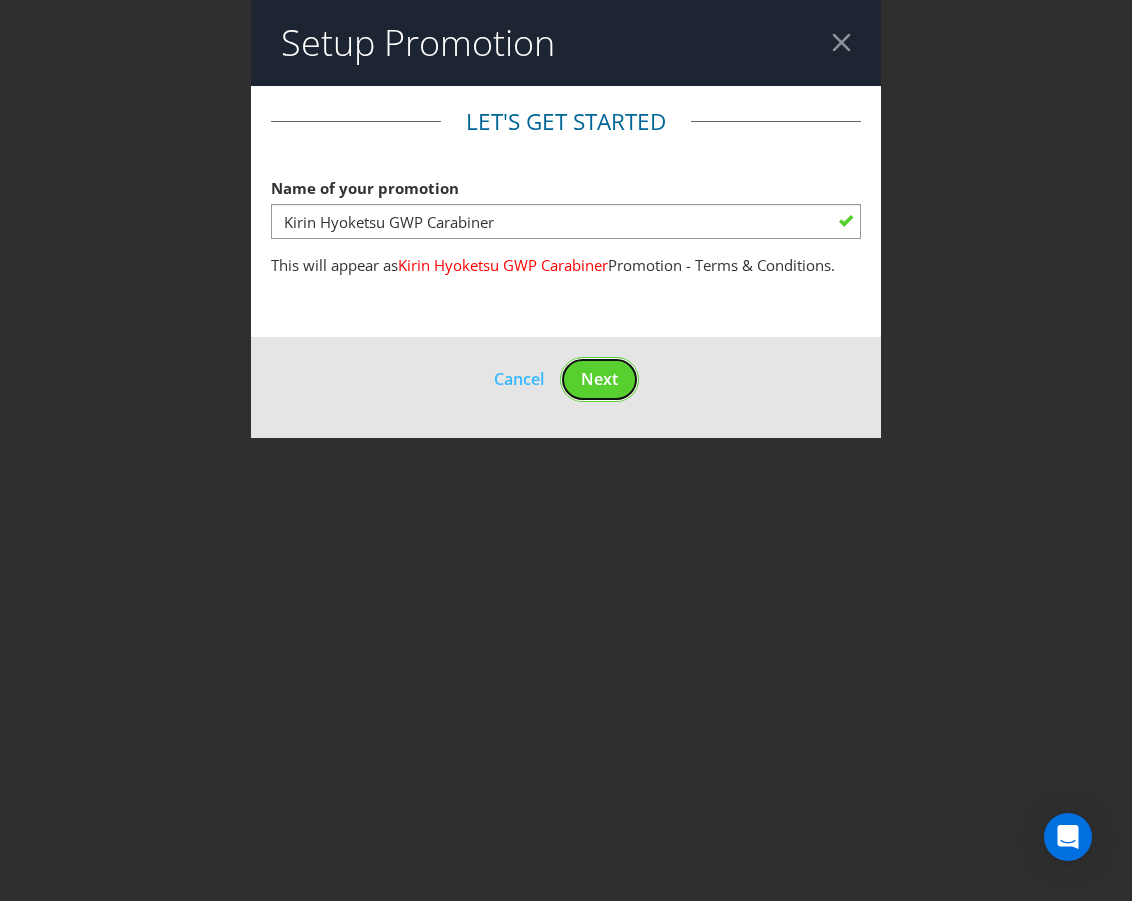 drag, startPoint x: 604, startPoint y: 378, endPoint x: 392, endPoint y: 222, distance: 263.21094 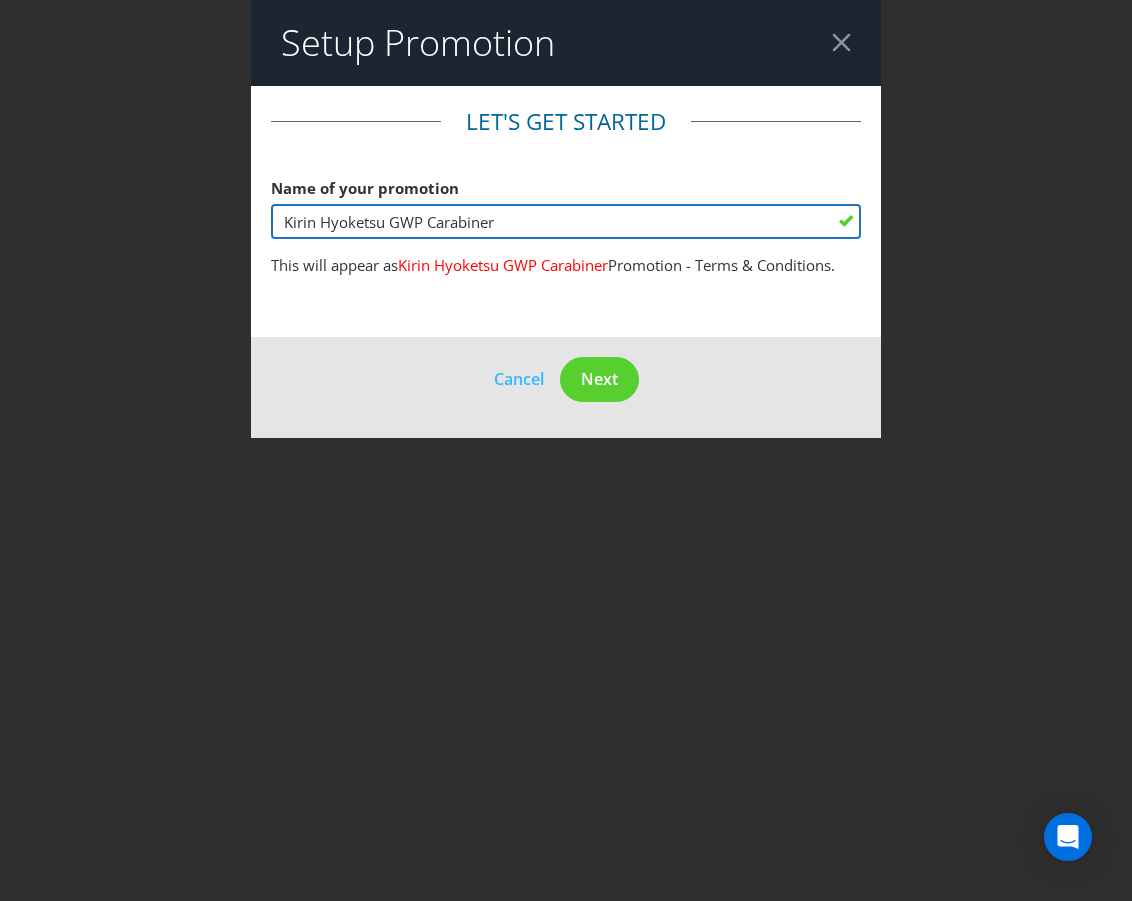 click on "Kirin Hyoketsu GWP Carabiner" at bounding box center [566, 221] 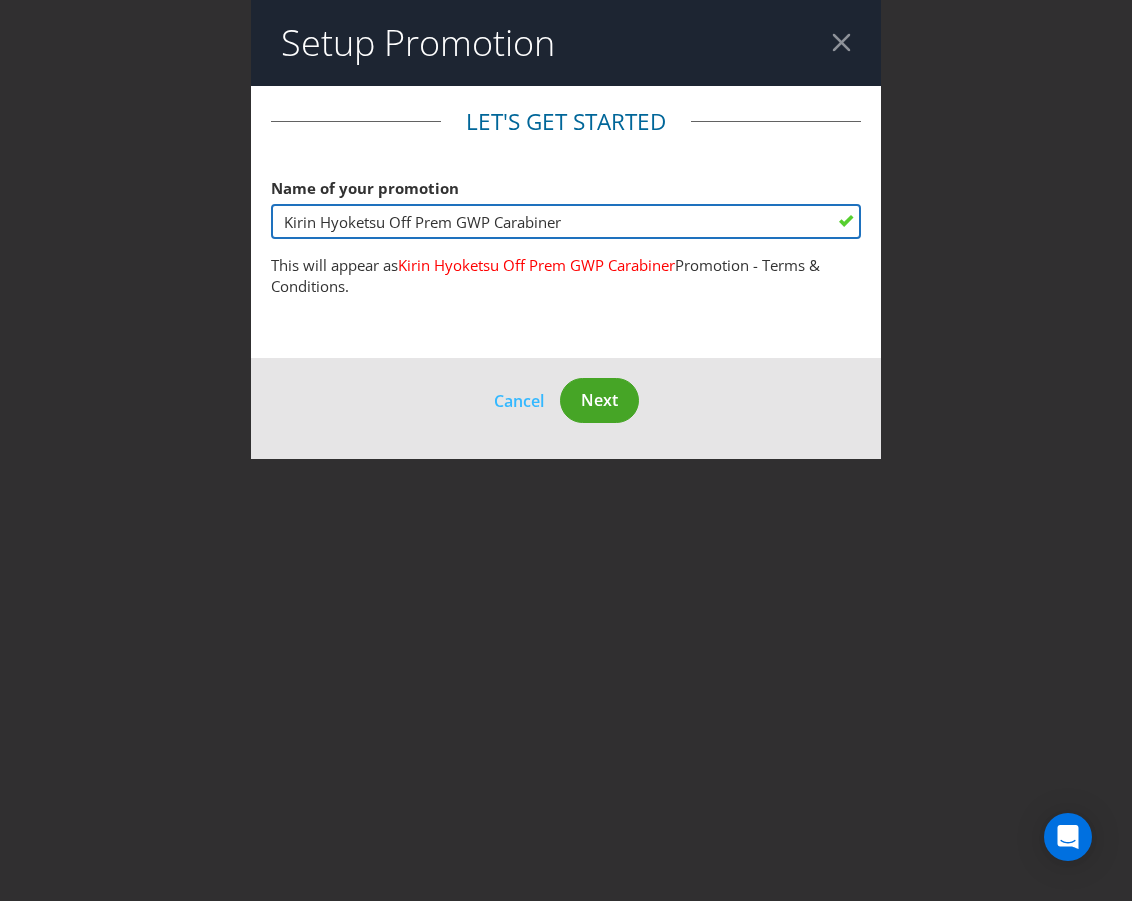 type on "Kirin Hyoketsu Off Prem GWP Carabiner" 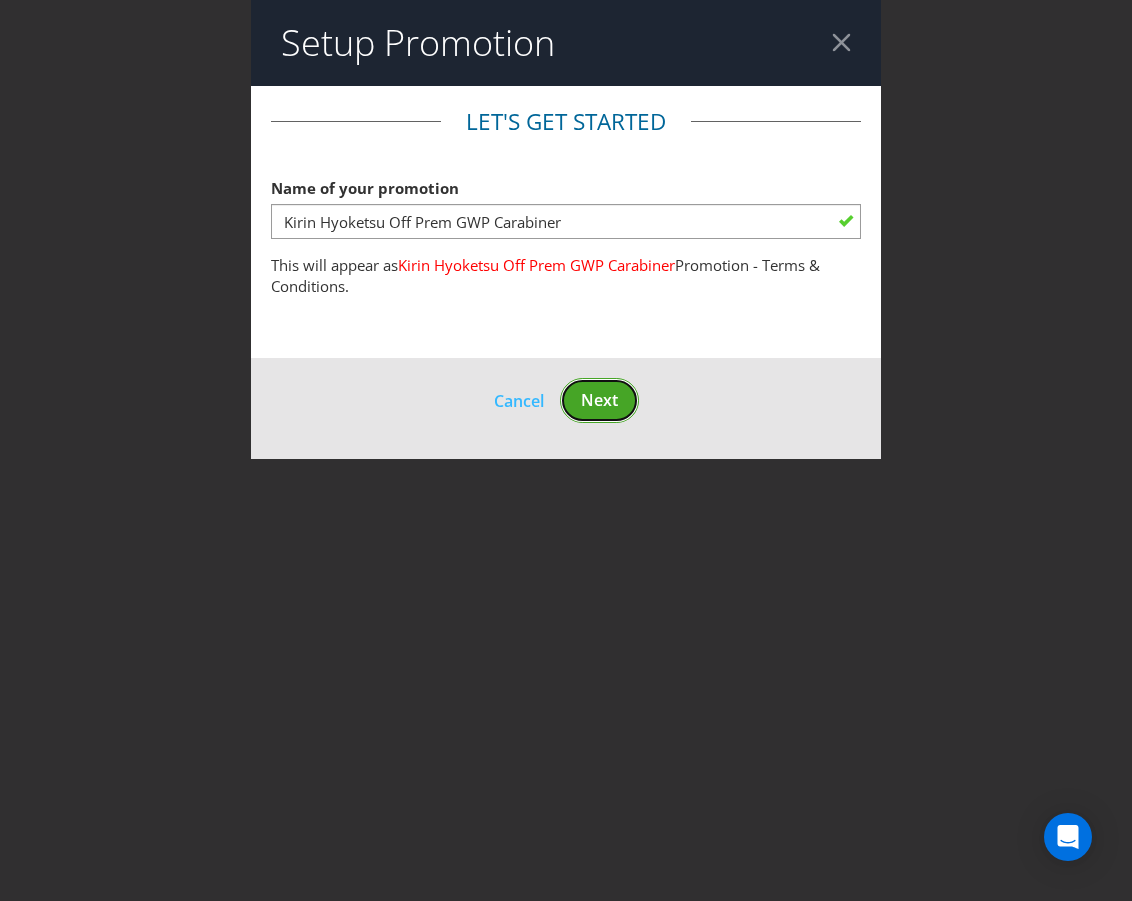 click on "Next" at bounding box center (599, 400) 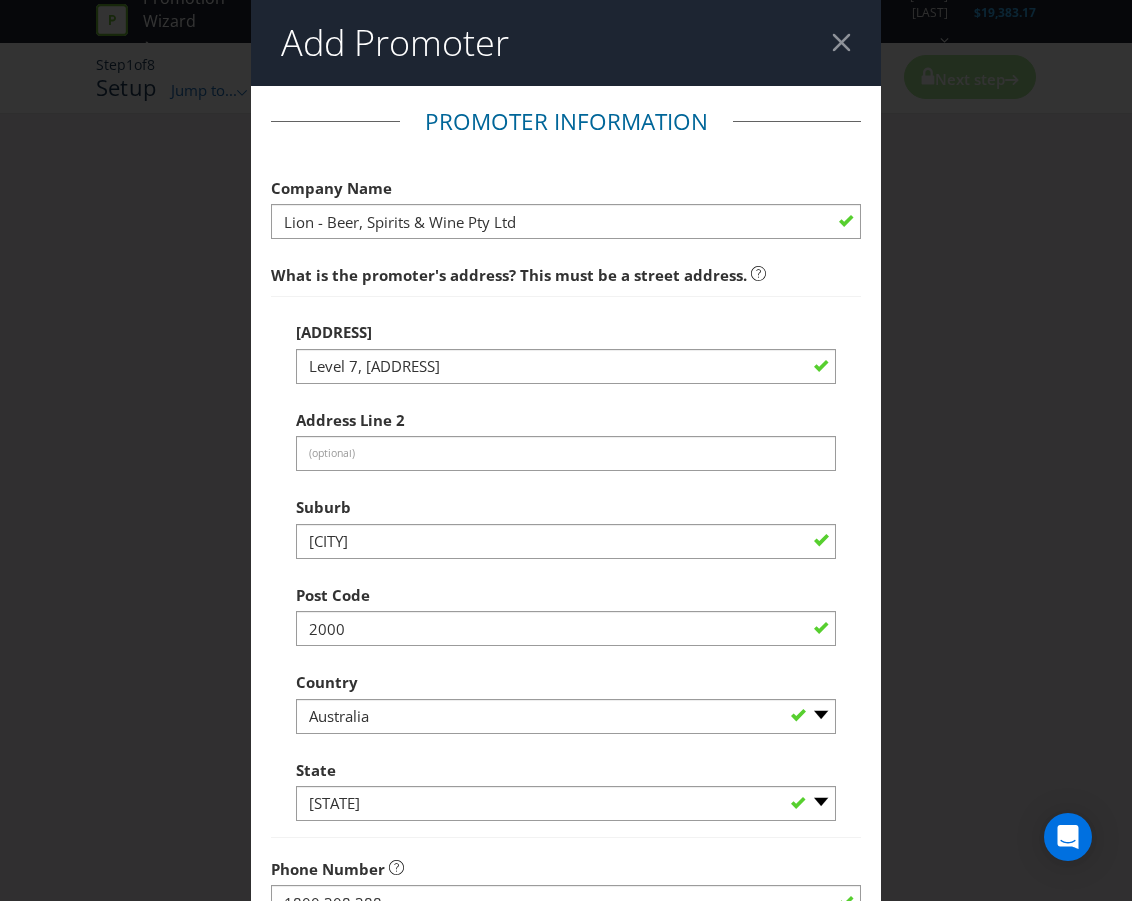 click on "Address Line 2   (optional)" at bounding box center [566, 436] 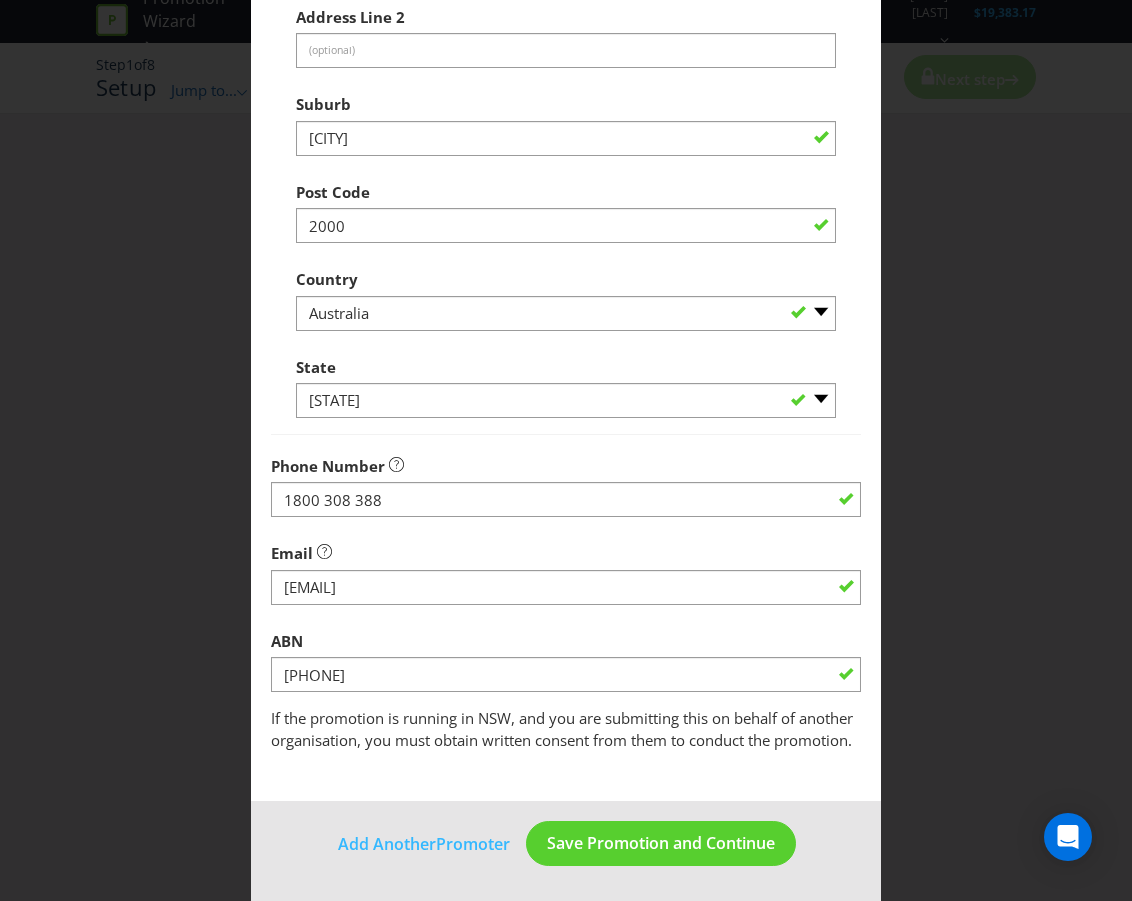 scroll, scrollTop: 404, scrollLeft: 0, axis: vertical 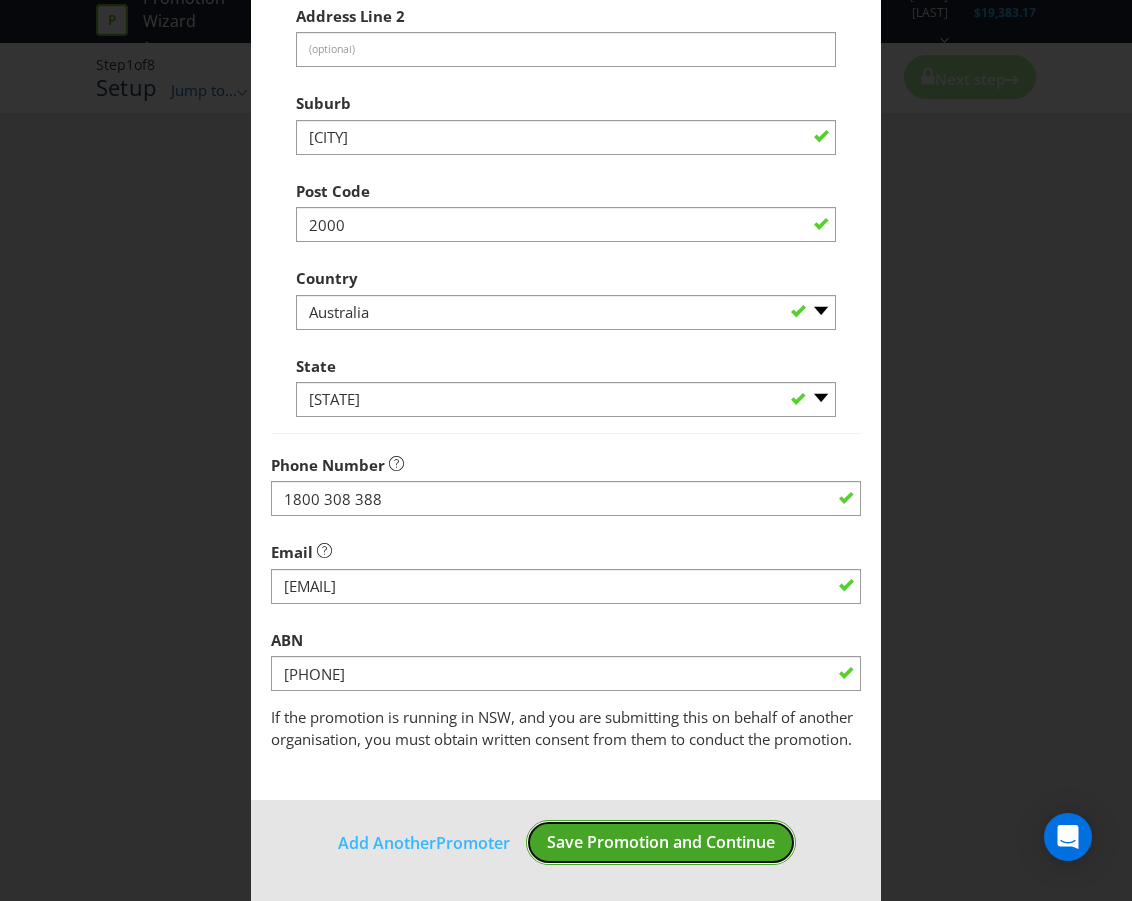 click on "Save Promotion and Continue" at bounding box center [661, 842] 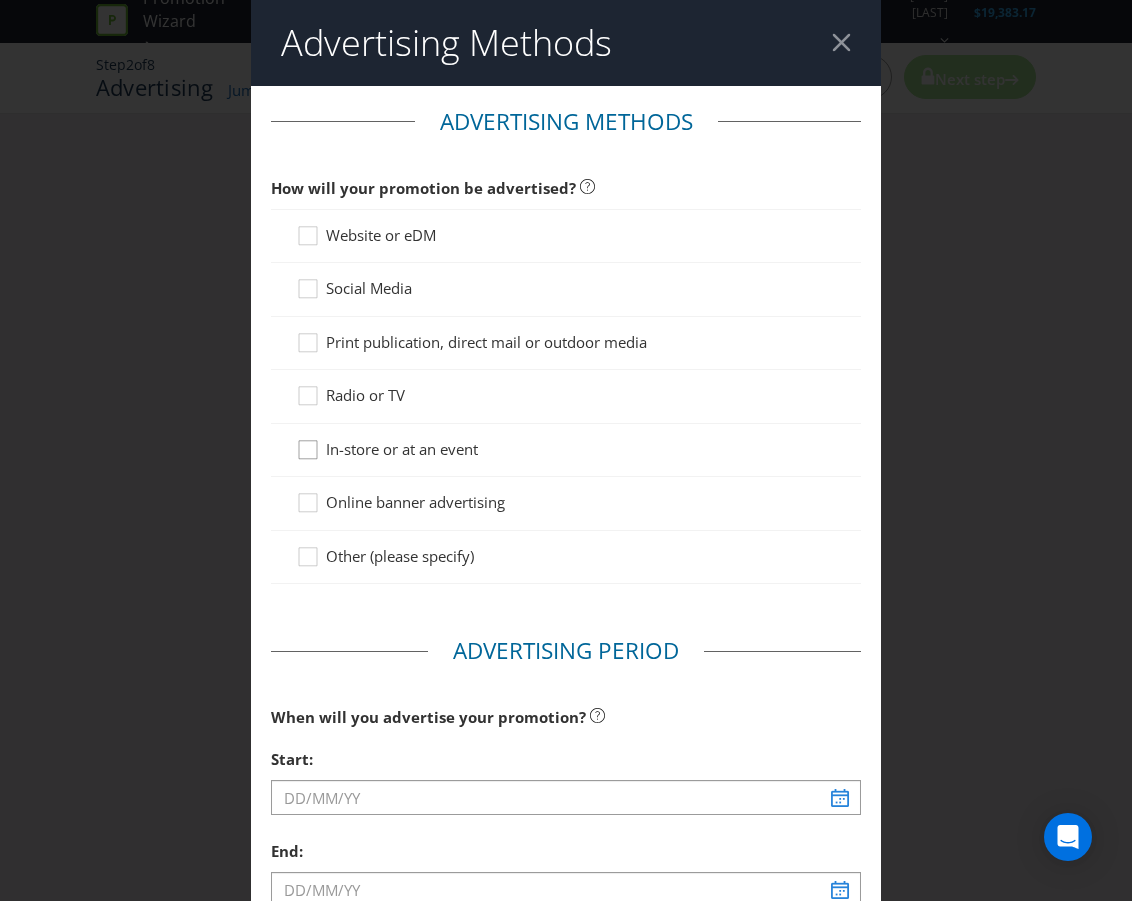 click 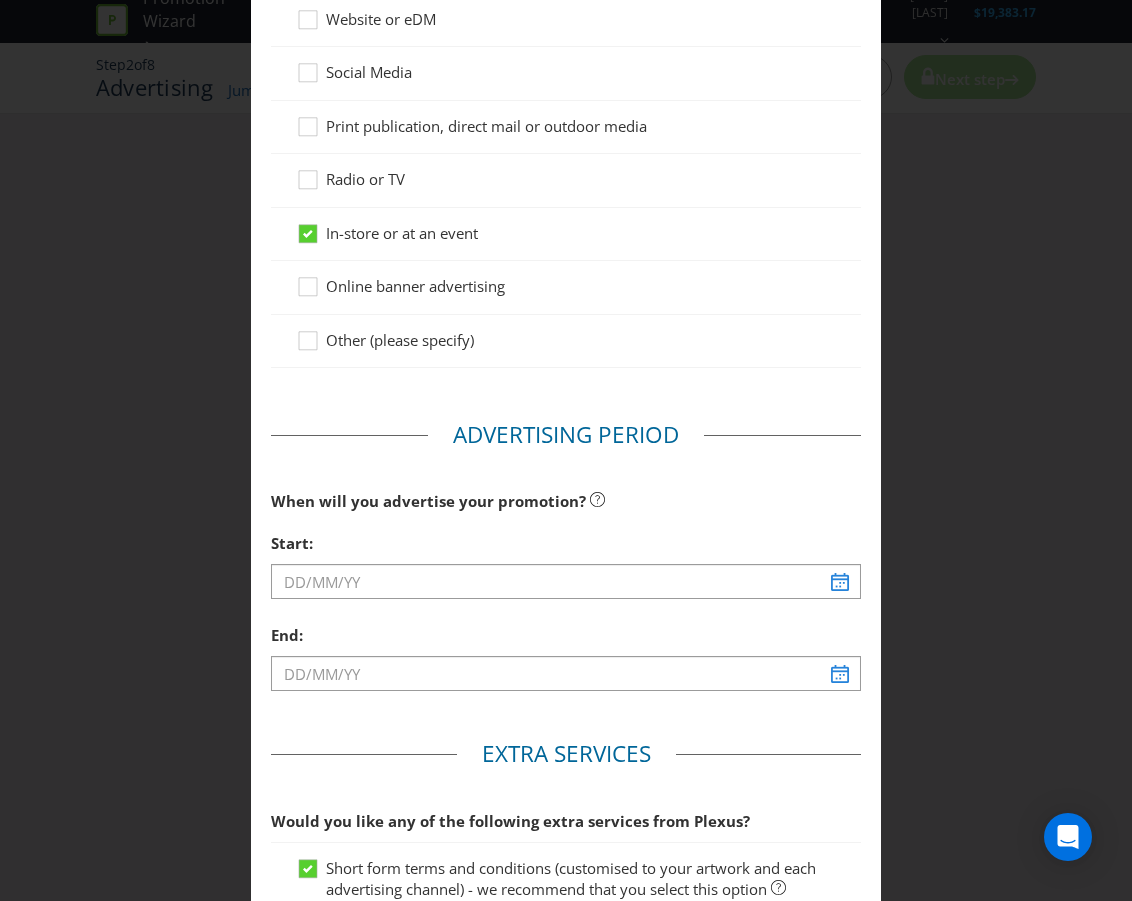 scroll, scrollTop: 100, scrollLeft: 0, axis: vertical 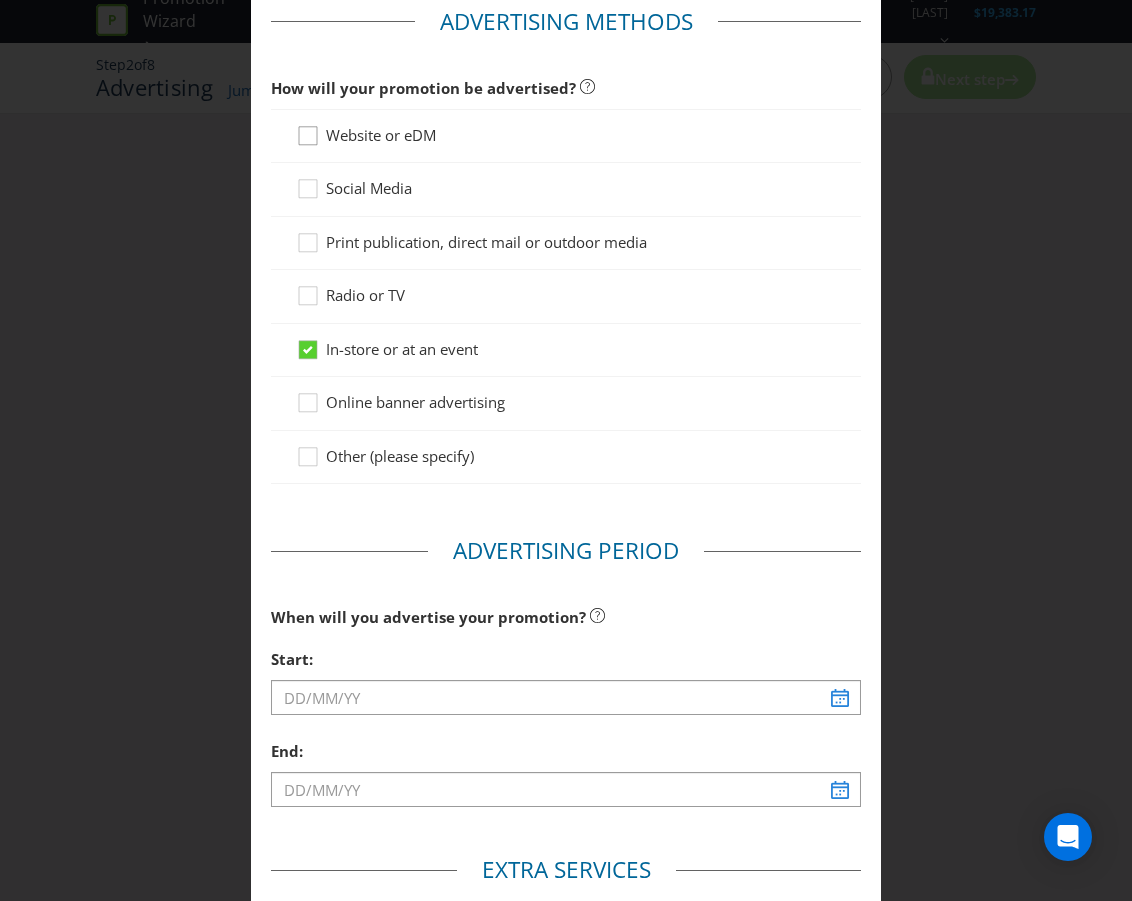 click 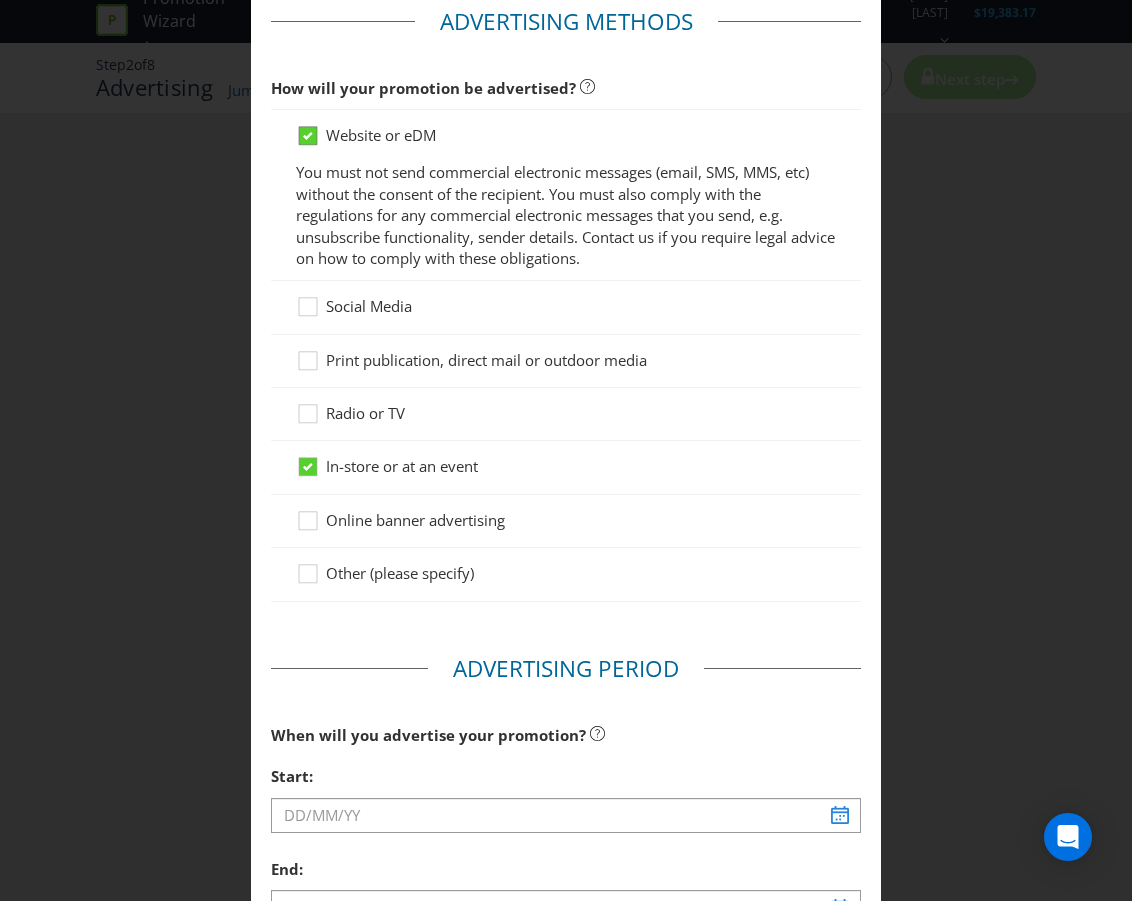click 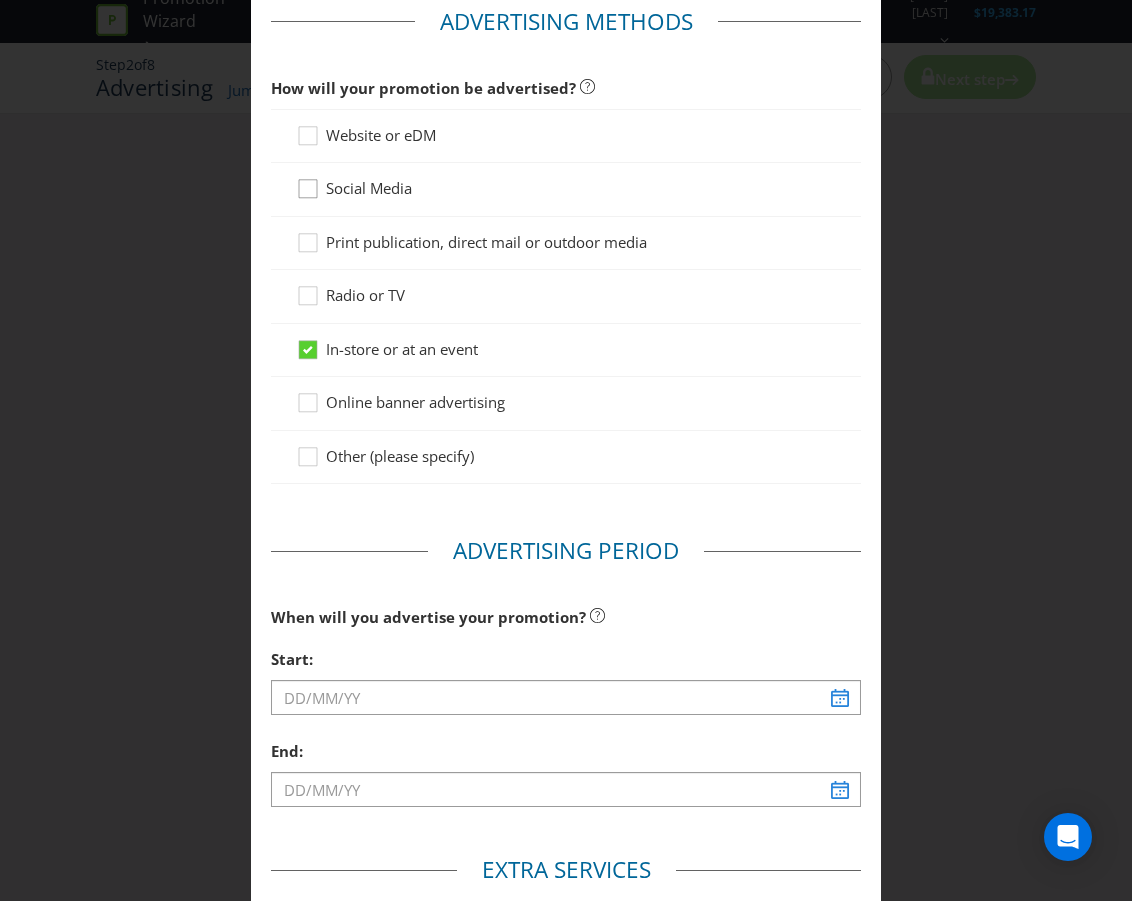 click 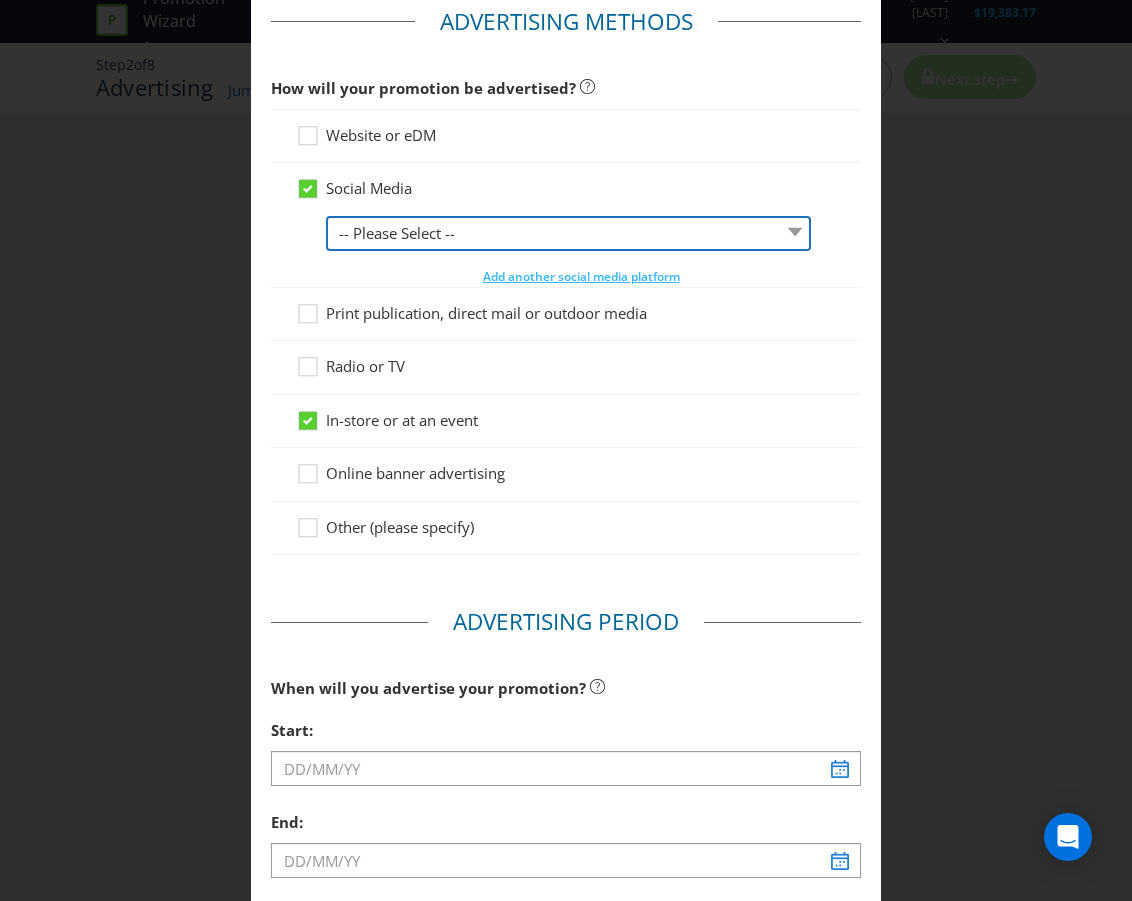 click on "-- Please Select -- Facebook X Instagram Snapchat LinkedIn Pinterest Tumblr Youtube Other" at bounding box center (568, 233) 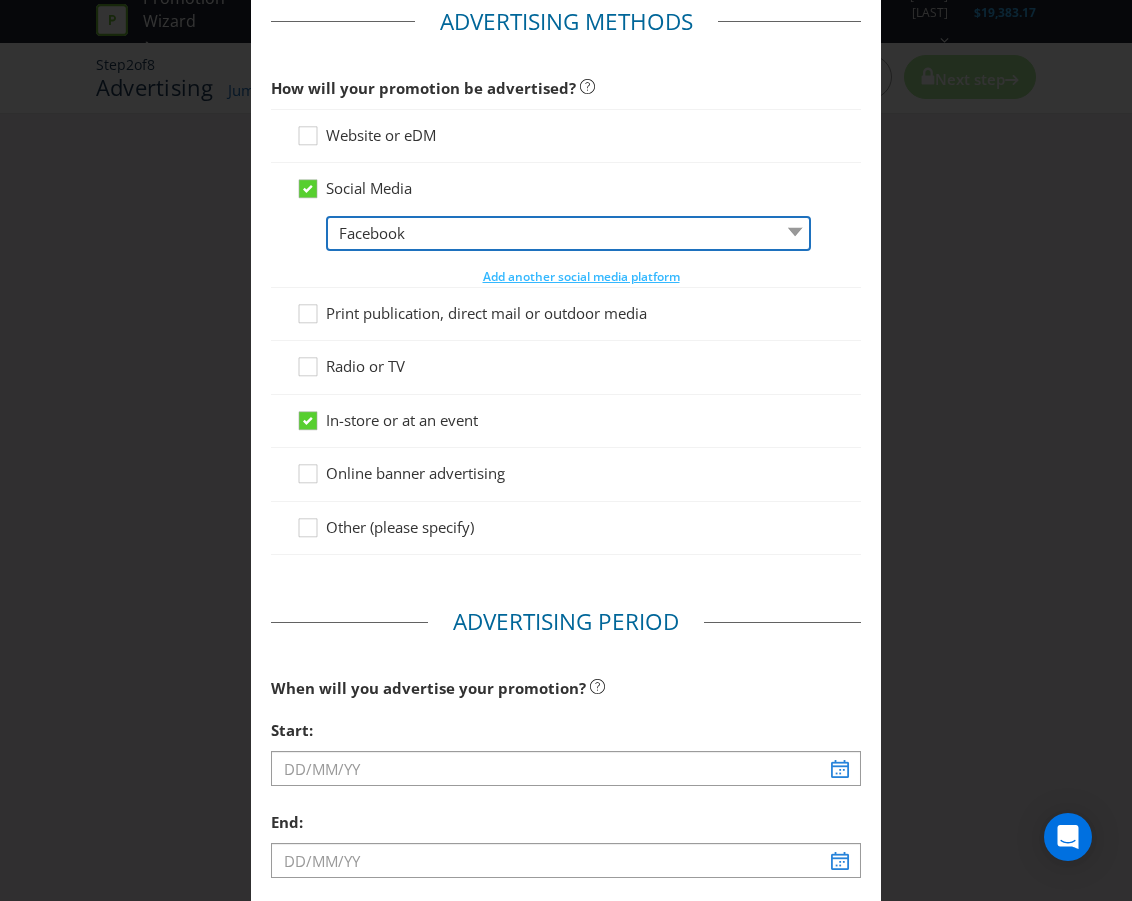 click on "-- Please Select -- Facebook X Instagram Snapchat LinkedIn Pinterest Tumblr Youtube Other" at bounding box center [568, 233] 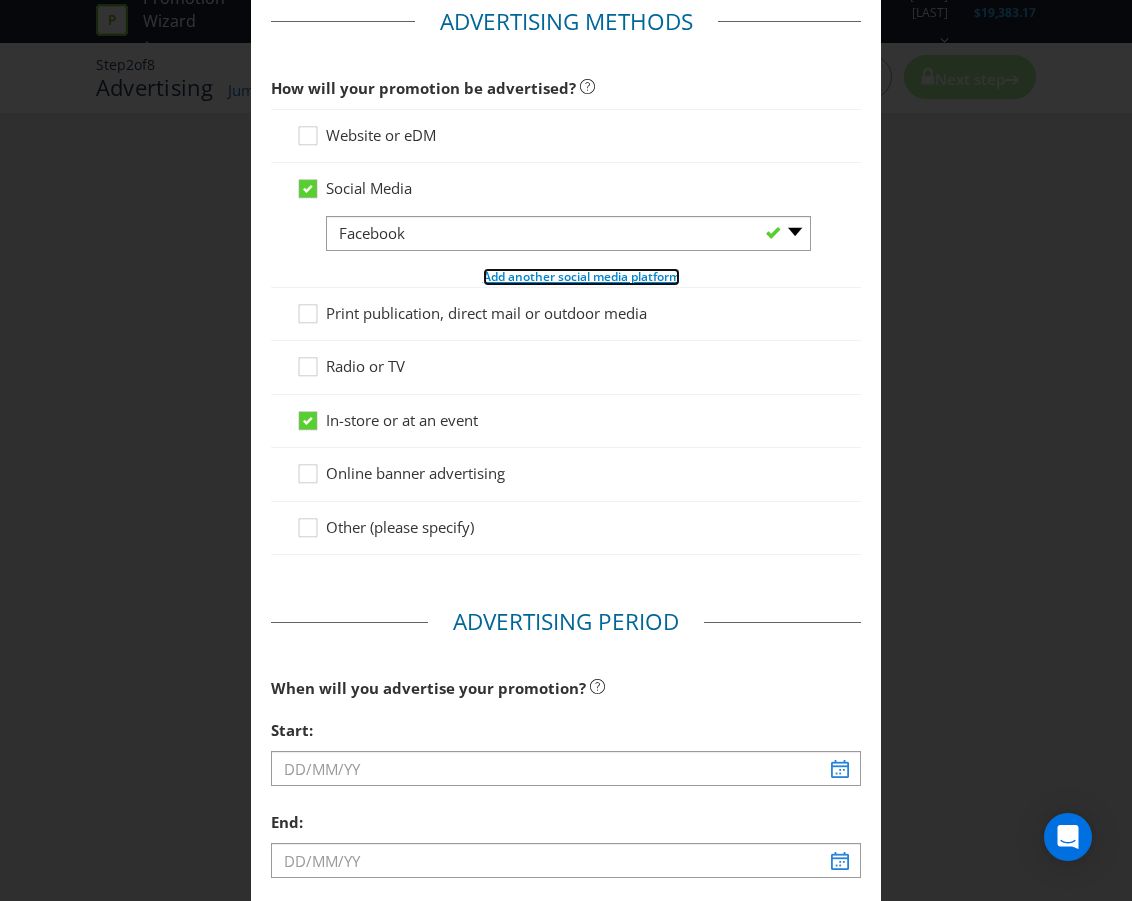 click on "Add another social media platform" at bounding box center [581, 276] 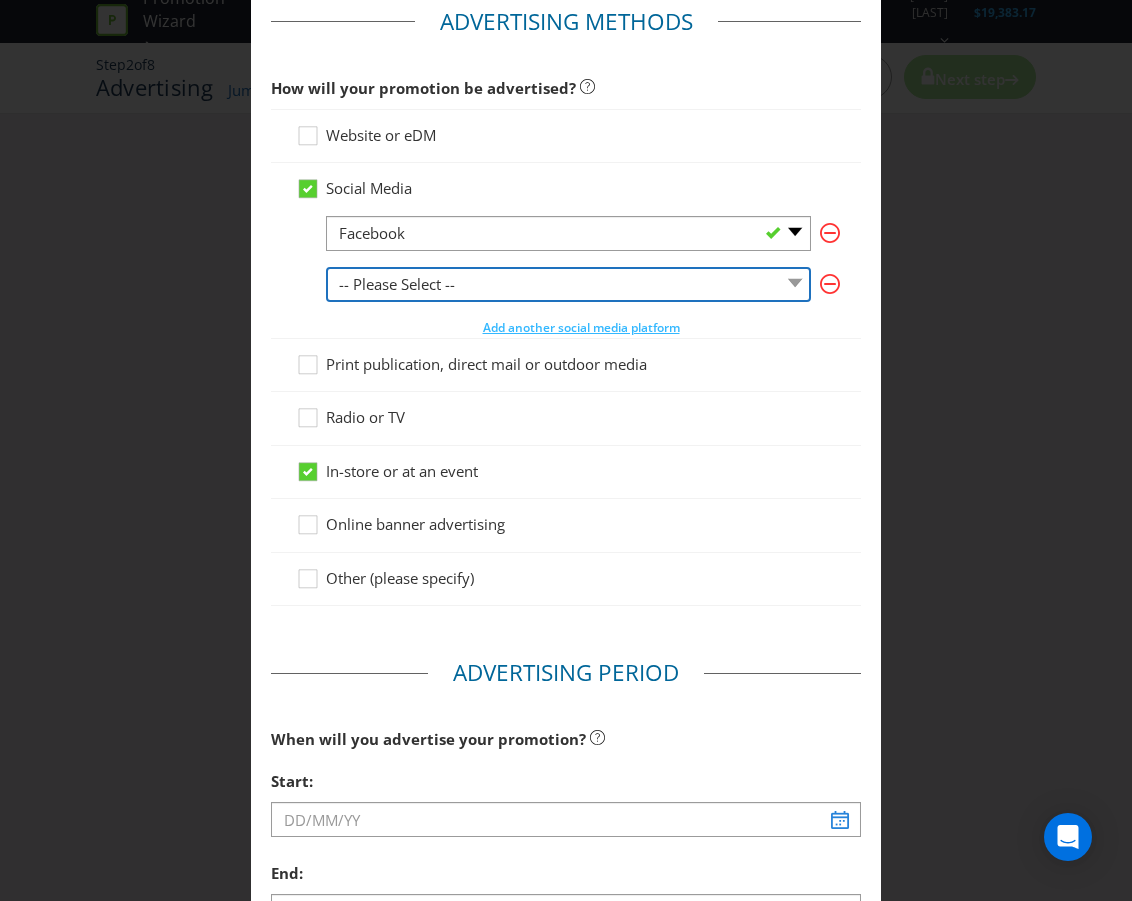 click on "-- Please Select -- Facebook X Instagram Snapchat LinkedIn Pinterest Tumblr Youtube Other" at bounding box center (568, 284) 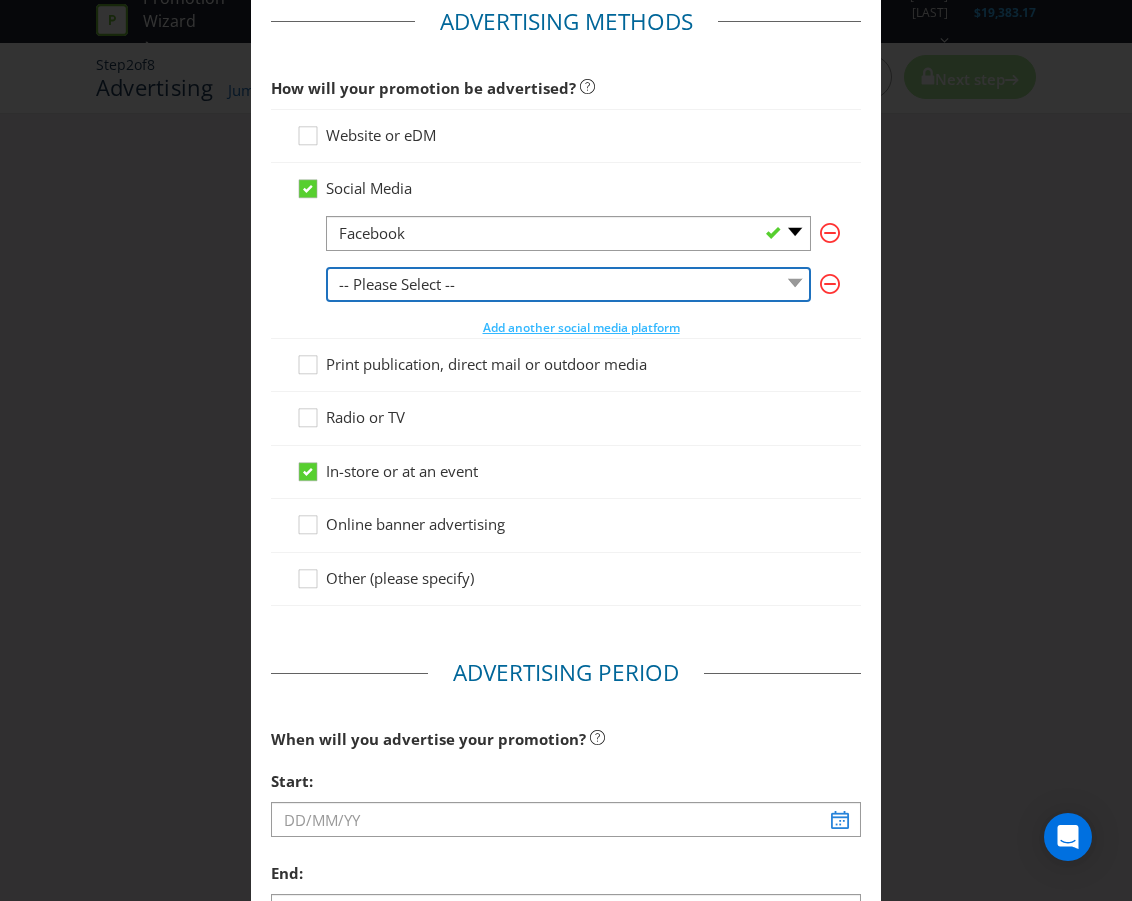 select on "INSTAGRAM" 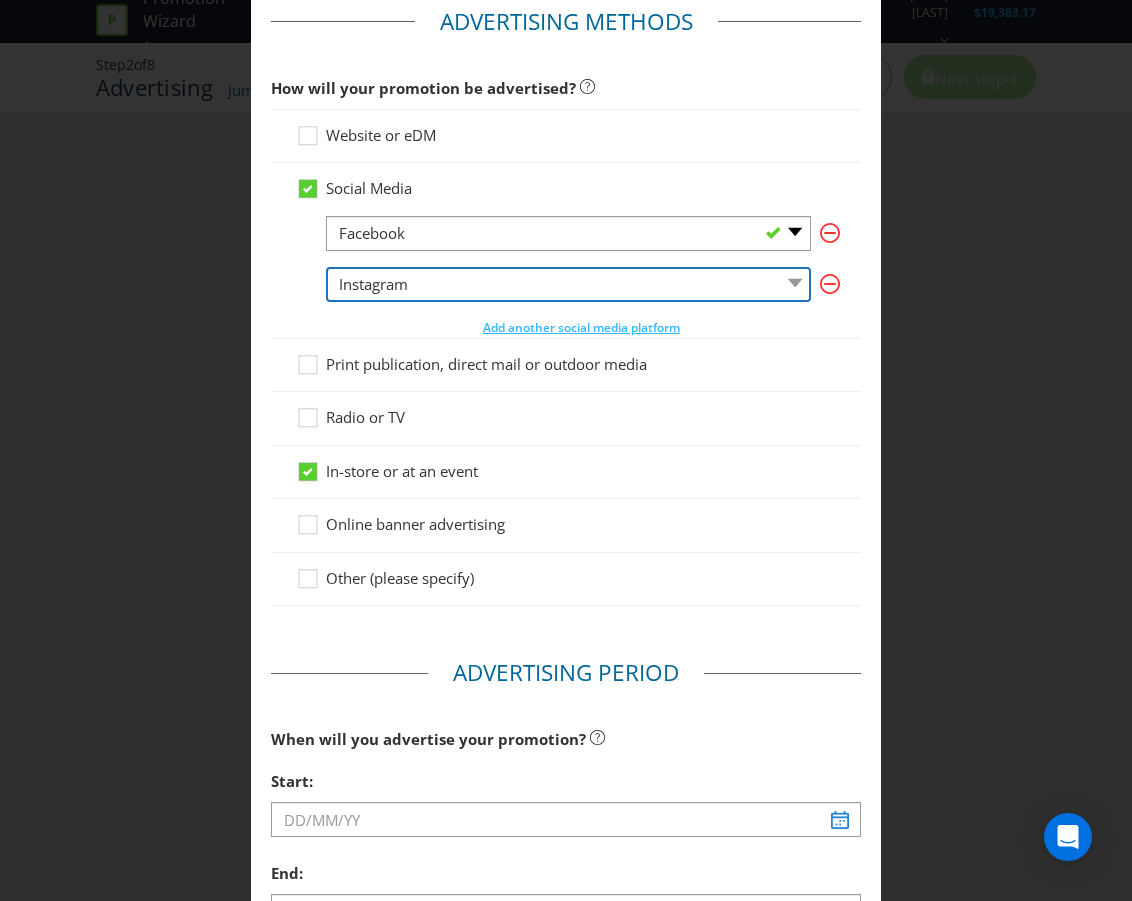 click on "-- Please Select -- Facebook X Instagram Snapchat LinkedIn Pinterest Tumblr Youtube Other" at bounding box center [568, 284] 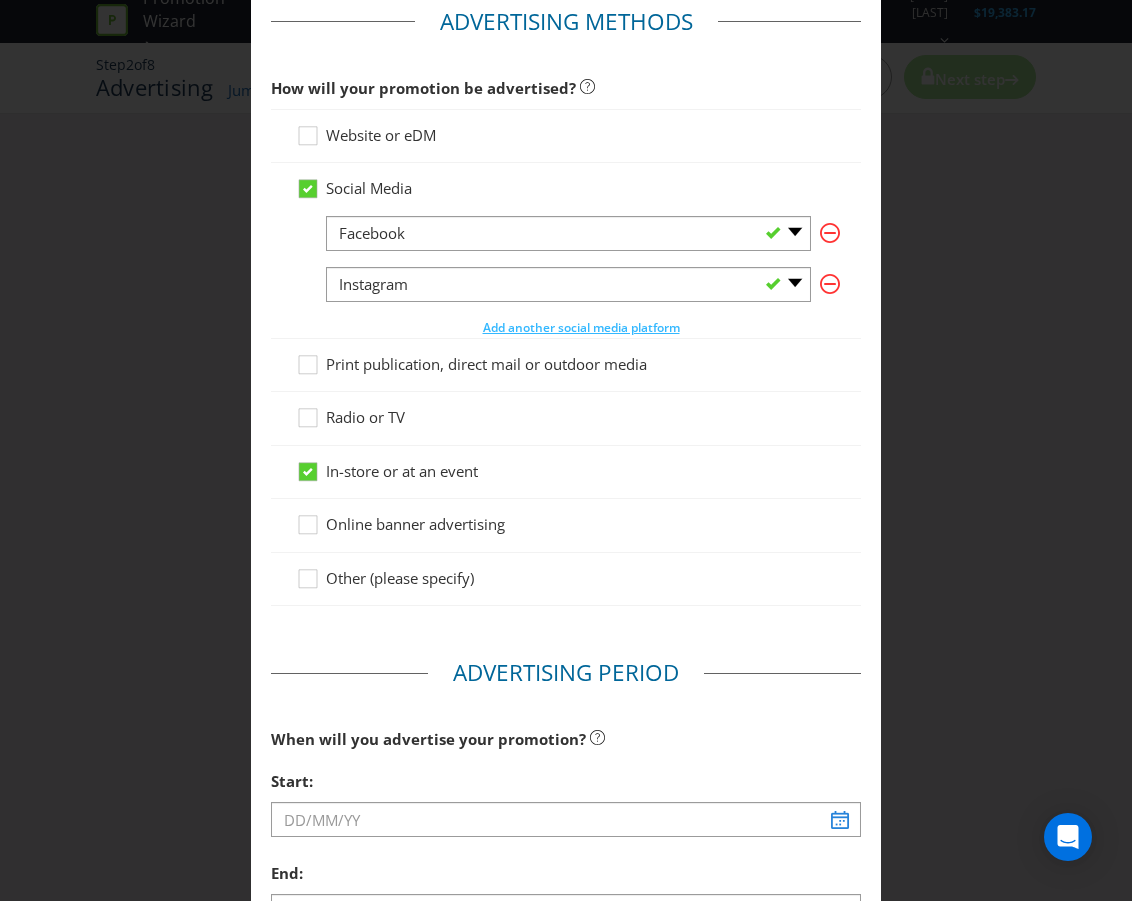 click on "Online banner advertising" at bounding box center [415, 524] 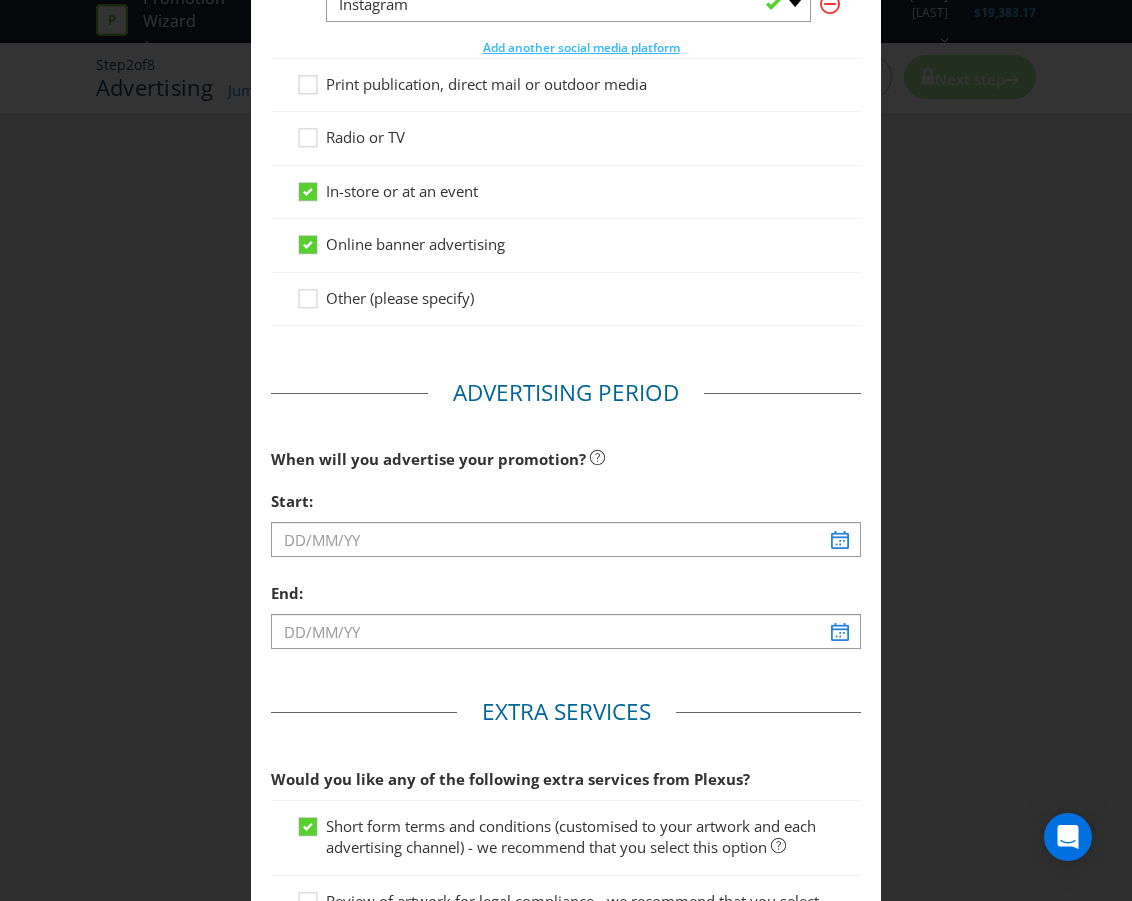 scroll, scrollTop: 400, scrollLeft: 0, axis: vertical 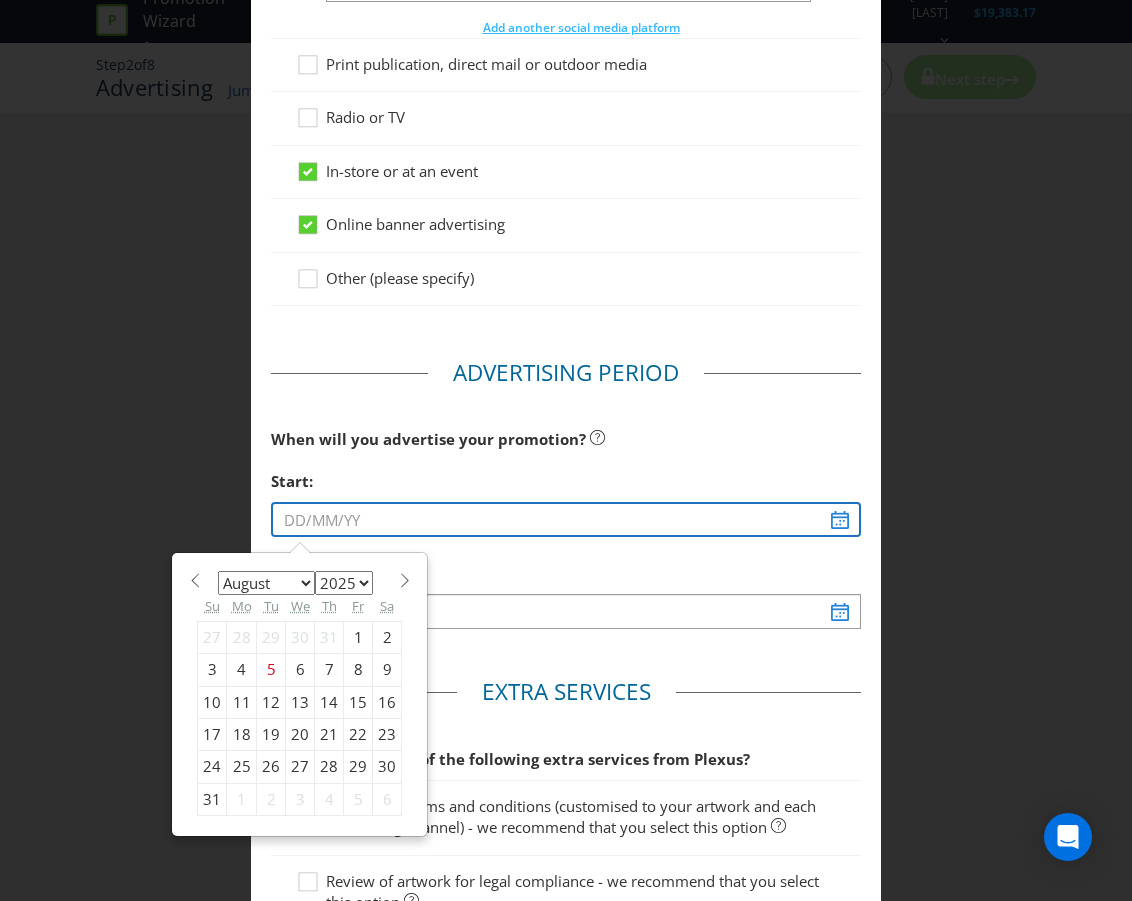 click at bounding box center (566, 519) 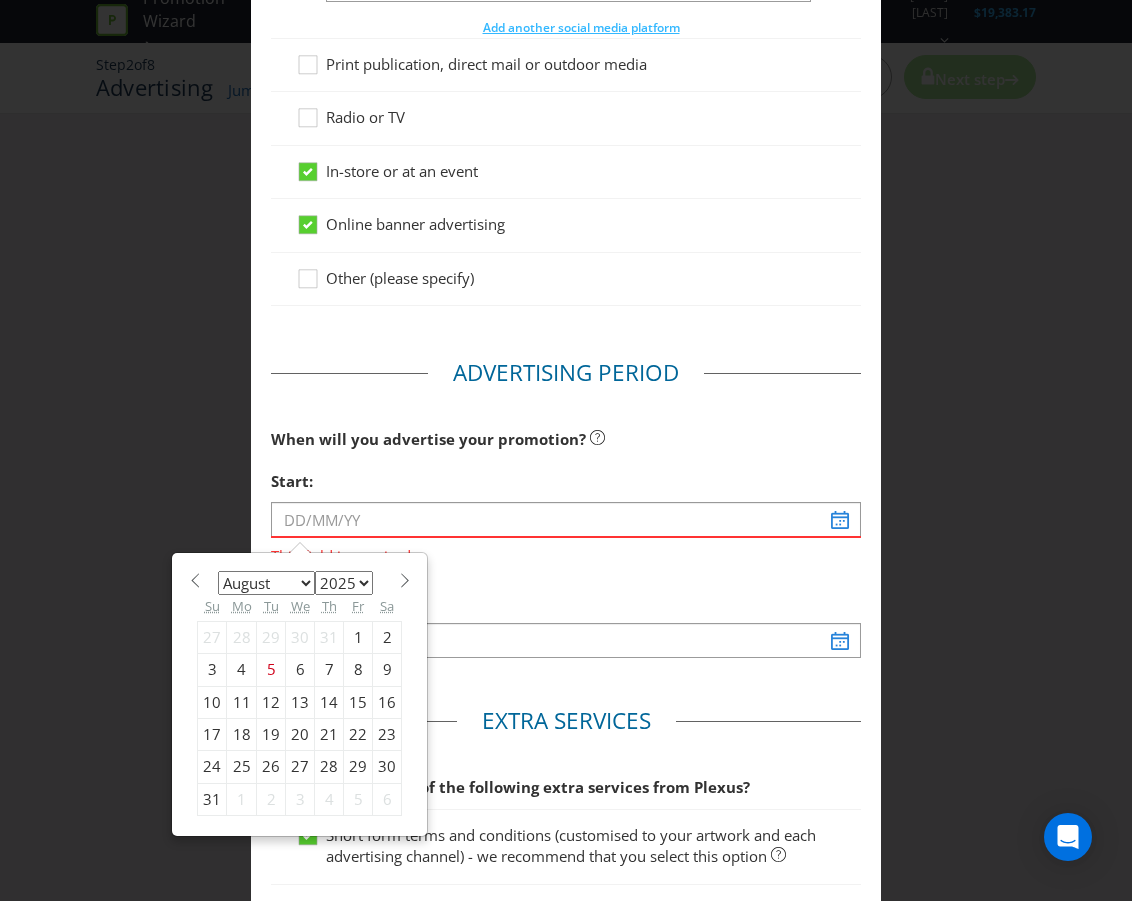 click on "15" at bounding box center [358, 702] 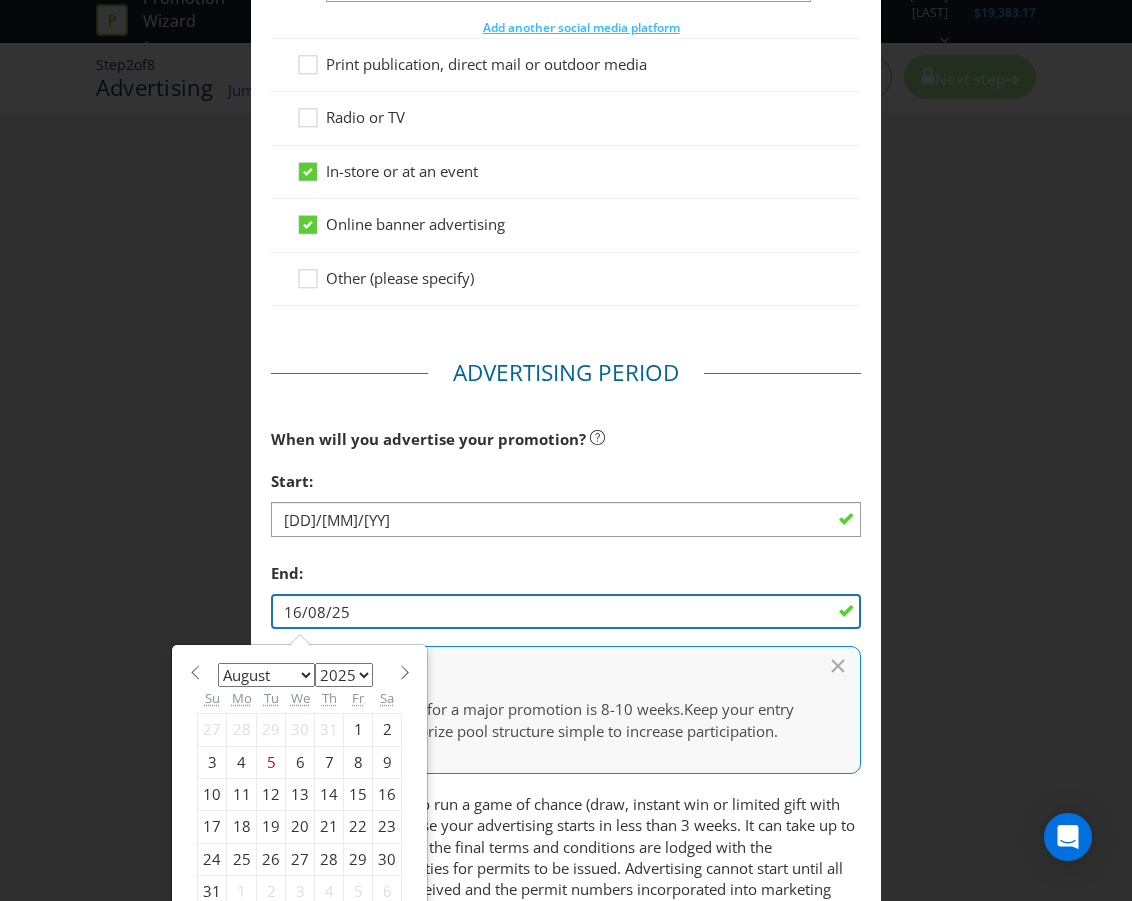click on "16/08/25" at bounding box center (566, 611) 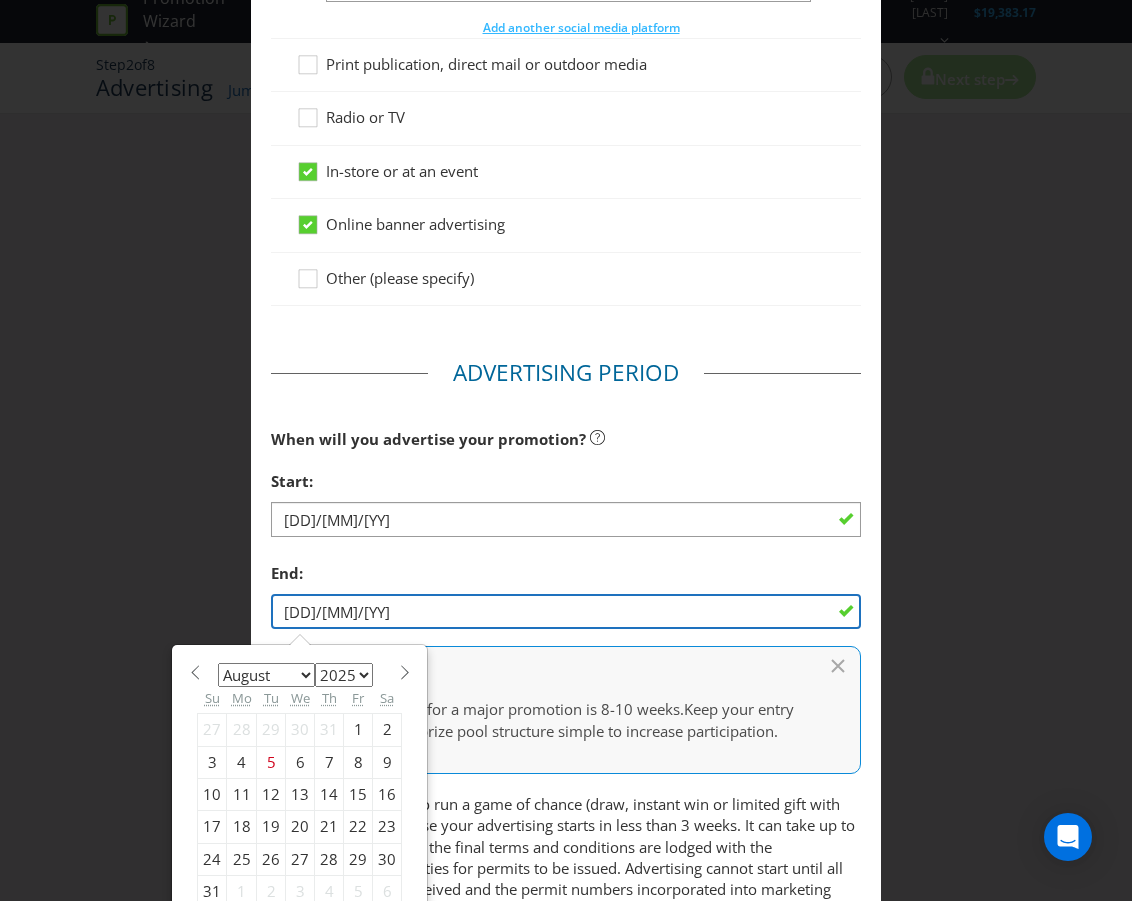click on "[DD]/[MM]/[YY]" at bounding box center (566, 611) 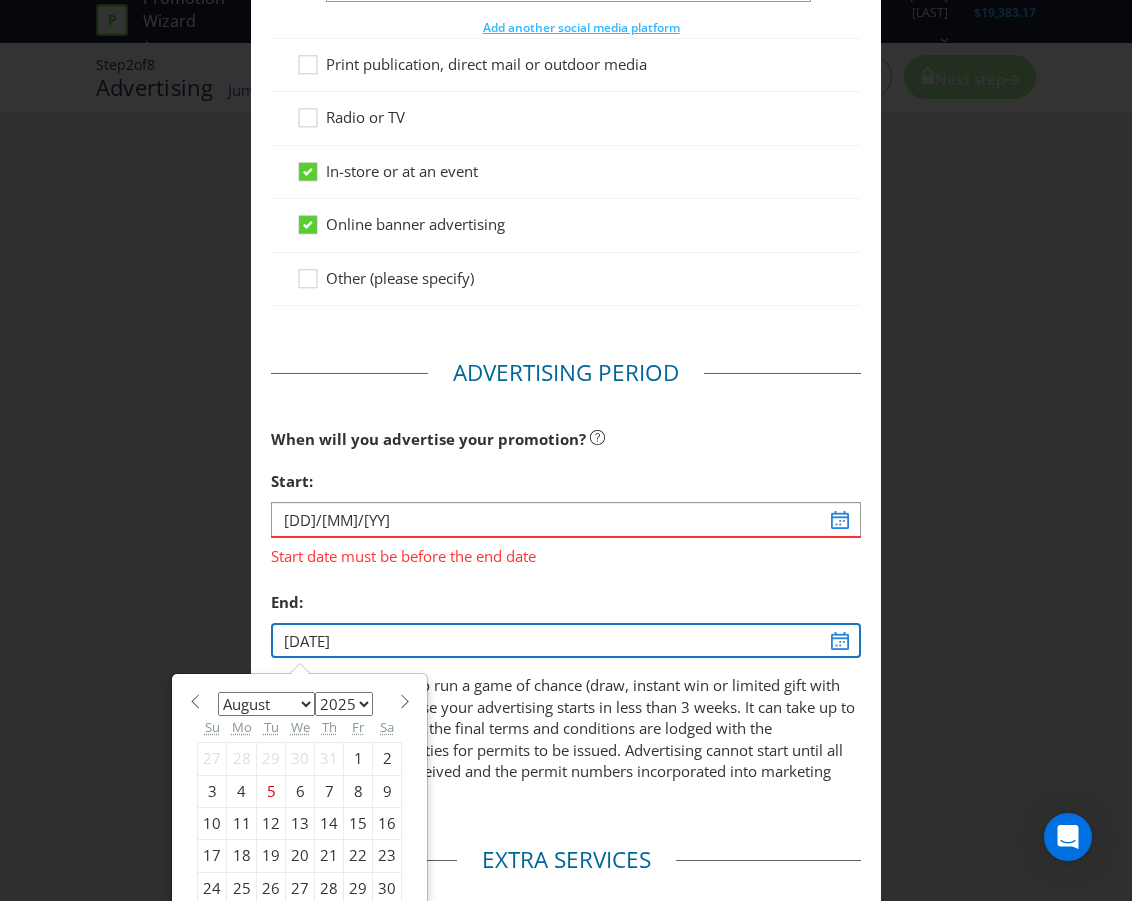type on "15/08/26" 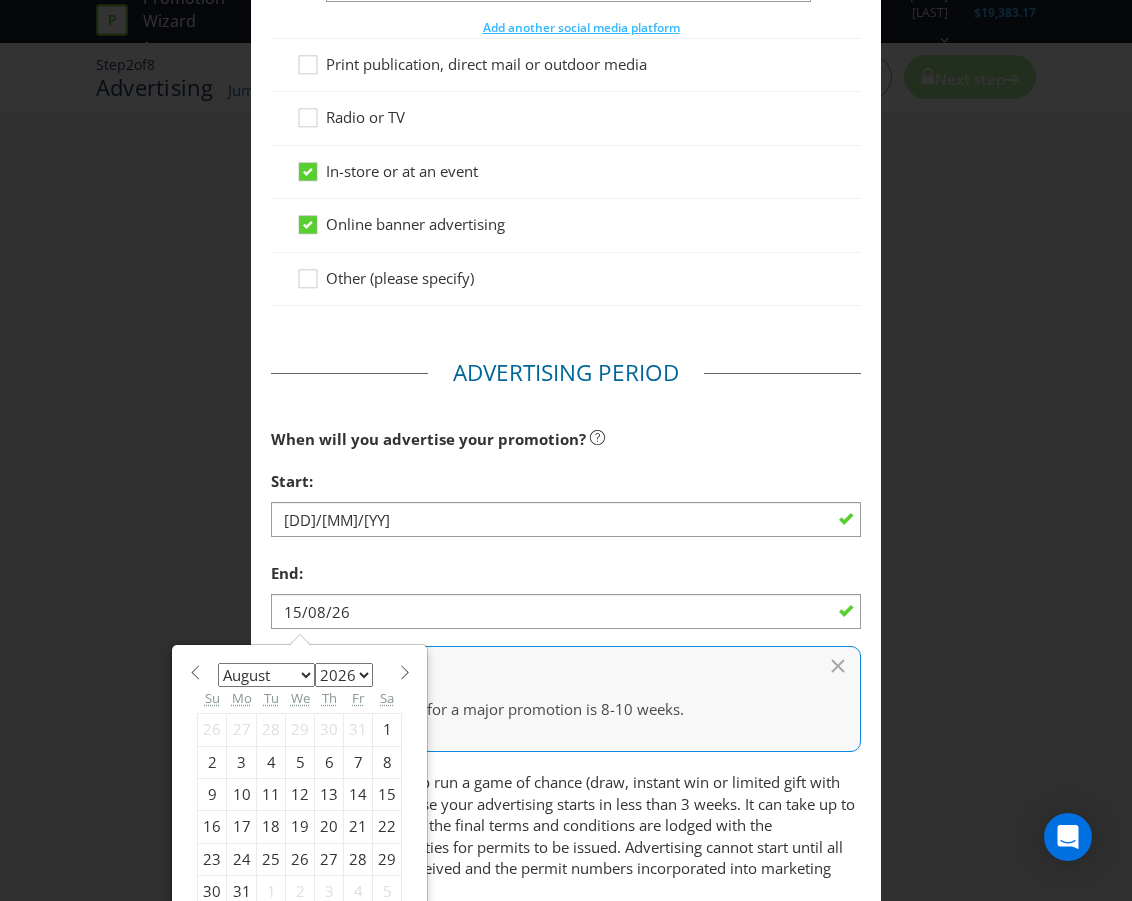 click on "End:" at bounding box center (566, 573) 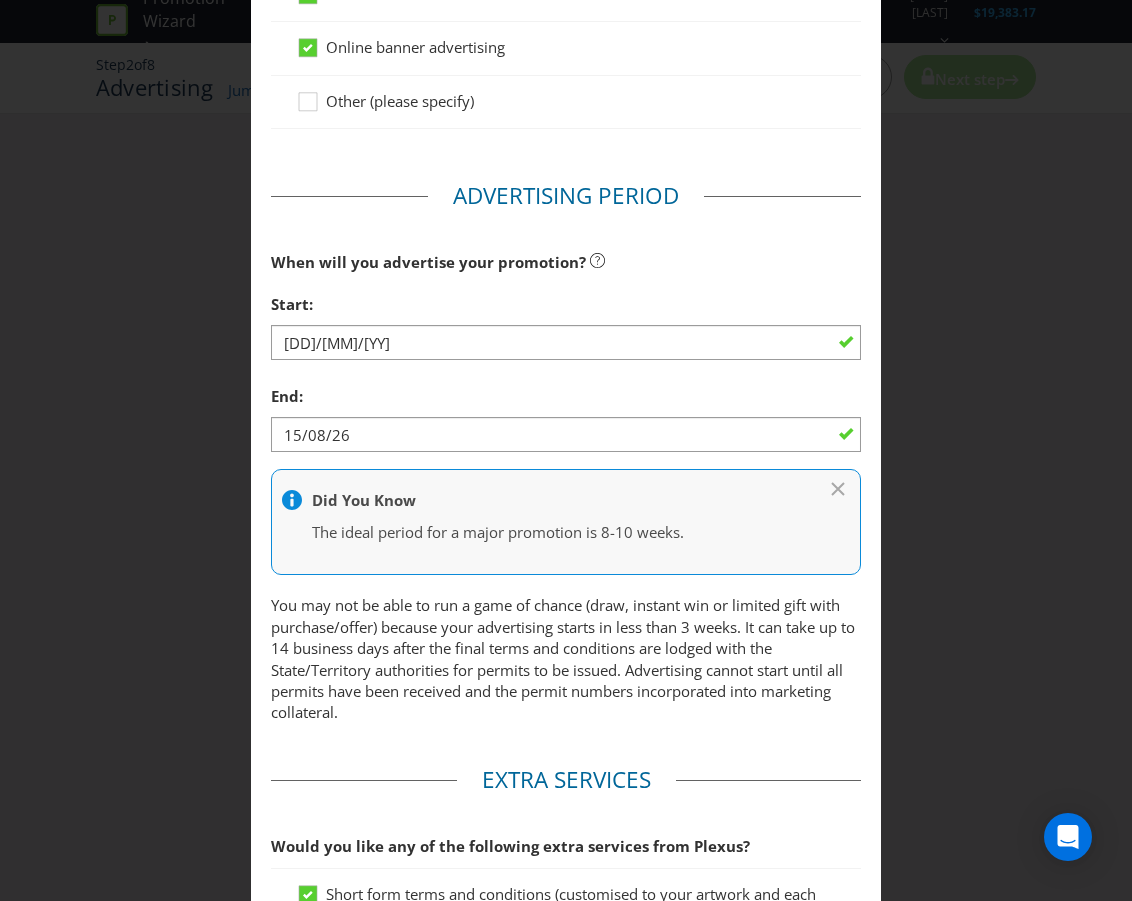scroll, scrollTop: 600, scrollLeft: 0, axis: vertical 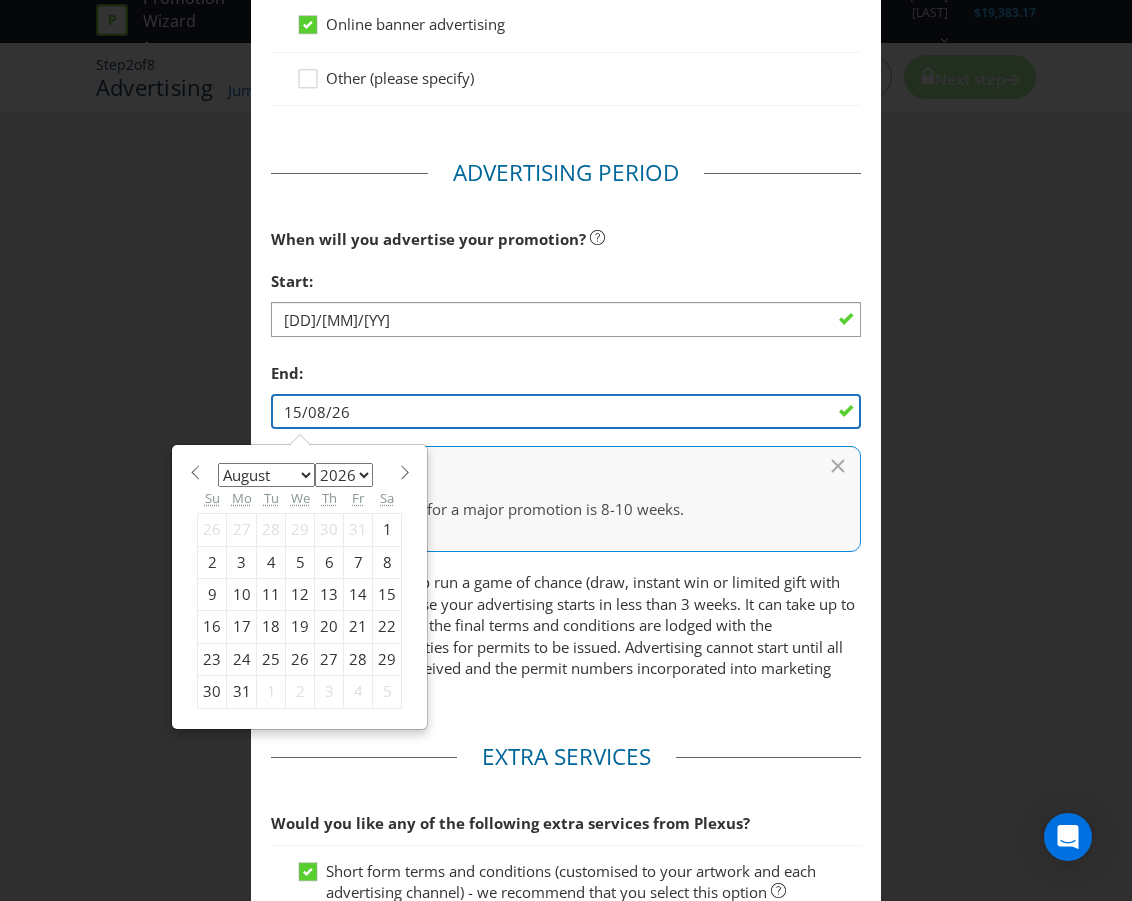 click on "15/08/26" at bounding box center (566, 411) 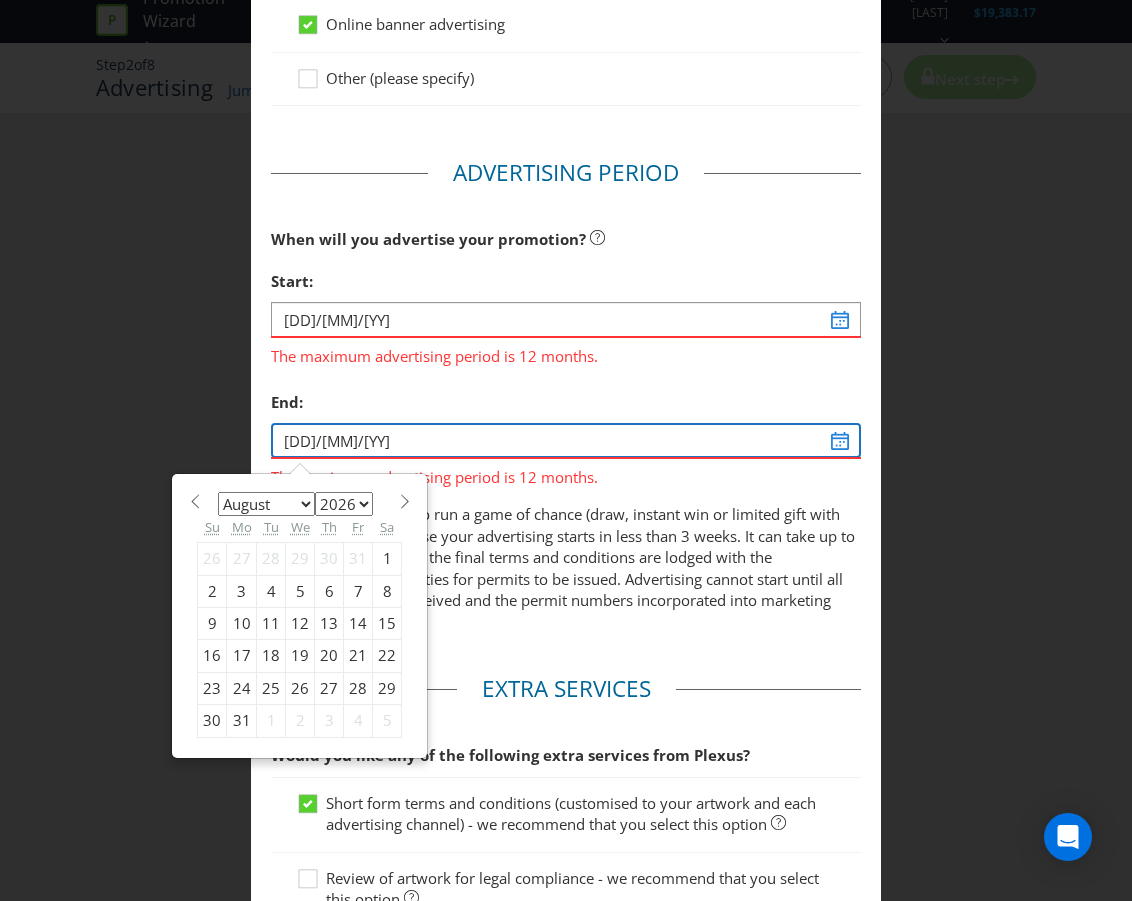 click on "[DD]/[MM]/[YY]" at bounding box center (566, 440) 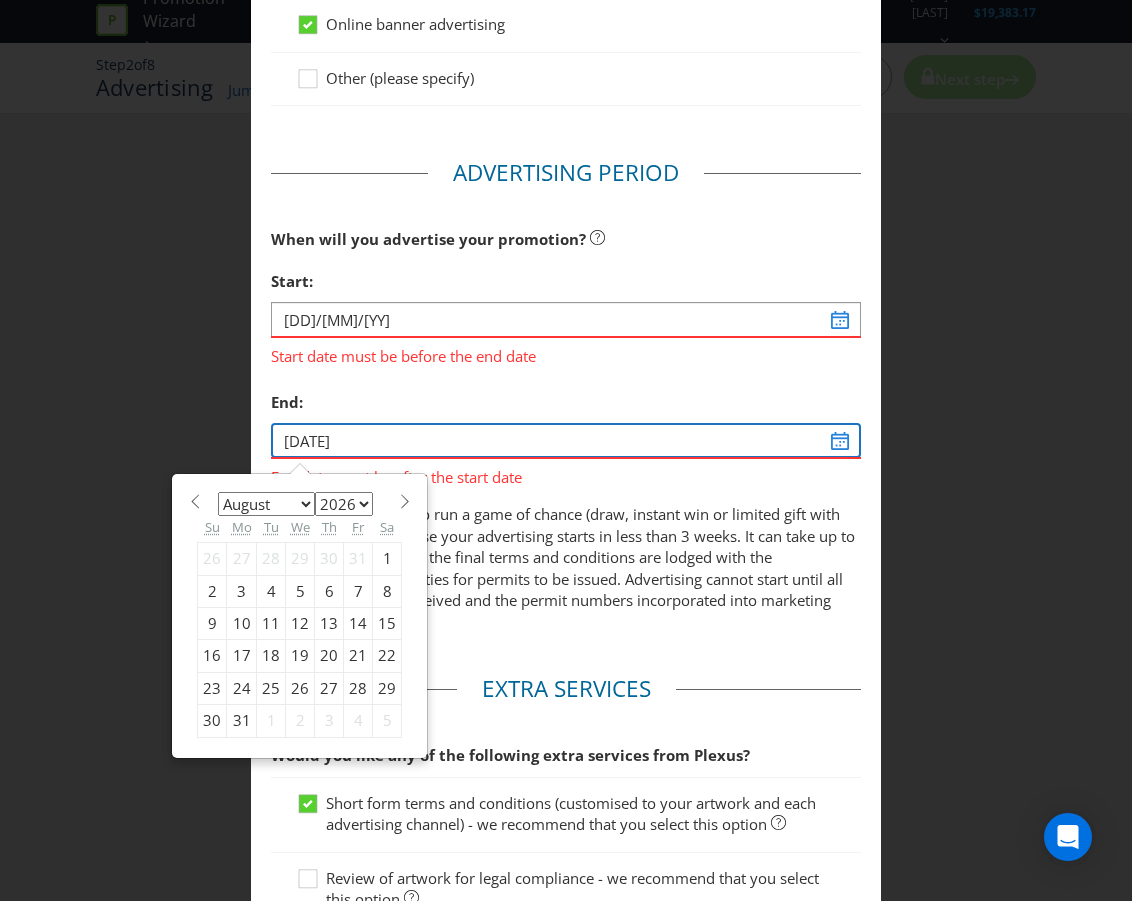 type on "15/10/25" 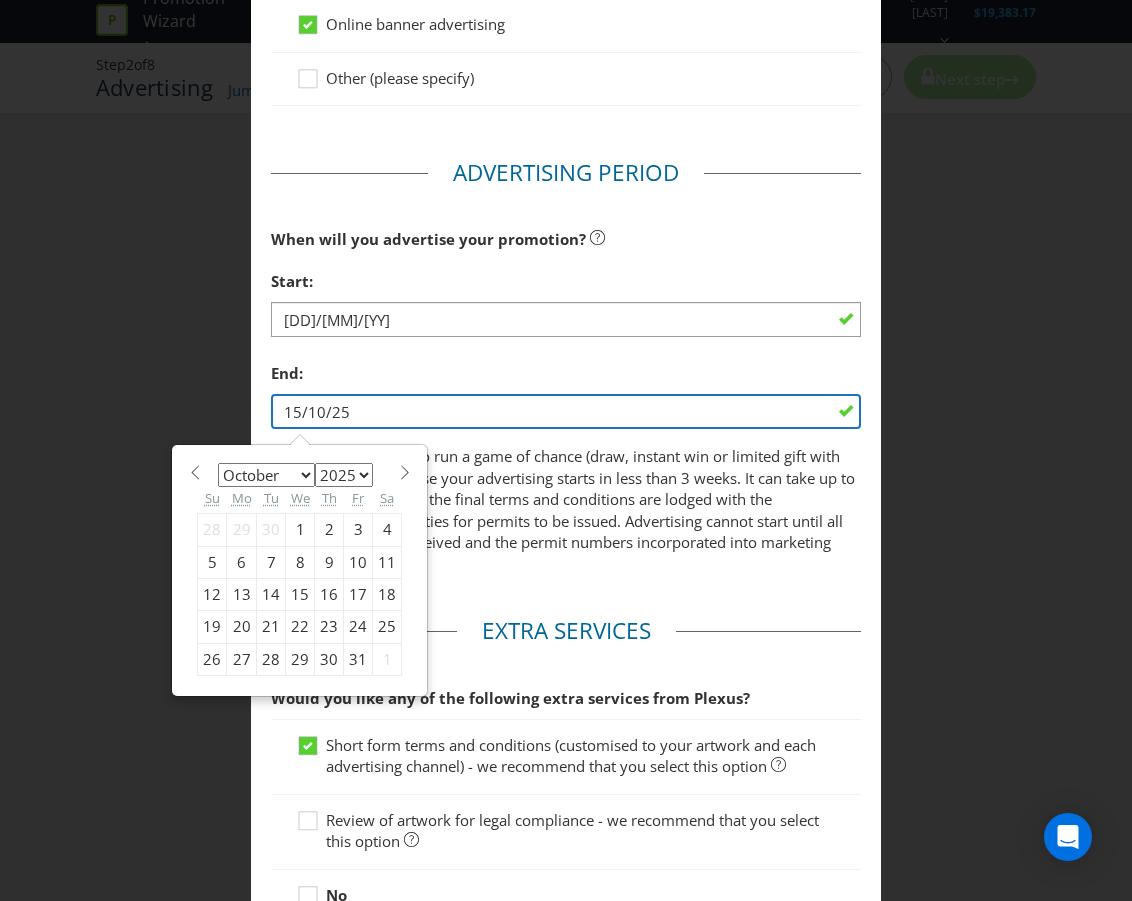 type on "15/10/25" 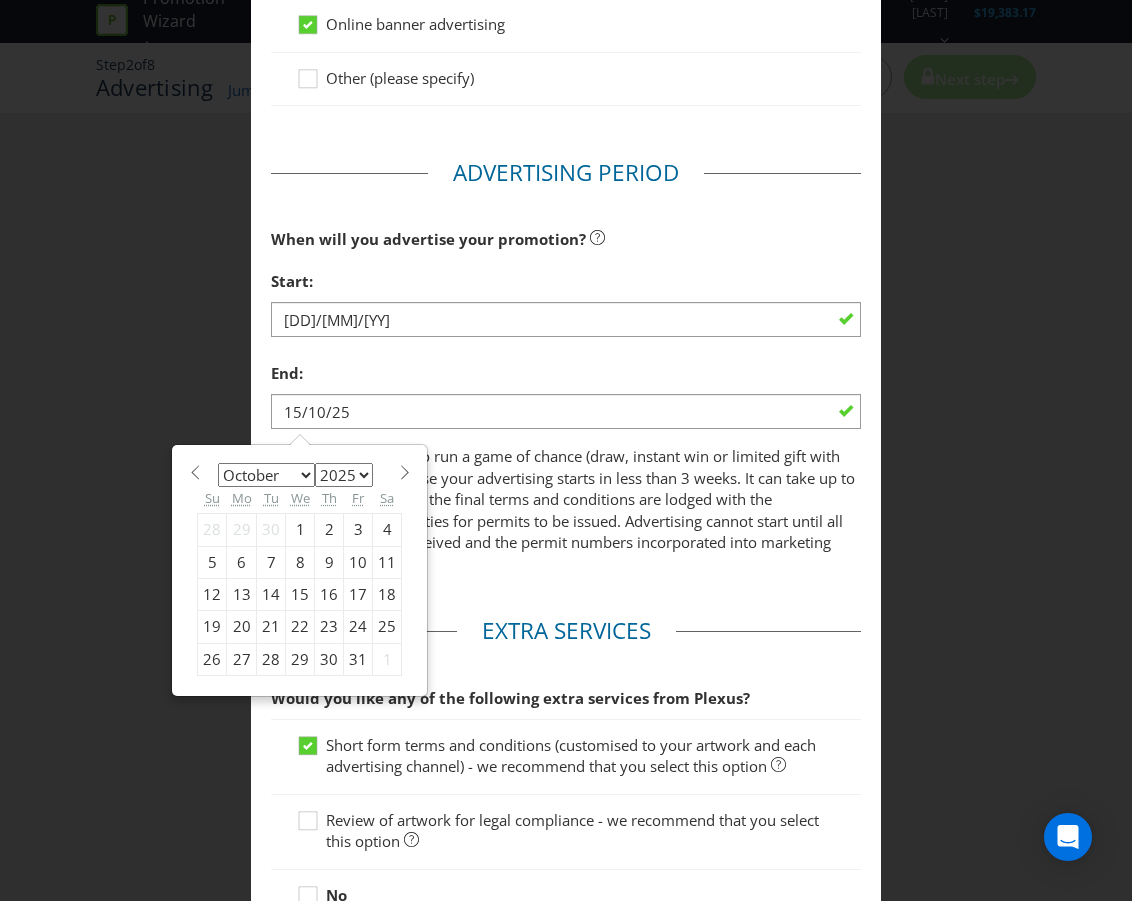 click on "End:" at bounding box center [566, 373] 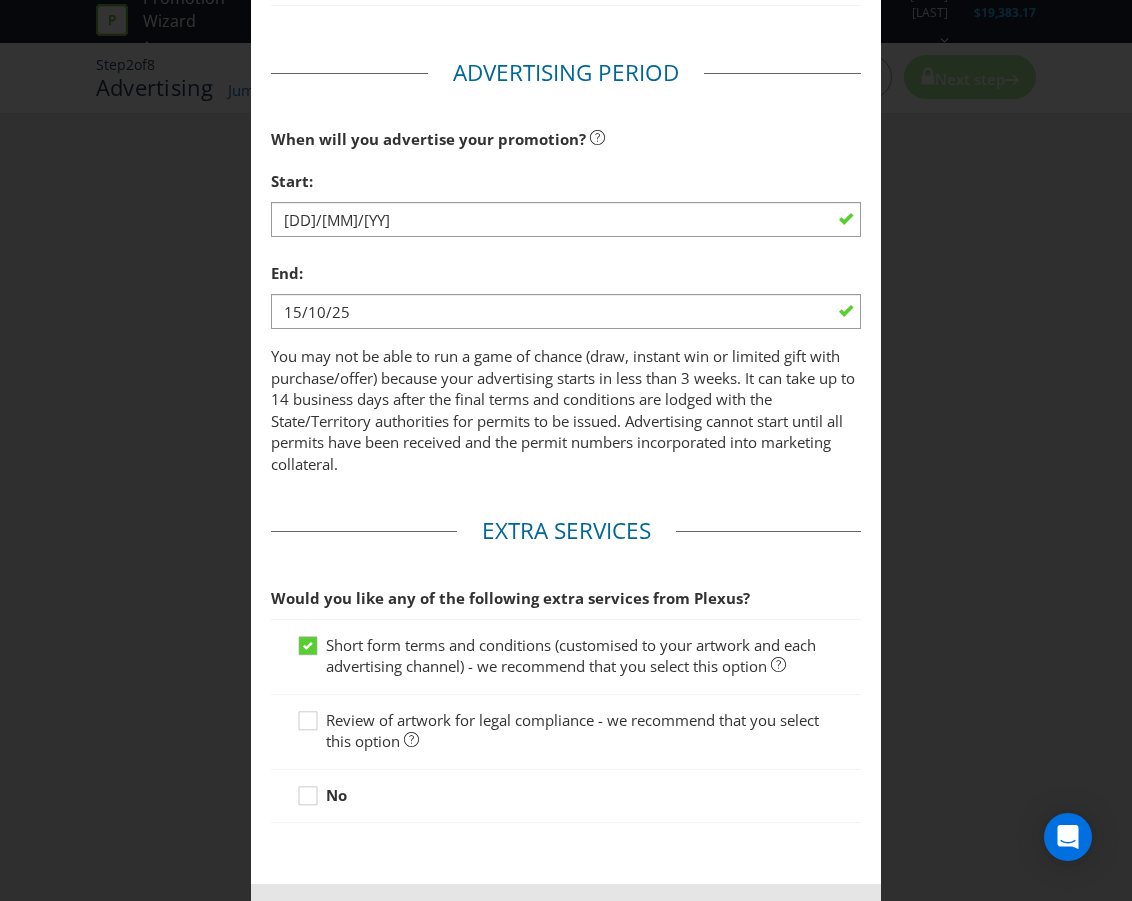 scroll, scrollTop: 784, scrollLeft: 0, axis: vertical 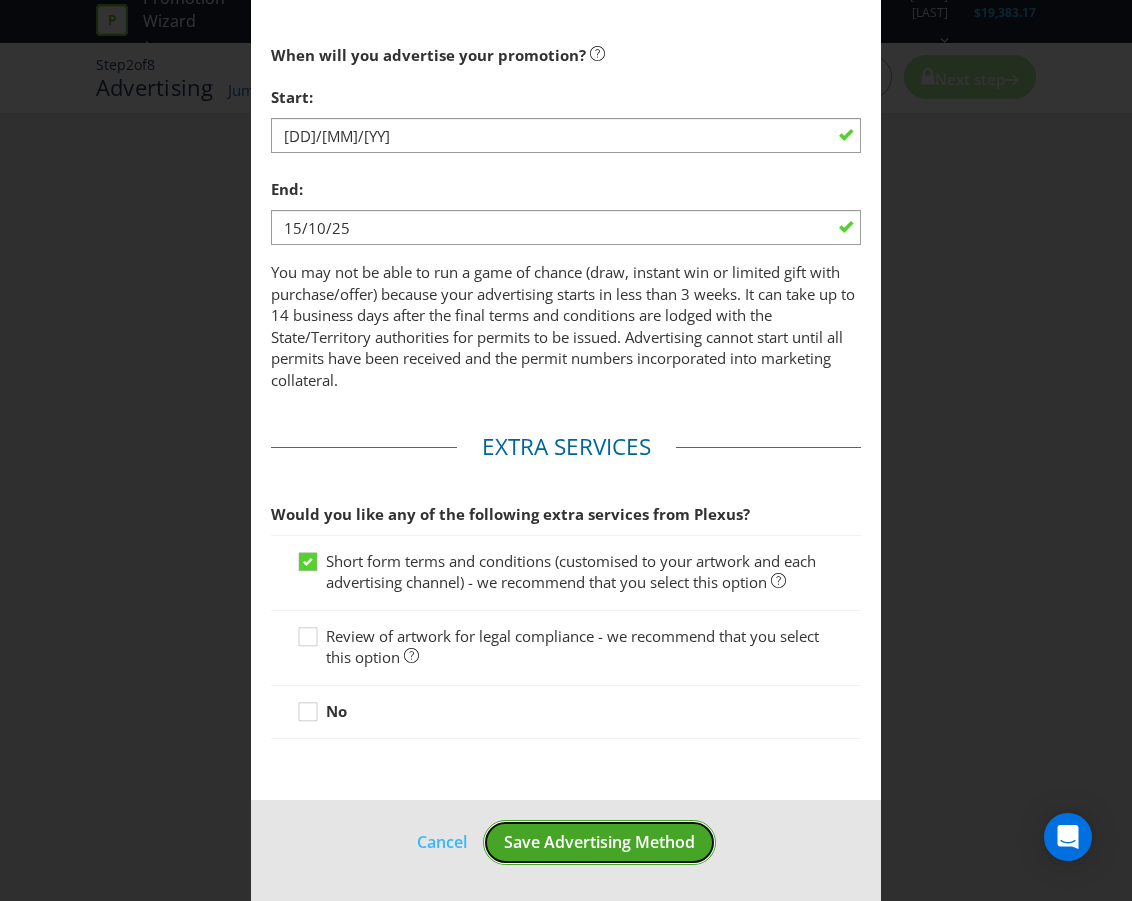 click on "Save Advertising Method" at bounding box center [599, 842] 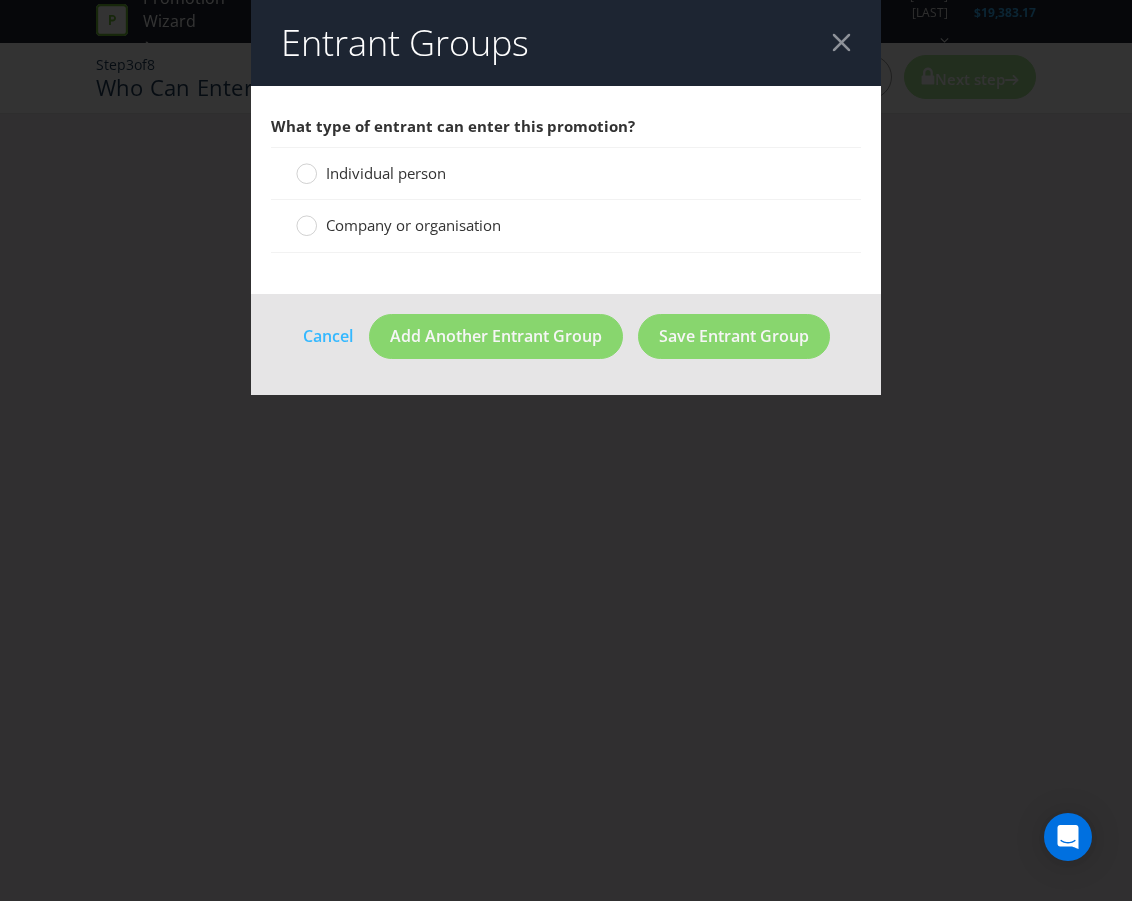 click on "Individual person" at bounding box center [386, 173] 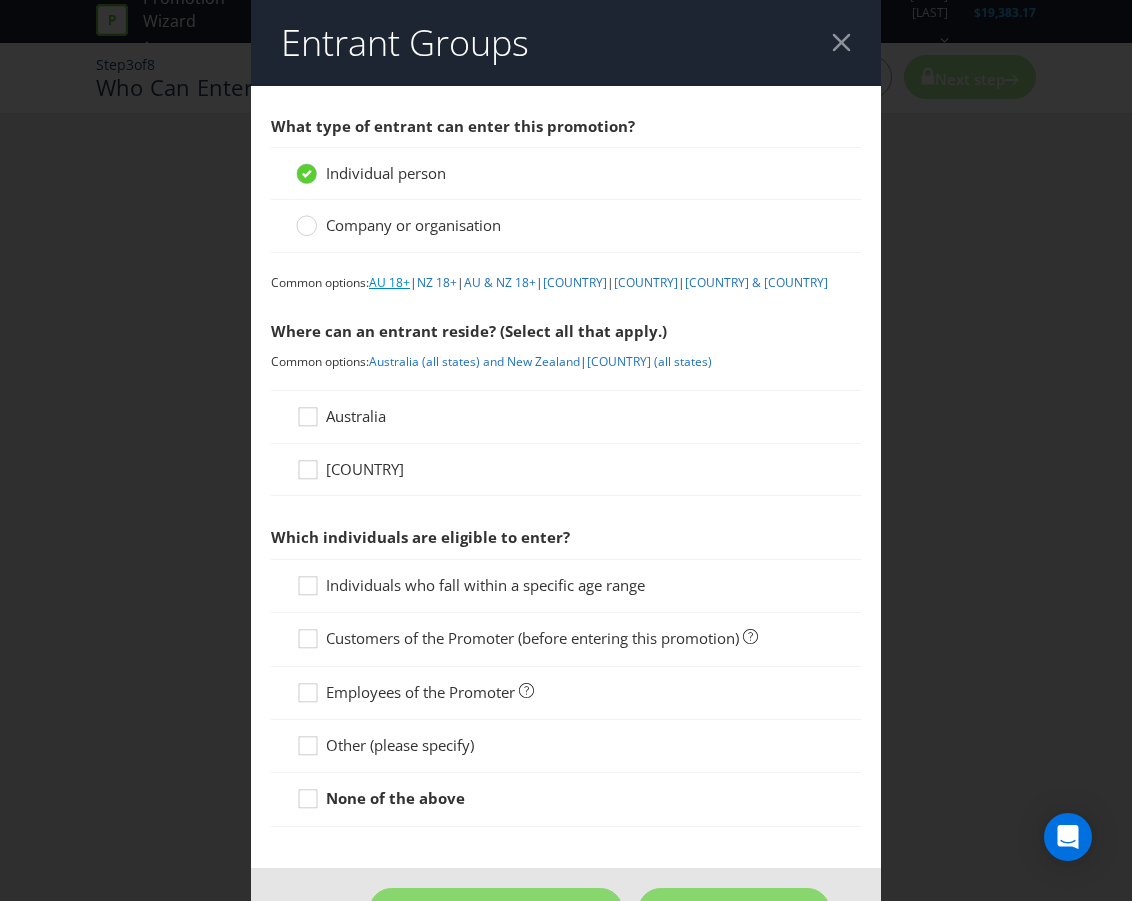 click on "AU 18+" at bounding box center [389, 282] 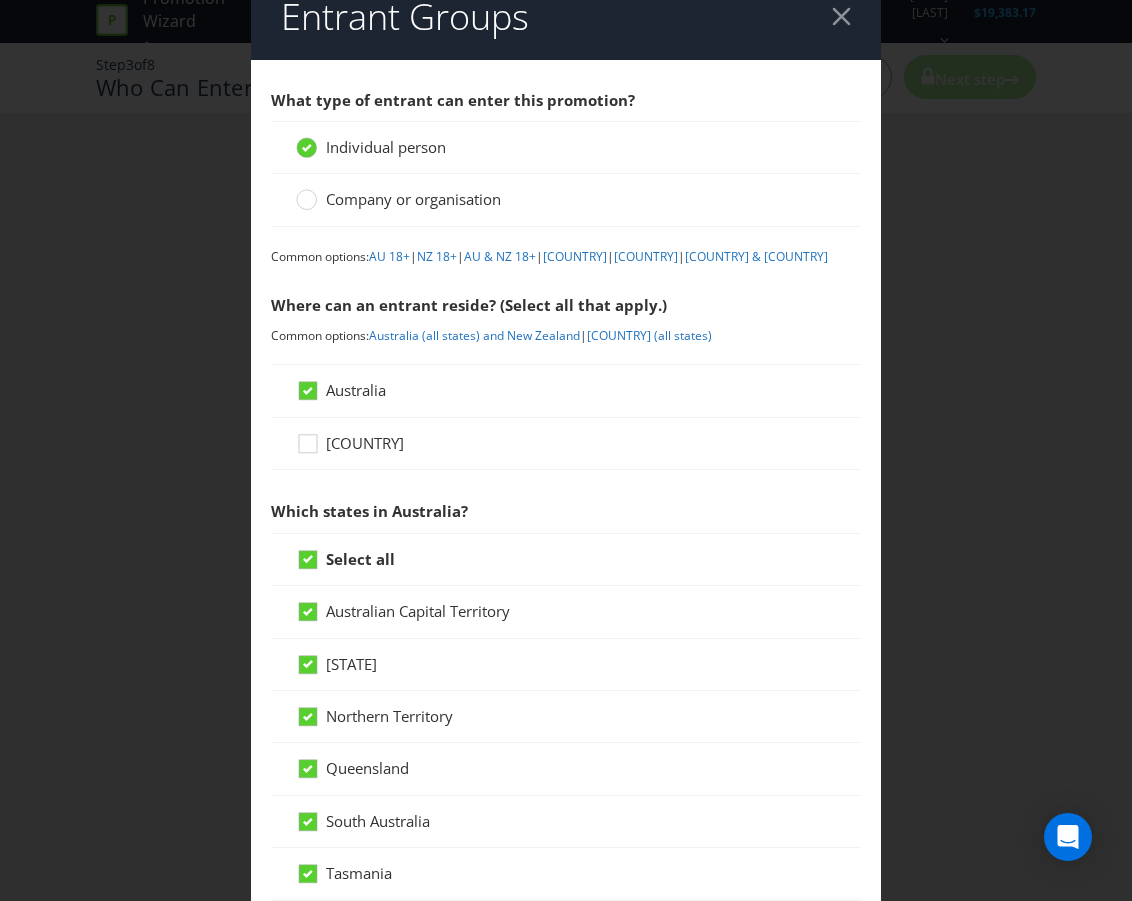 scroll, scrollTop: 0, scrollLeft: 0, axis: both 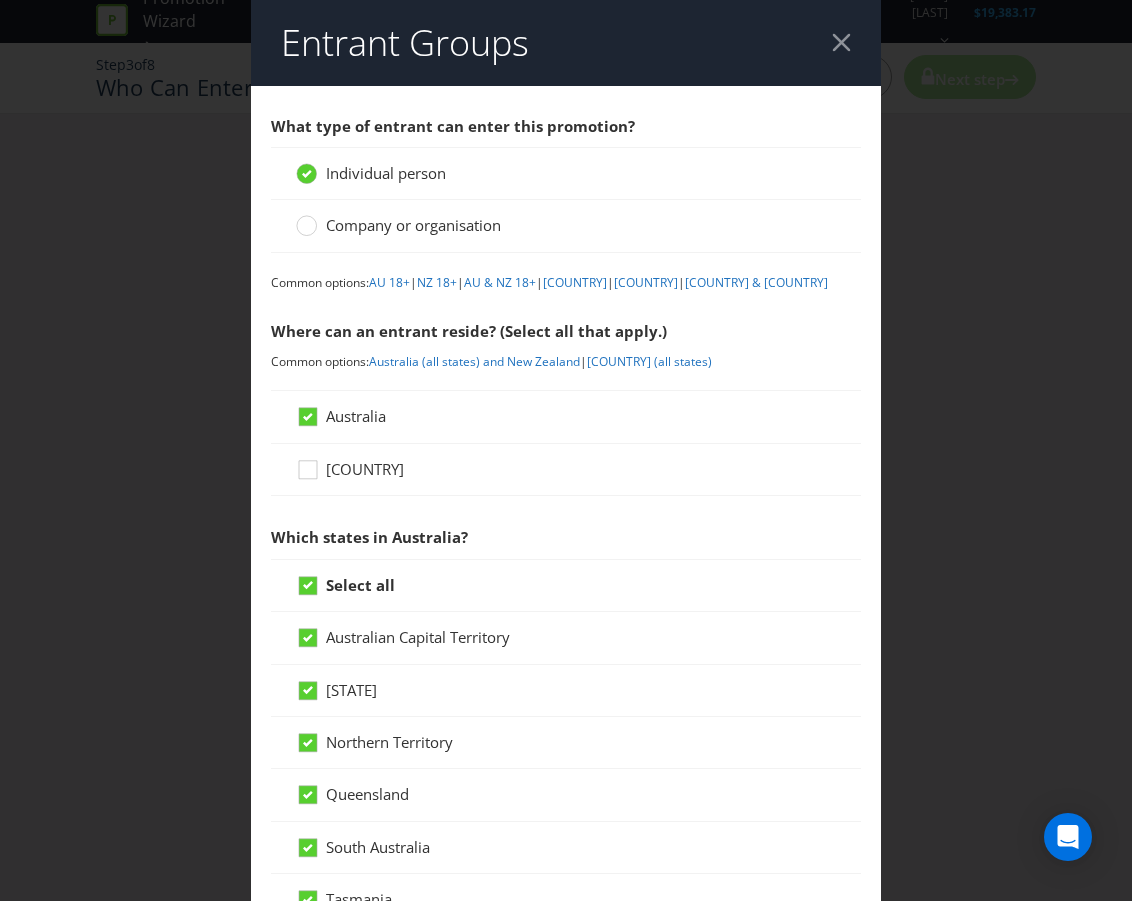 click on "Select all" at bounding box center (360, 585) 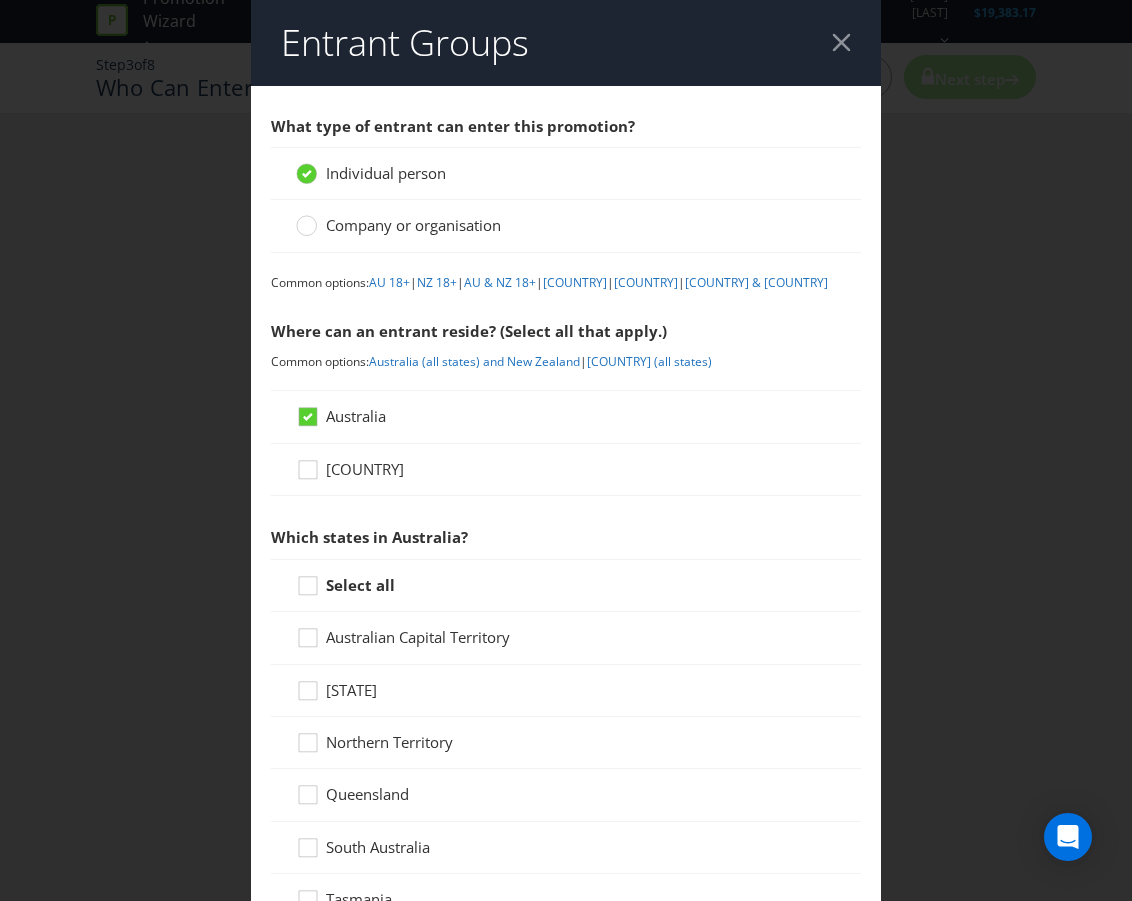 click on "[STATE]" at bounding box center [351, 690] 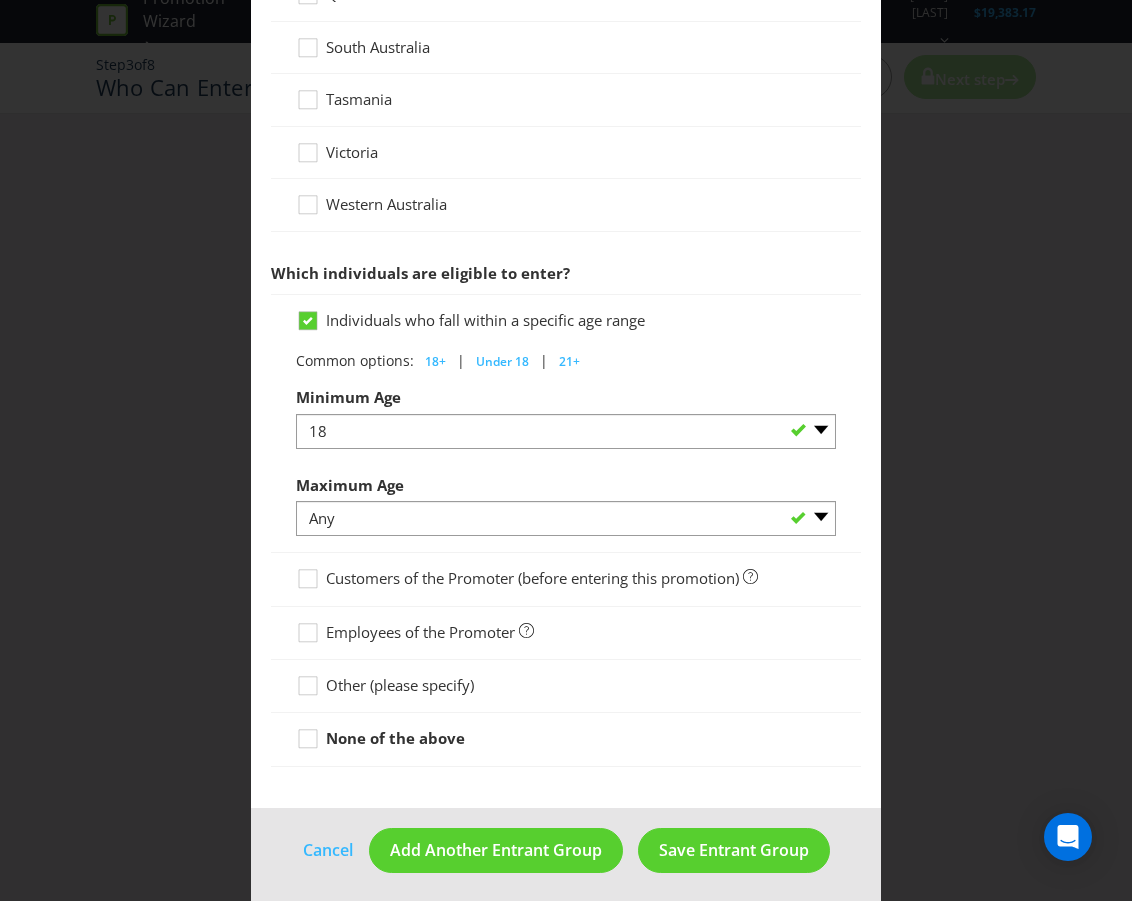 scroll, scrollTop: 808, scrollLeft: 0, axis: vertical 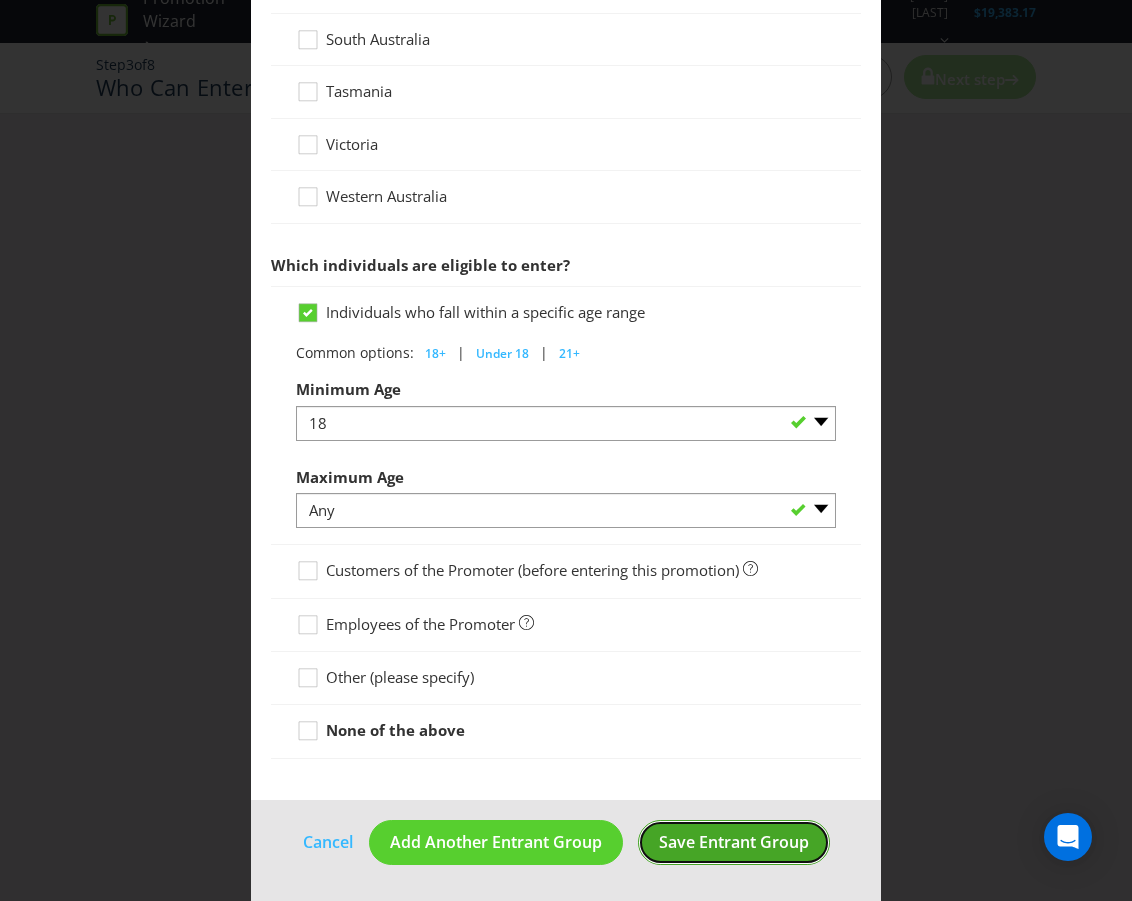click on "Save Entrant Group" at bounding box center [734, 842] 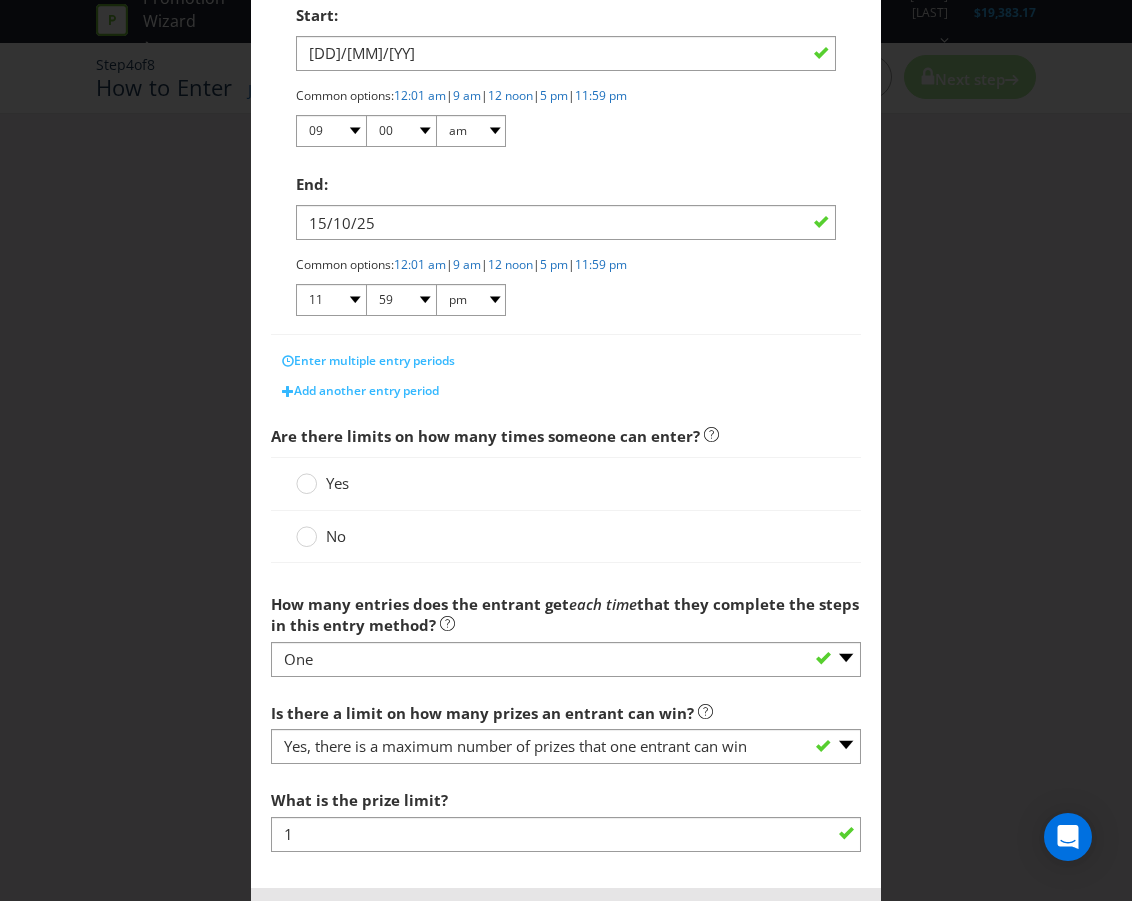 scroll, scrollTop: 500, scrollLeft: 0, axis: vertical 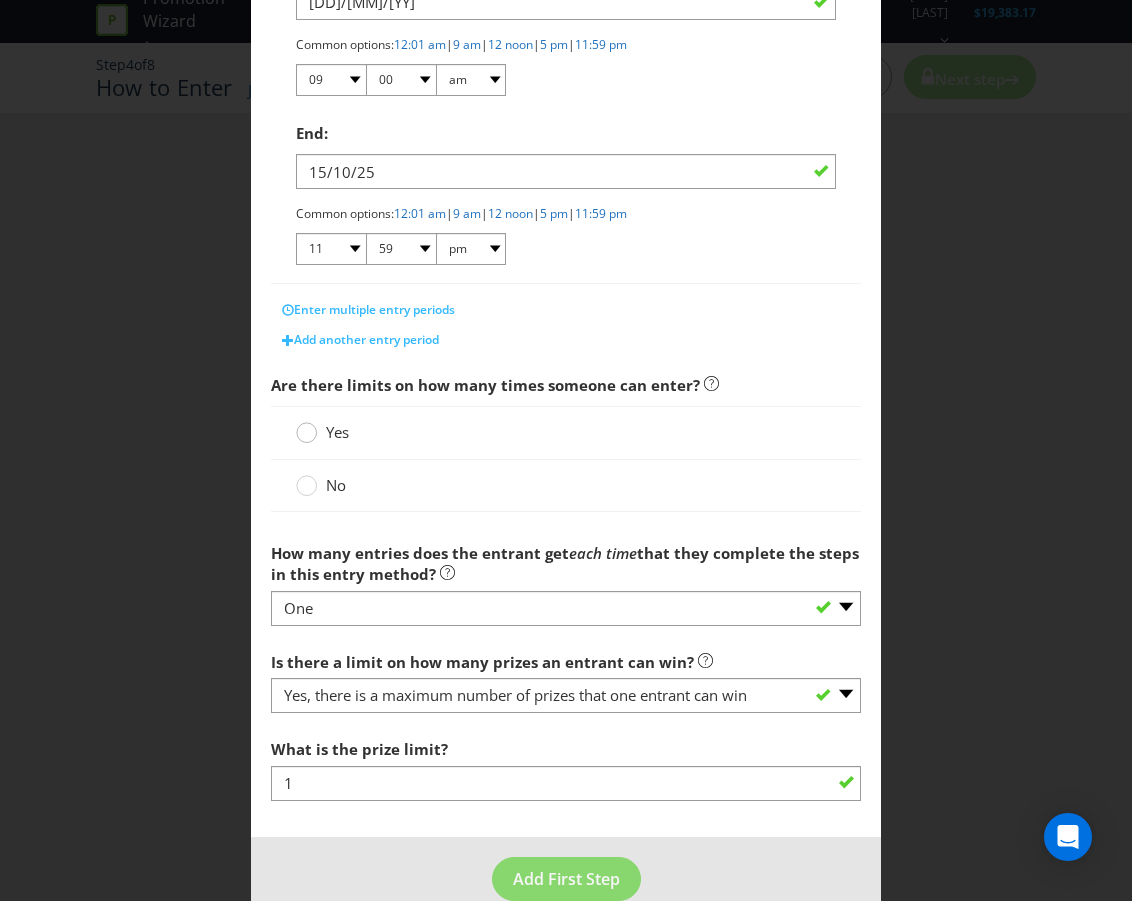 click 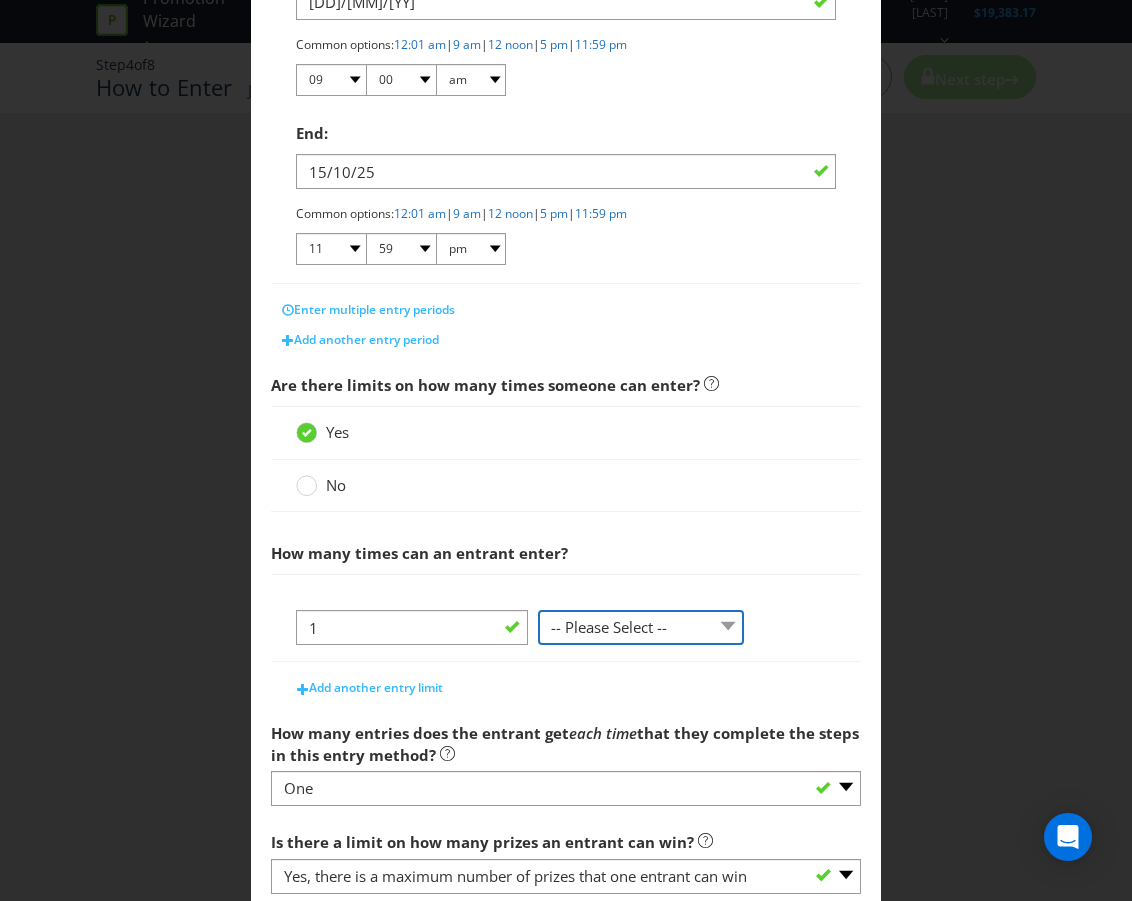 drag, startPoint x: 615, startPoint y: 624, endPoint x: 623, endPoint y: 643, distance: 20.615528 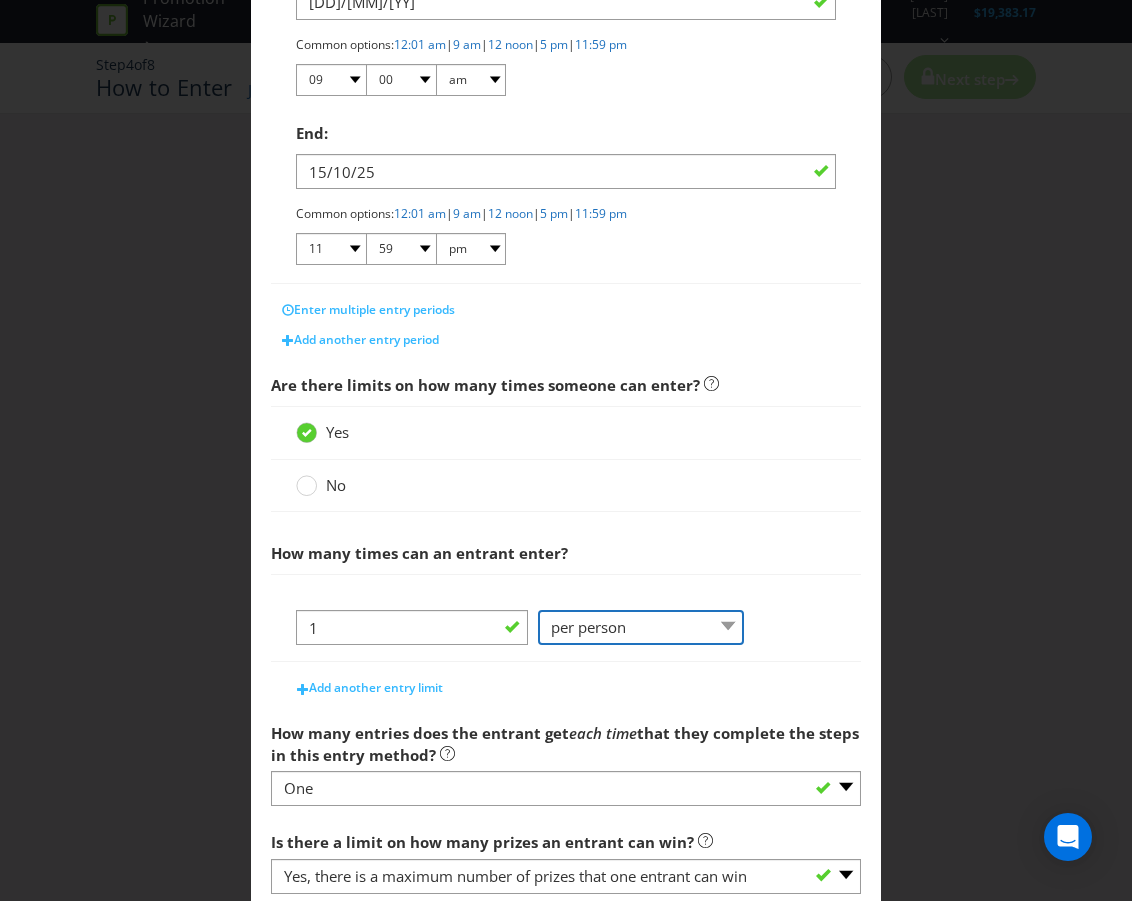 click on "-- Please Select -- per person per day per purchase per transaction Other (please specify)" at bounding box center [641, 627] 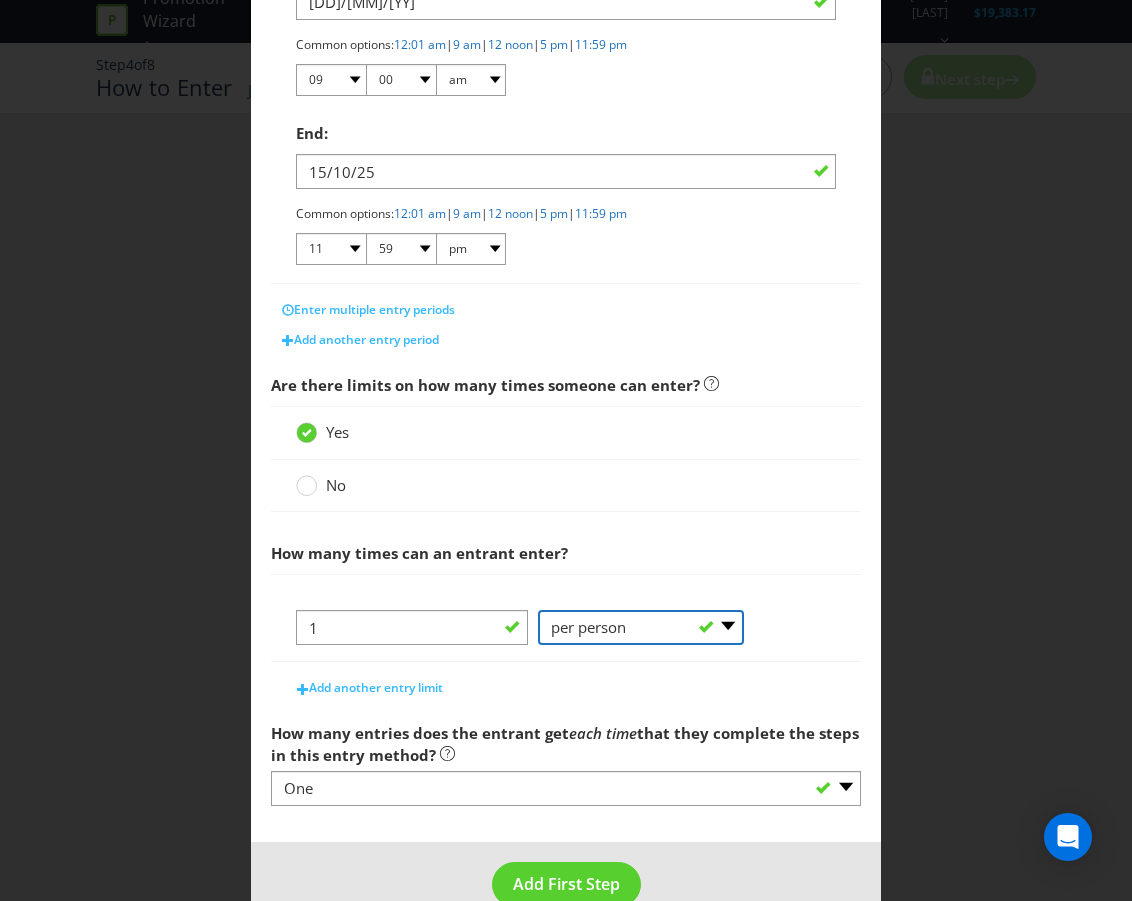 scroll, scrollTop: 542, scrollLeft: 0, axis: vertical 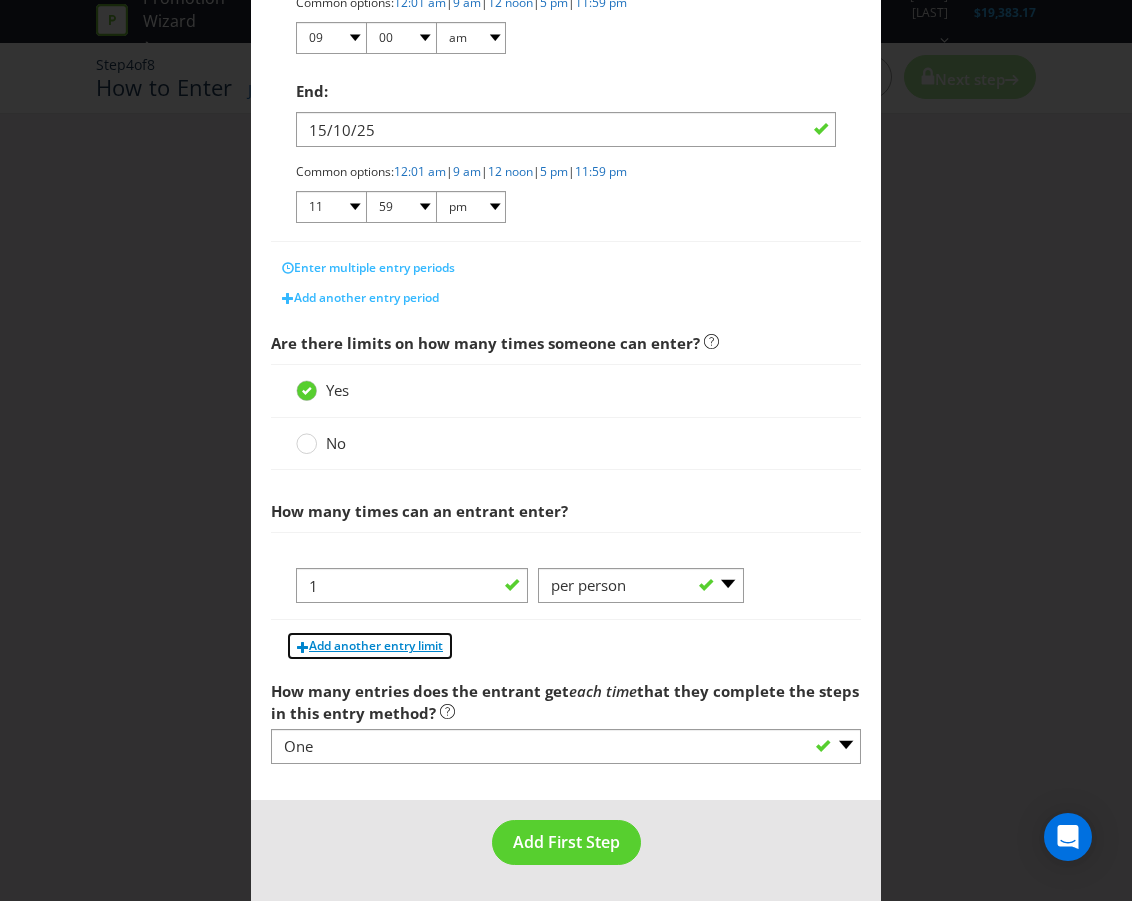 click on "Add another entry limit" at bounding box center (376, 645) 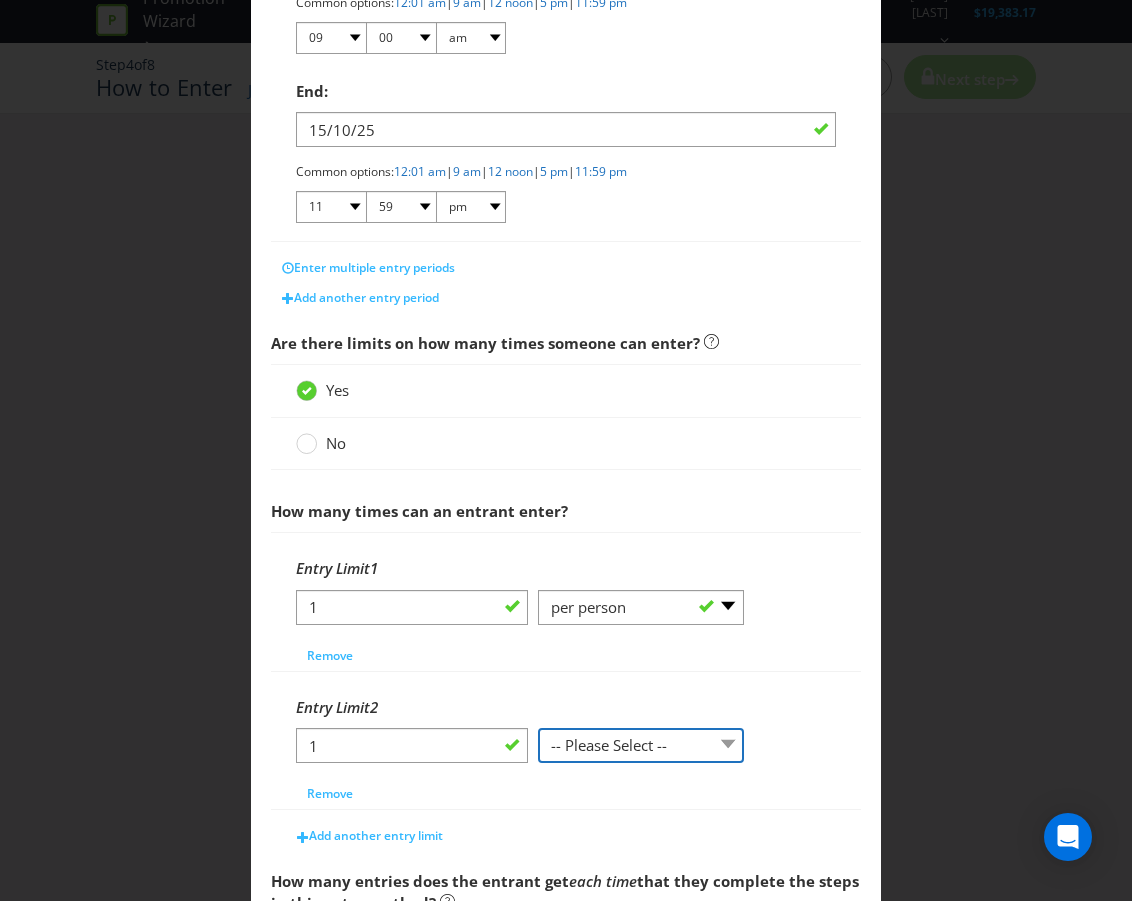 click on "-- Please Select -- per person per day per purchase per transaction Other (please specify)" at bounding box center [641, 745] 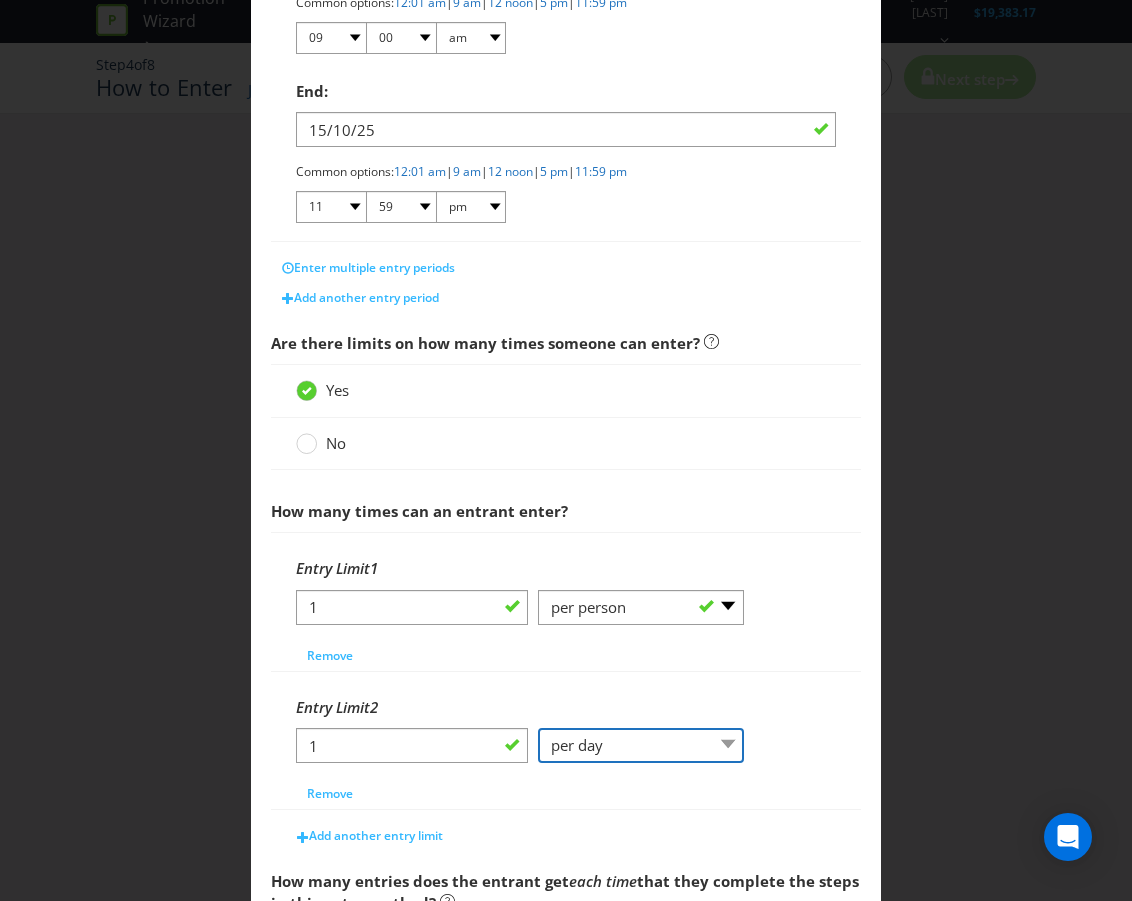 click on "-- Please Select -- per person per day per purchase per transaction Other (please specify)" at bounding box center [641, 745] 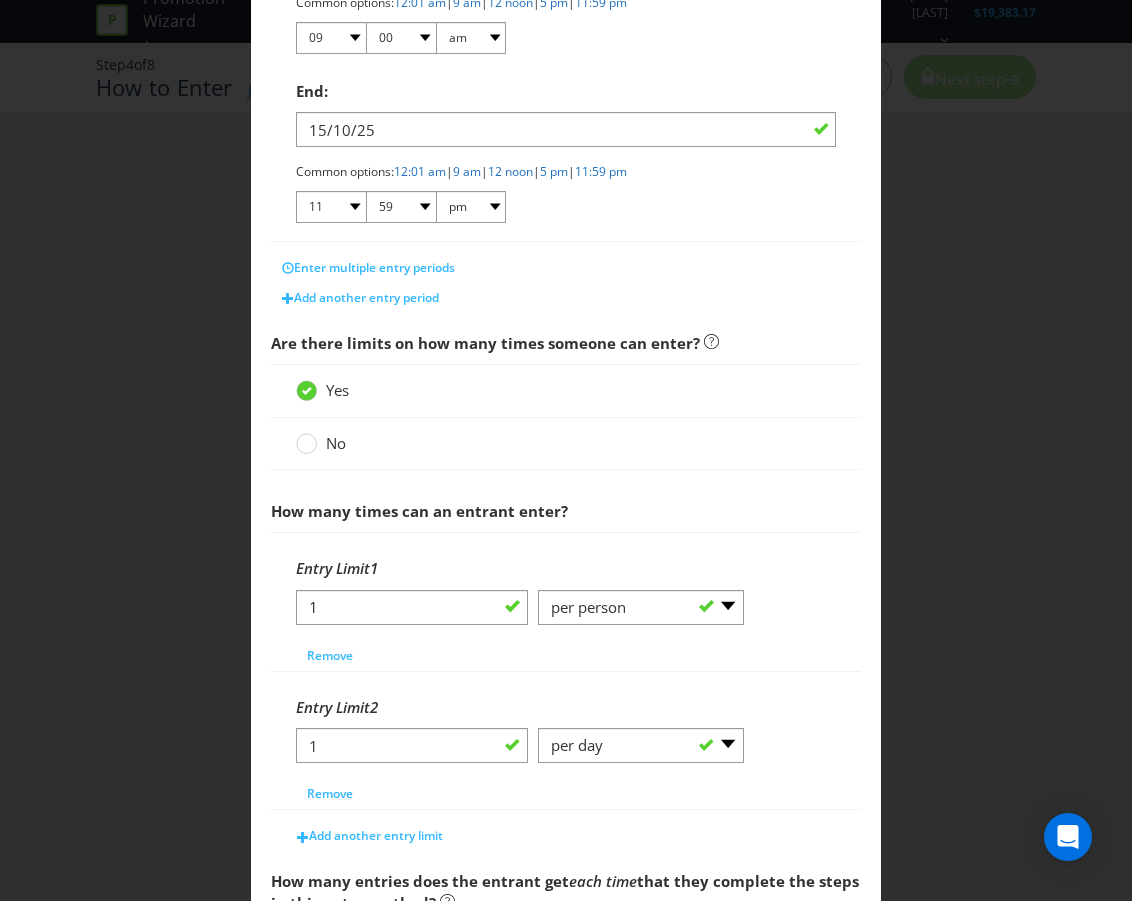 click on "Entry Limit  2" at bounding box center (566, 707) 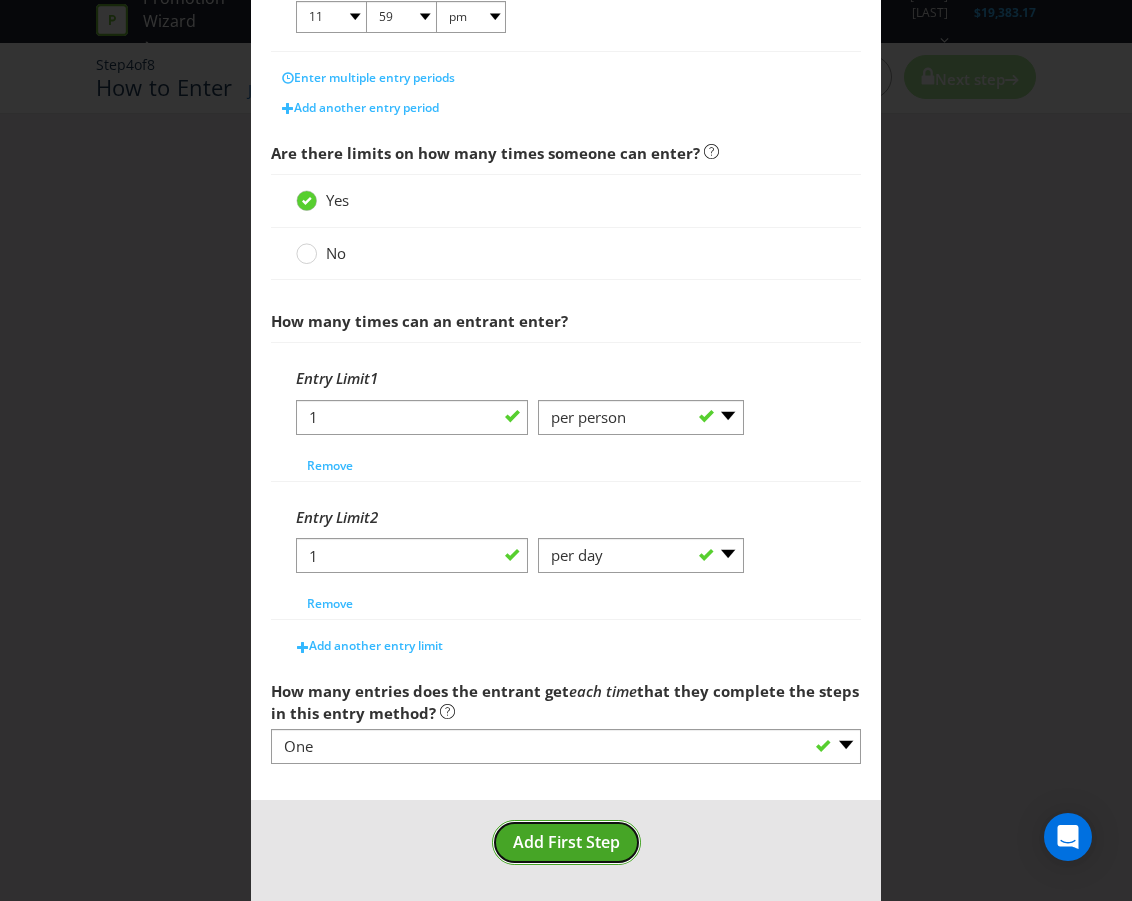 click on "Add First Step" at bounding box center [566, 842] 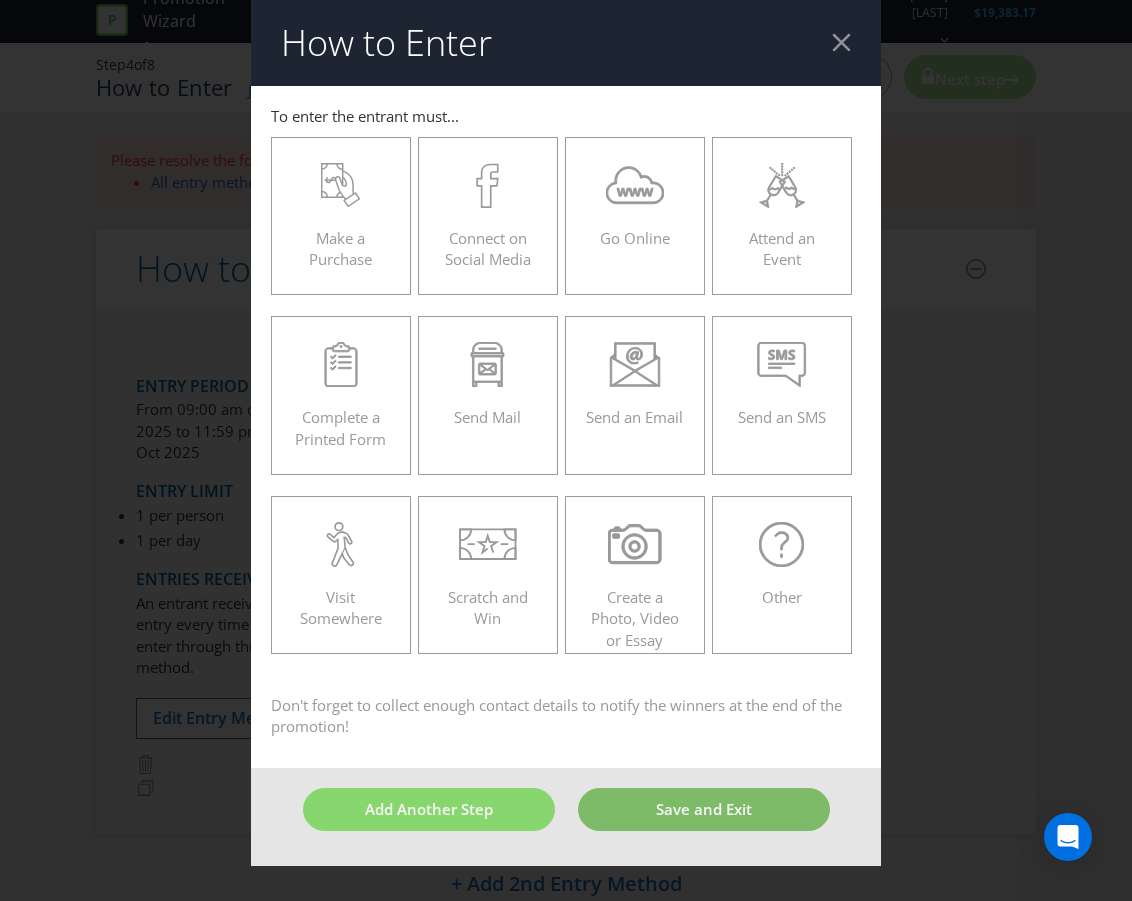 scroll, scrollTop: 0, scrollLeft: 0, axis: both 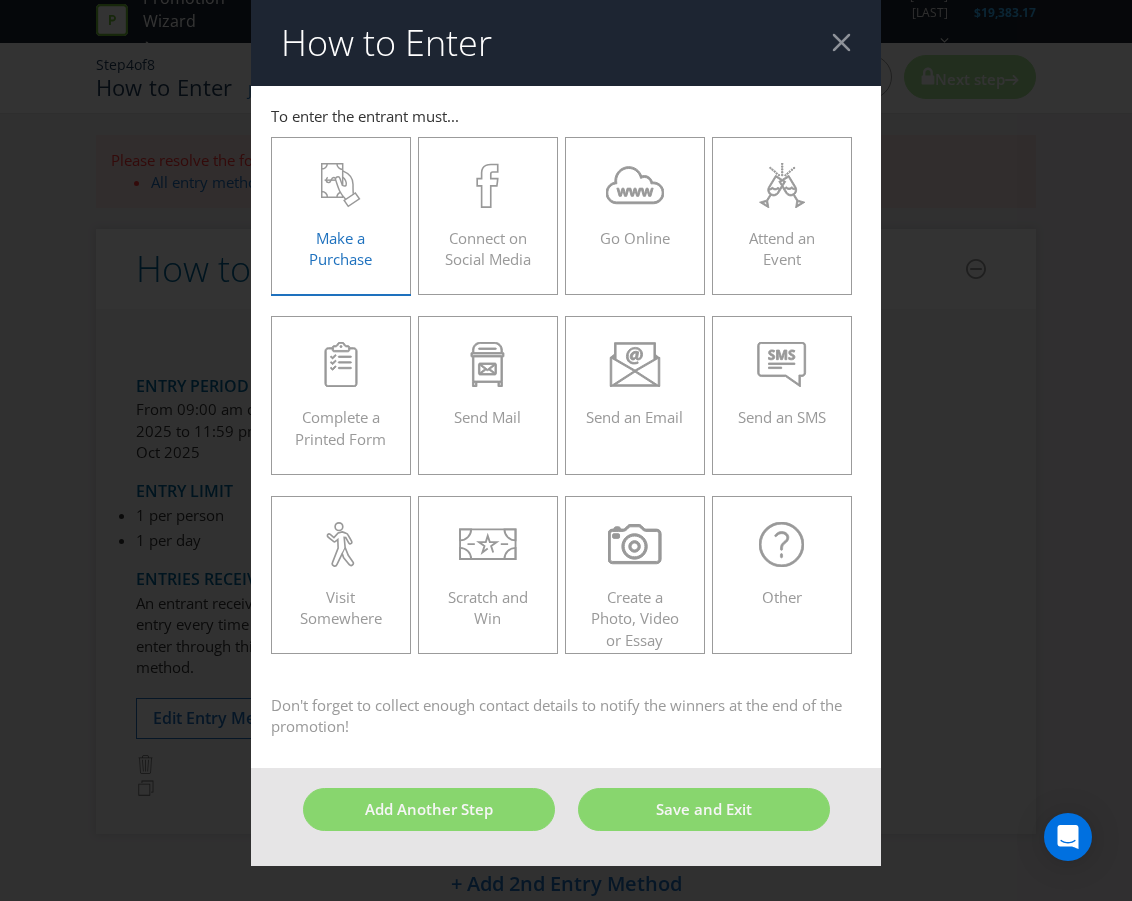 click on "Make a Purchase" at bounding box center (340, 248) 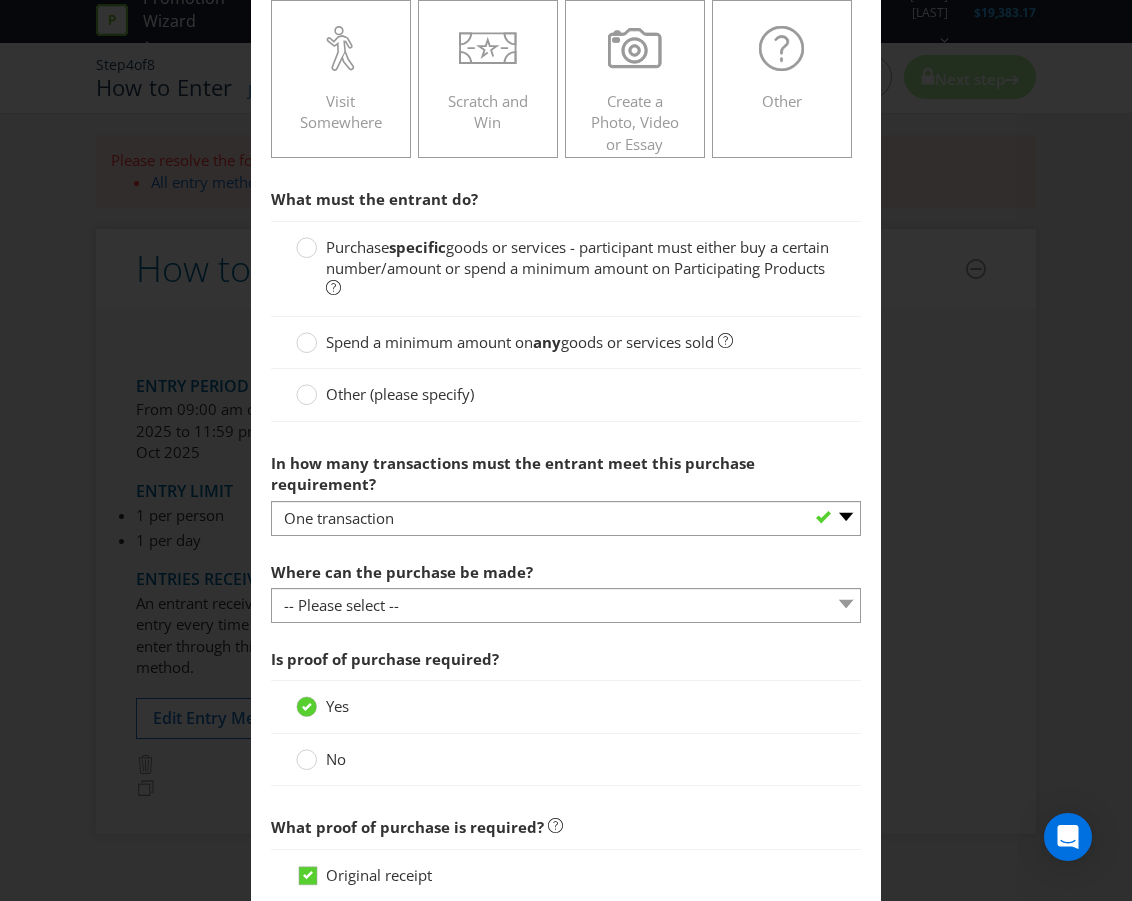 scroll, scrollTop: 500, scrollLeft: 0, axis: vertical 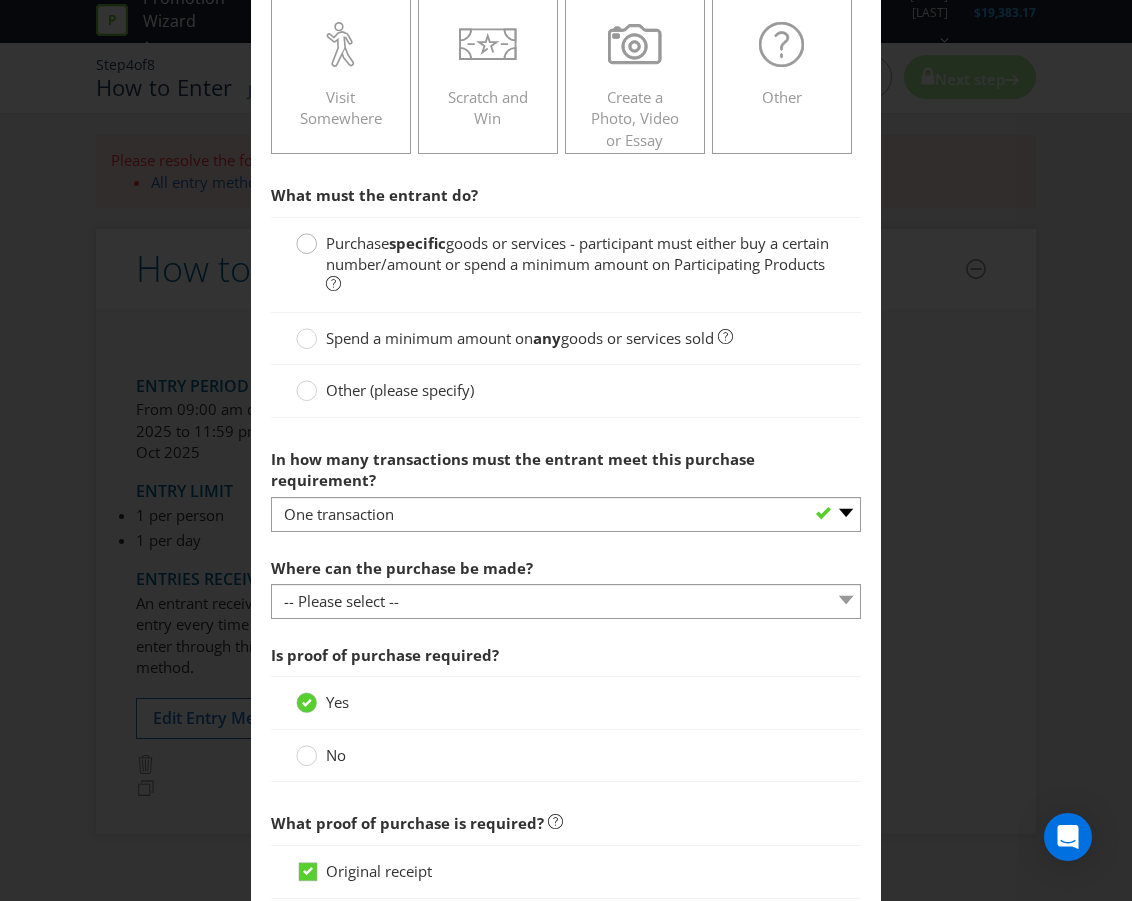 click 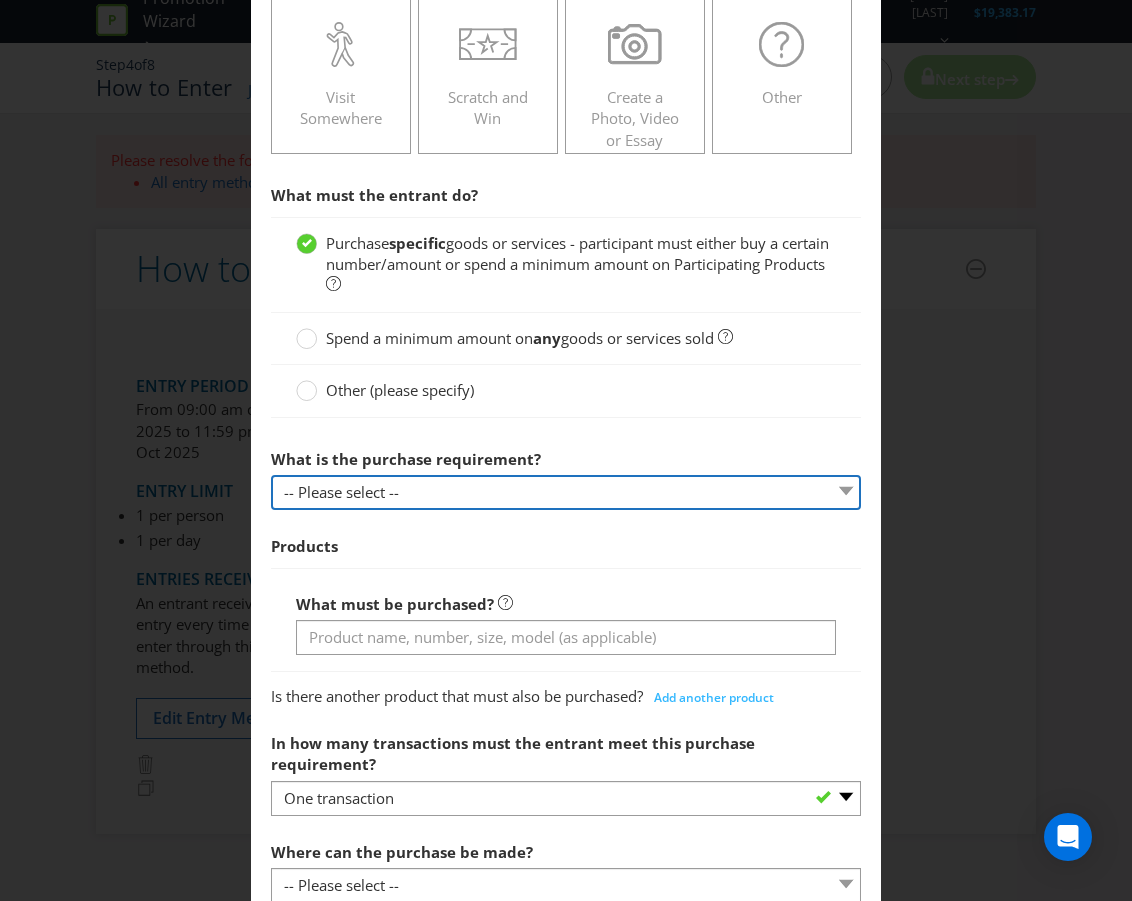drag, startPoint x: 370, startPoint y: 498, endPoint x: 374, endPoint y: 508, distance: 10.770329 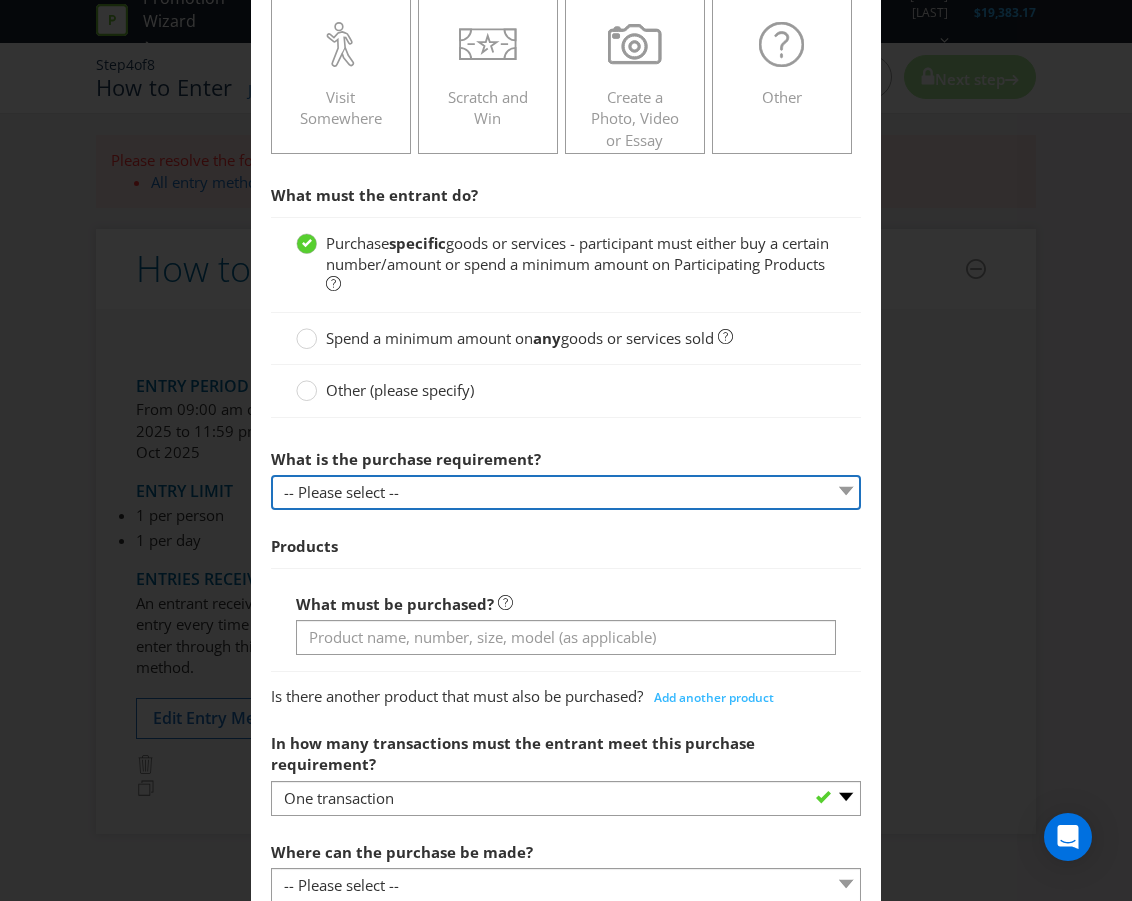 select on "MINIMUM_SPEND_AMOUNT" 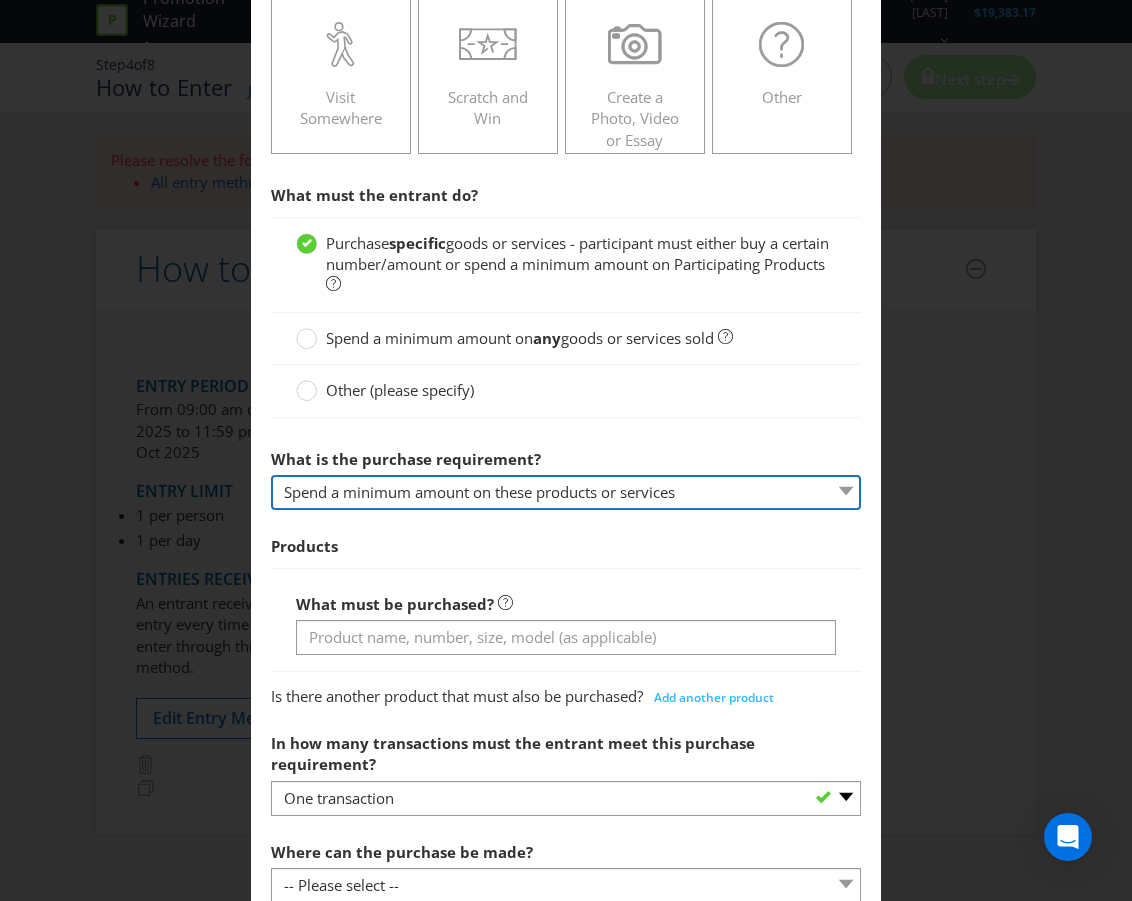 click on "-- Please select -- Buy a certain number of these products or services Spend a minimum amount on these products or services" at bounding box center [566, 492] 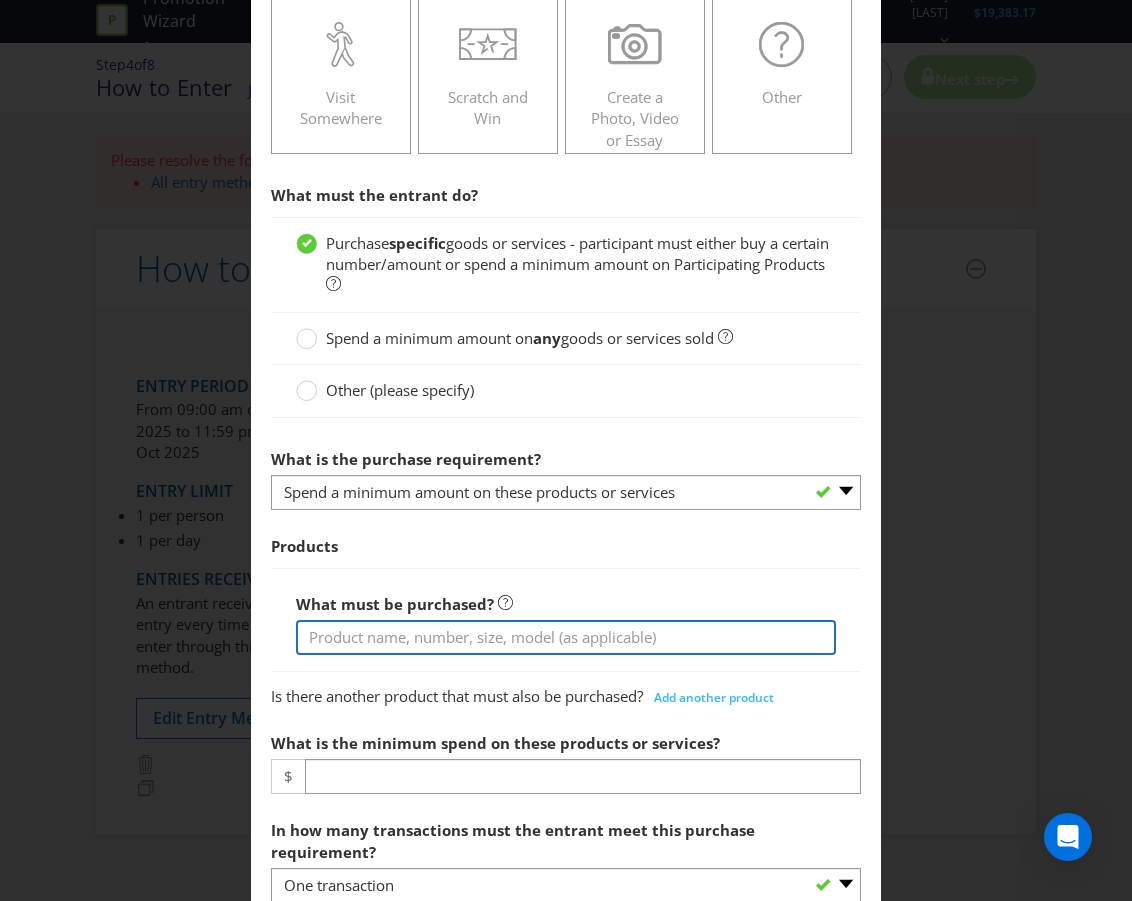 click at bounding box center [566, 637] 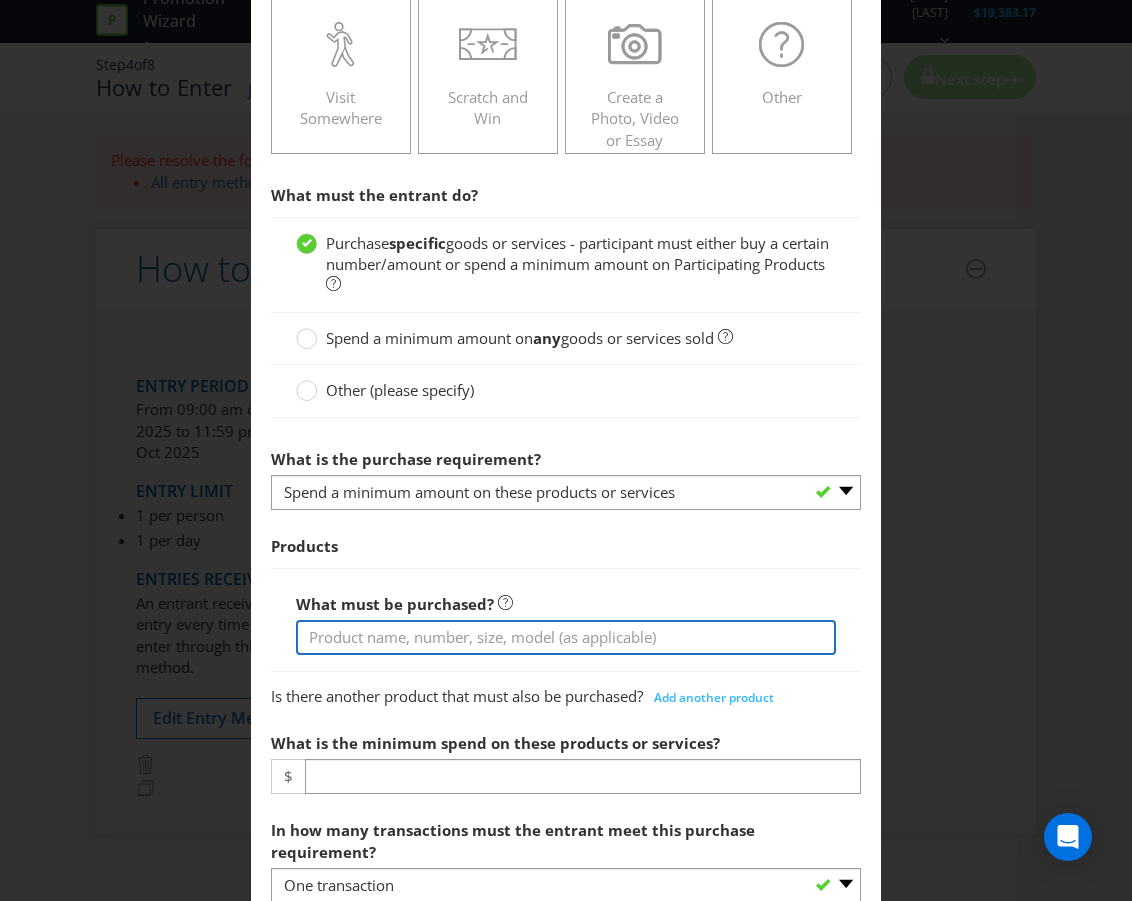 type on "any Kirin Hyoketsu product/s" 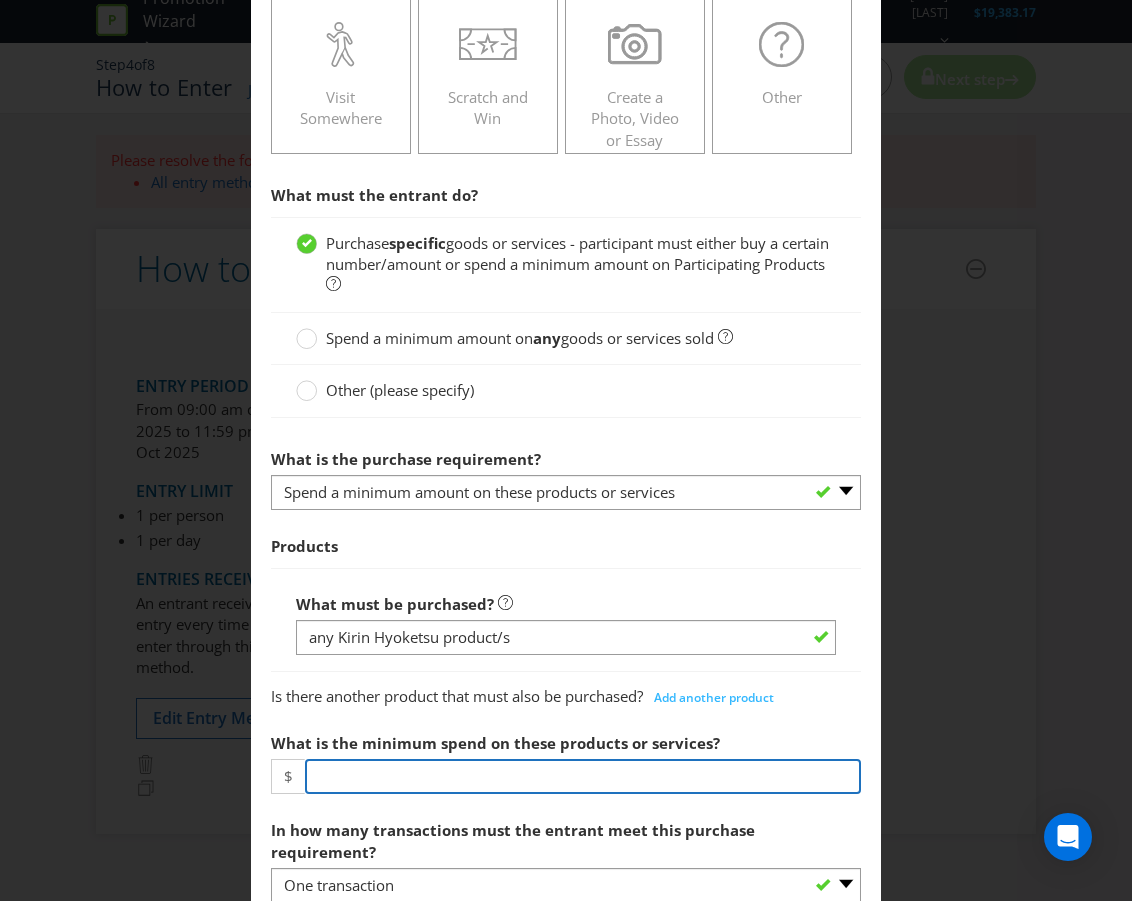 click at bounding box center (583, 776) 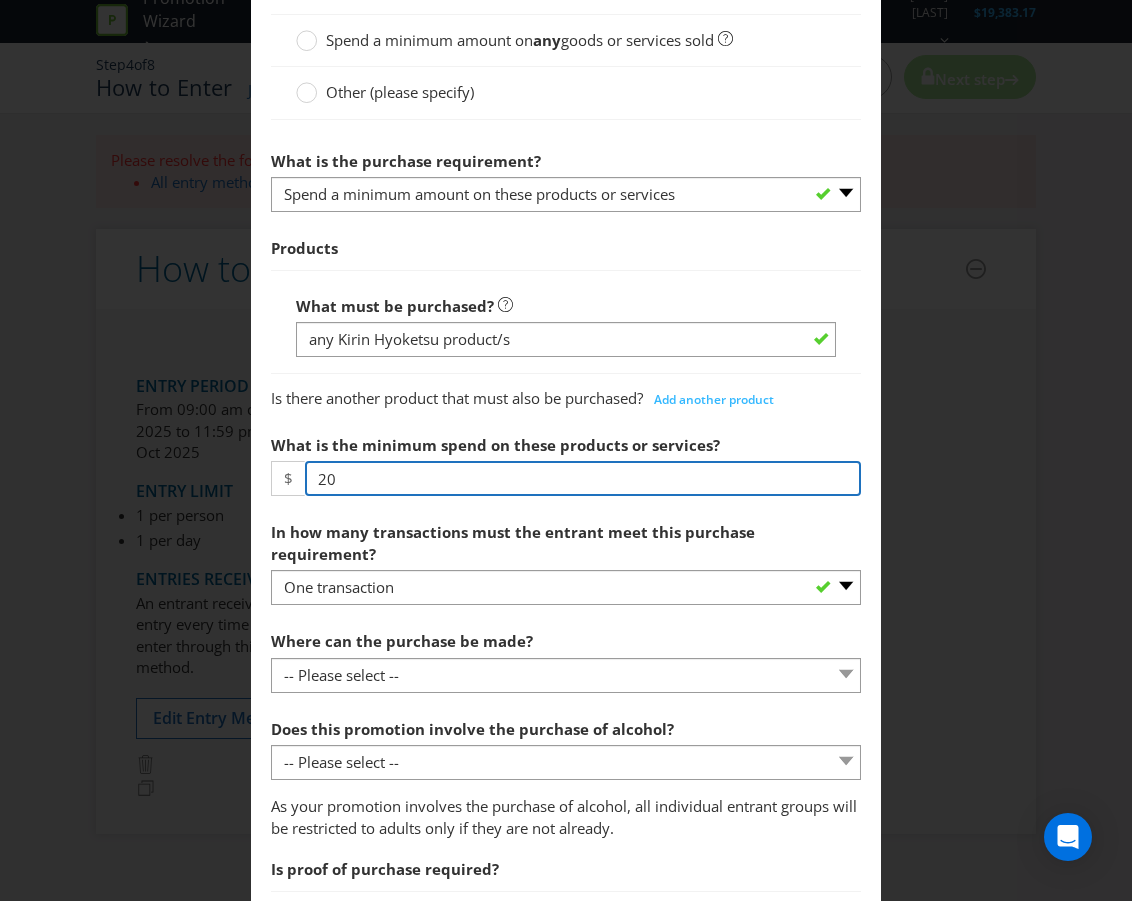scroll, scrollTop: 800, scrollLeft: 0, axis: vertical 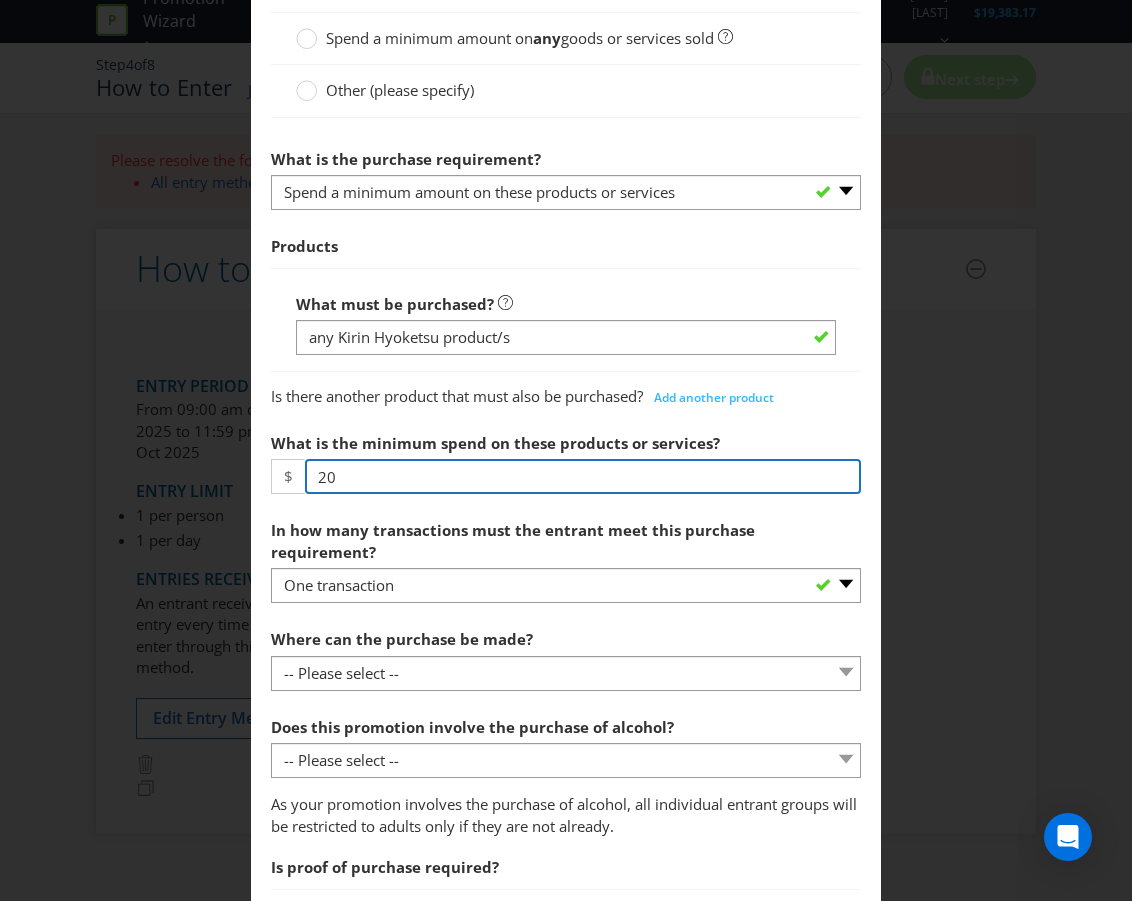 type on "20" 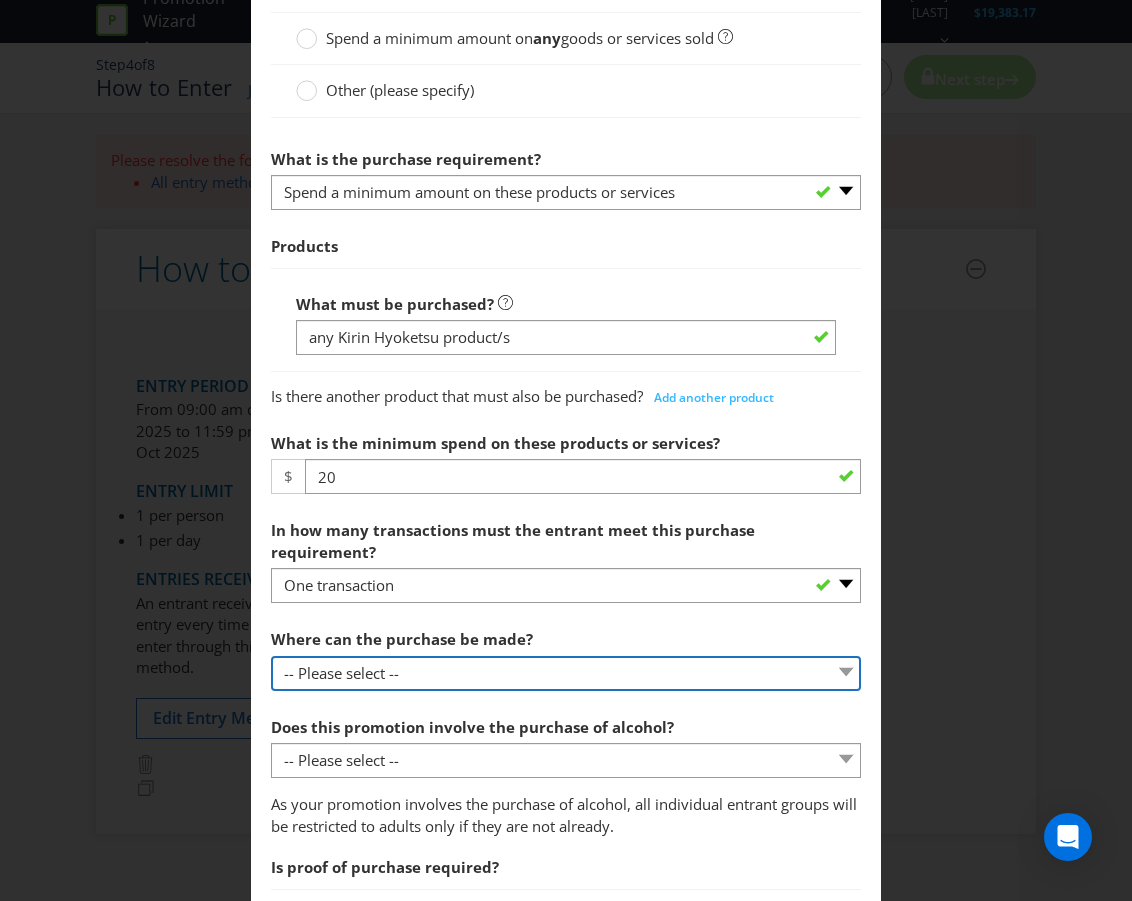 click on "-- Please select -- Any stores displaying promotional material (including online) Any stores displaying promotional material (excluding online) Any stores that sell the product or service Specific stores or a specific area (please specify) Other (please specify)" at bounding box center [566, 673] 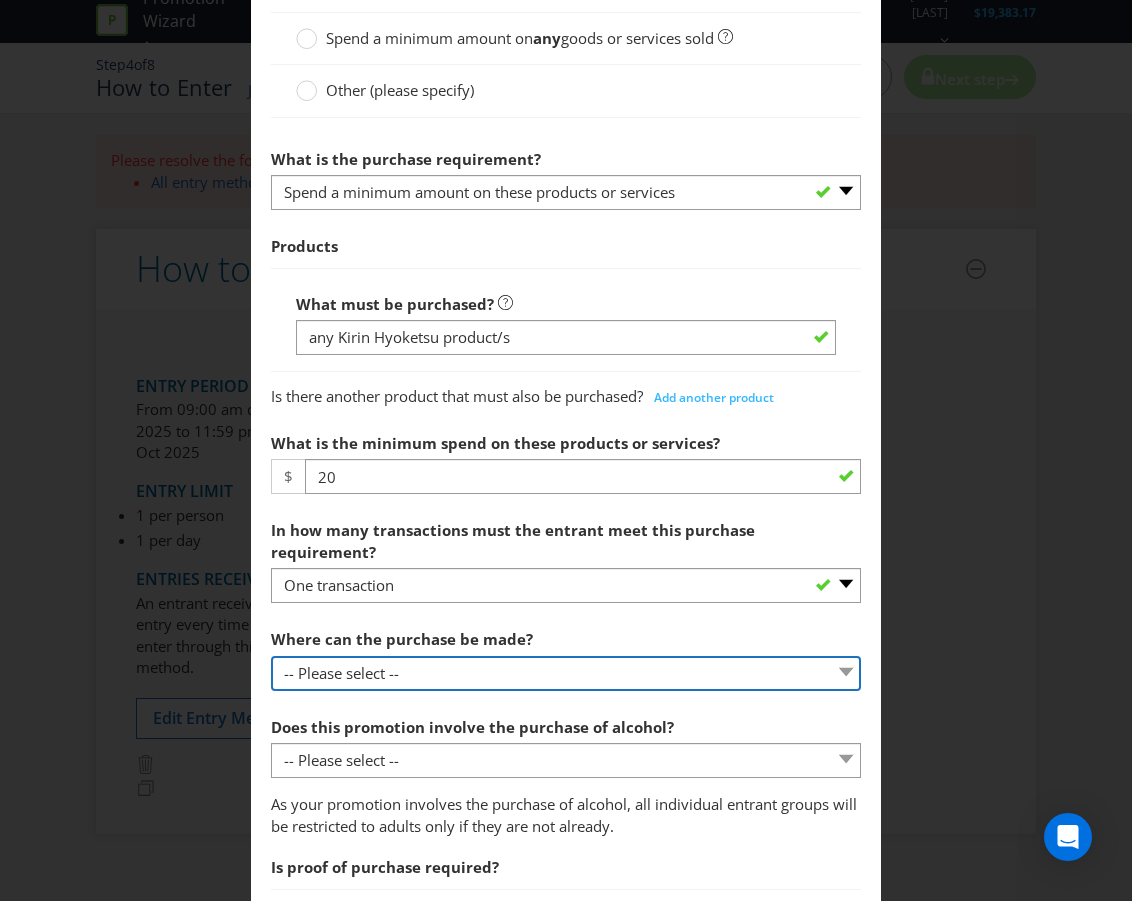 select on "ANY_DISPLAYING_NOT_ONLINE" 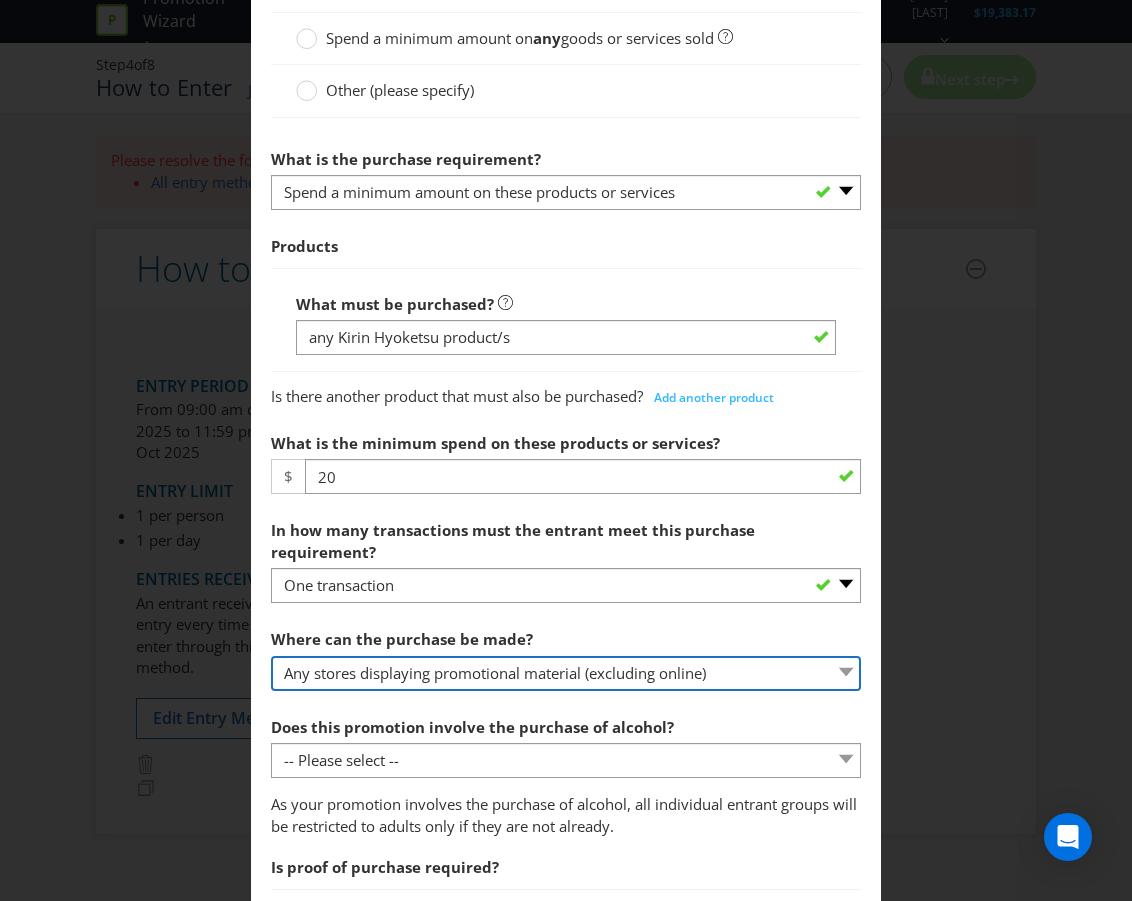 click on "-- Please select -- Any stores displaying promotional material (including online) Any stores displaying promotional material (excluding online) Any stores that sell the product or service Specific stores or a specific area (please specify) Other (please specify)" at bounding box center (566, 673) 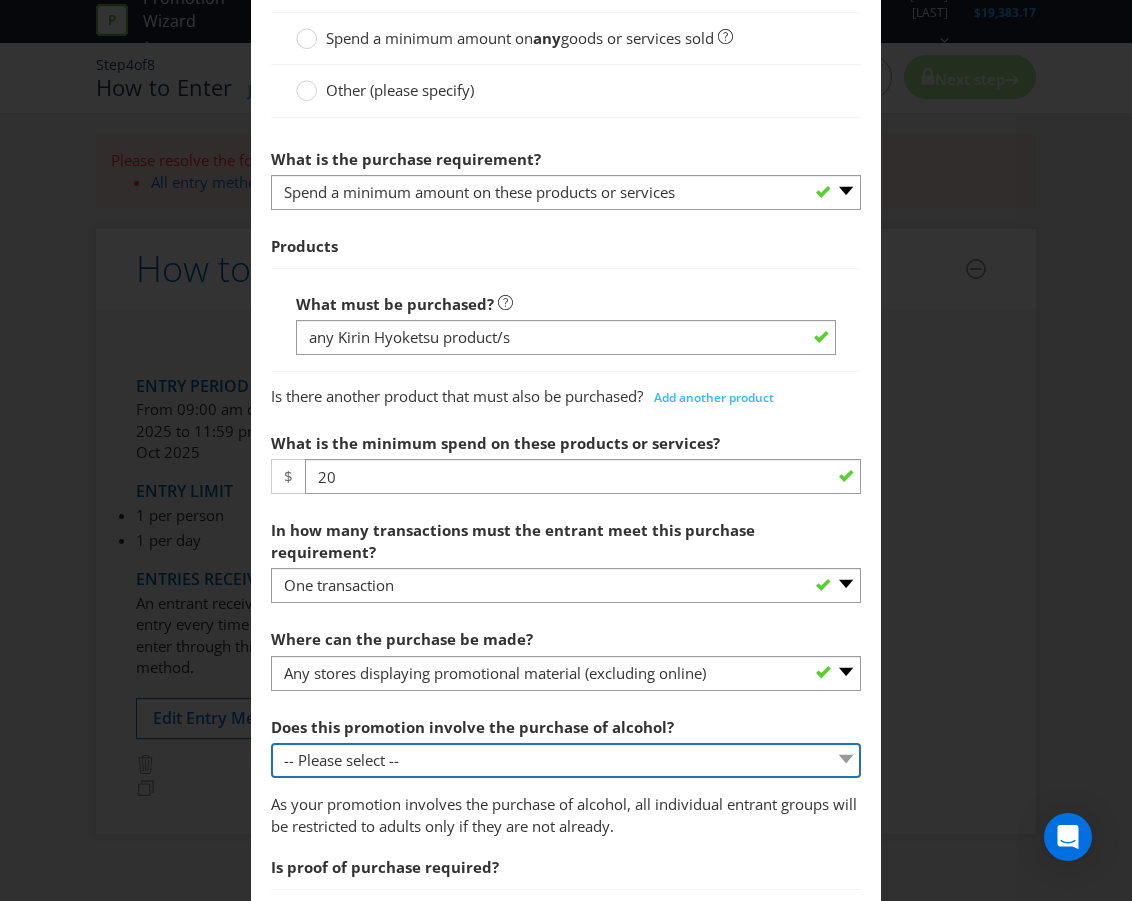 click on "-- Please select -- Yes, for on-premises consumption Yes, for off-premises consumption No, it does not involve the purchase of alcohol" at bounding box center (566, 760) 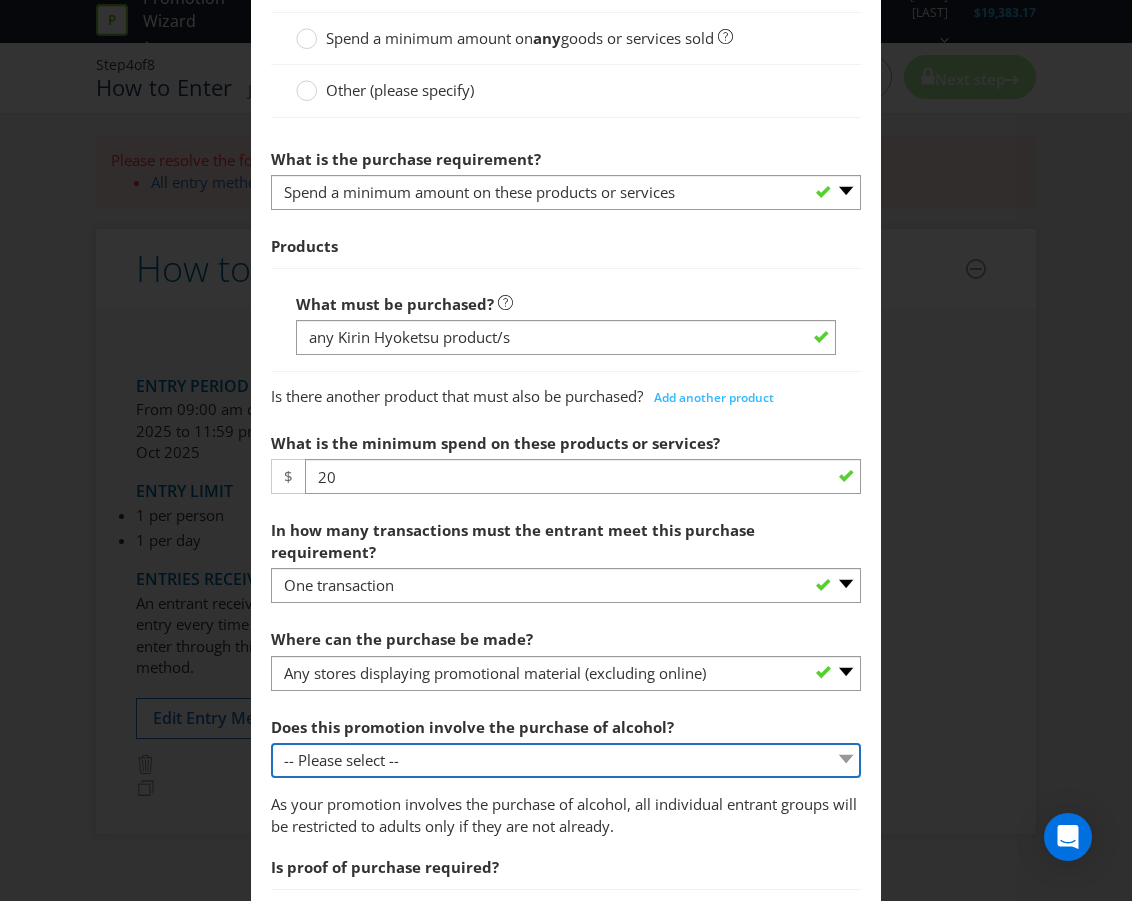 select on "YES_OFF_PREMISES" 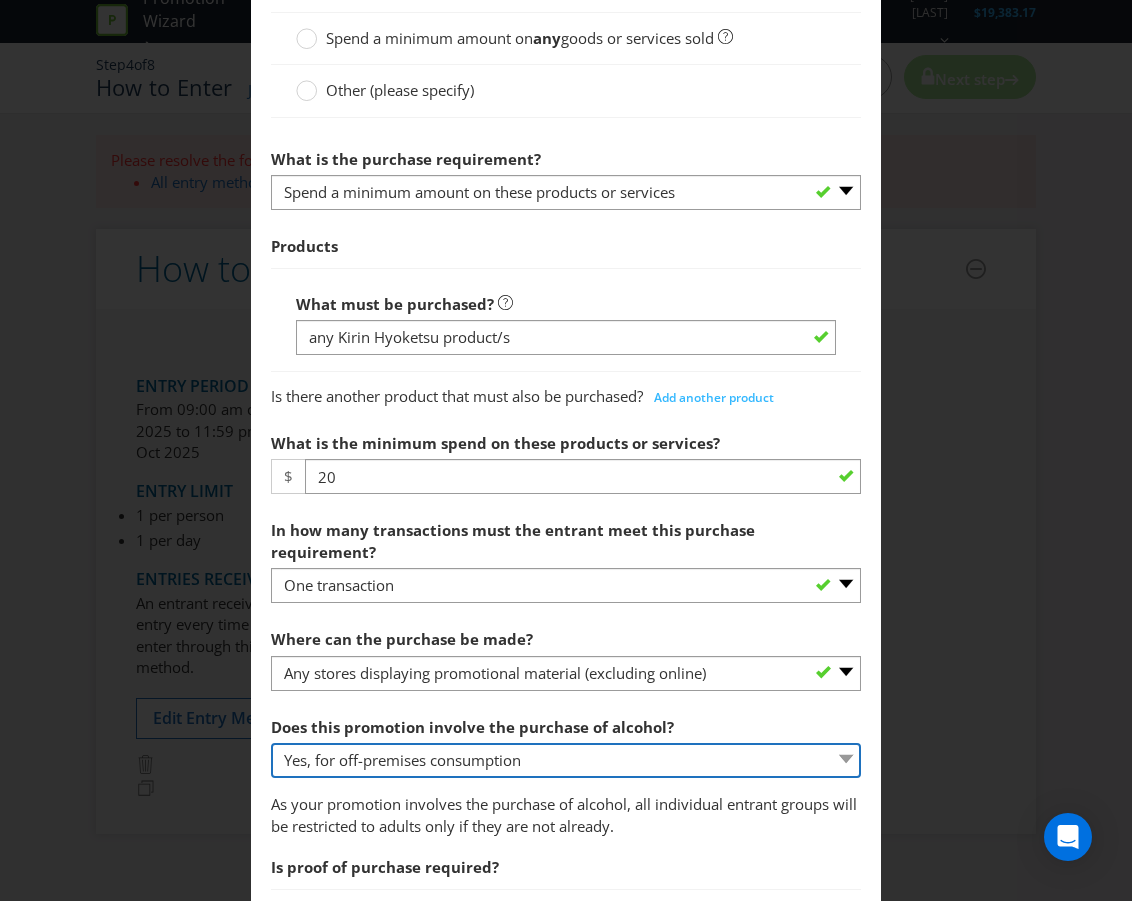 click on "-- Please select -- Yes, for on-premises consumption Yes, for off-premises consumption No, it does not involve the purchase of alcohol" at bounding box center [566, 760] 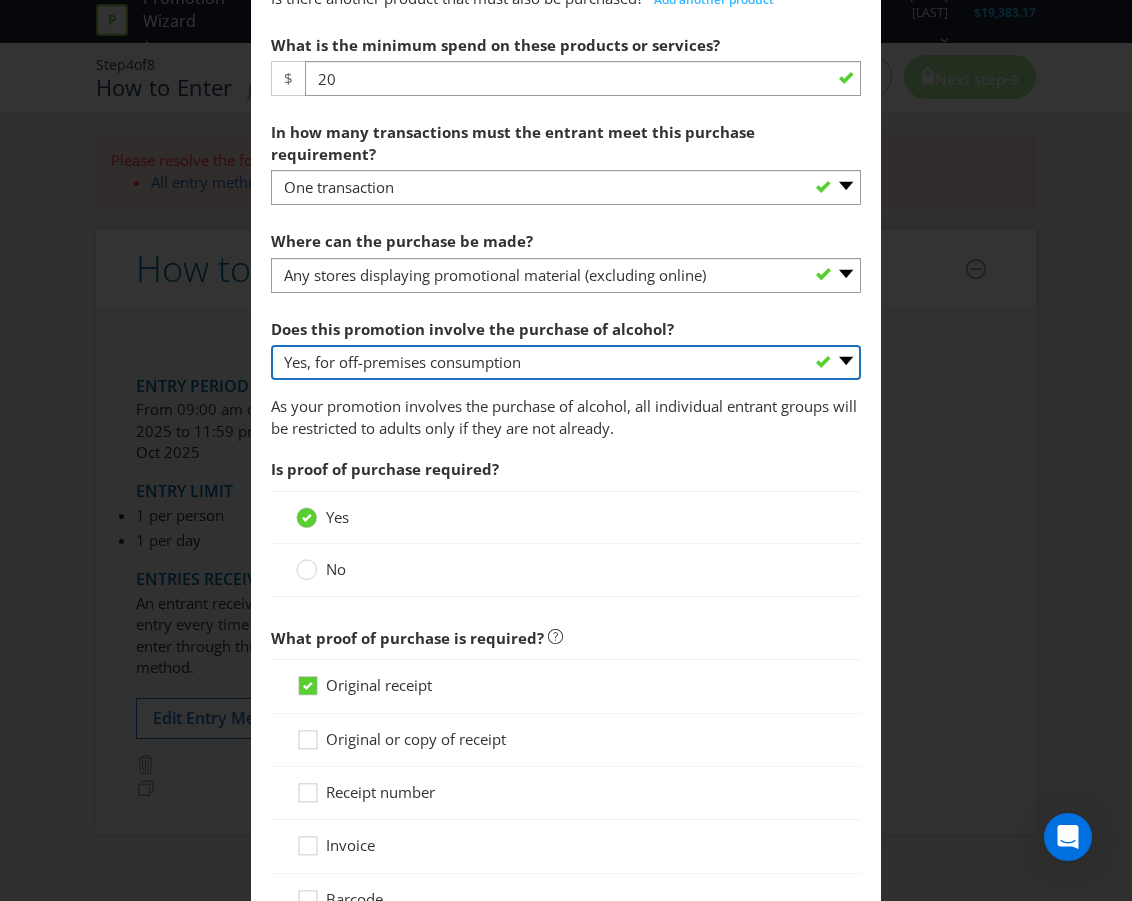 scroll, scrollTop: 1200, scrollLeft: 0, axis: vertical 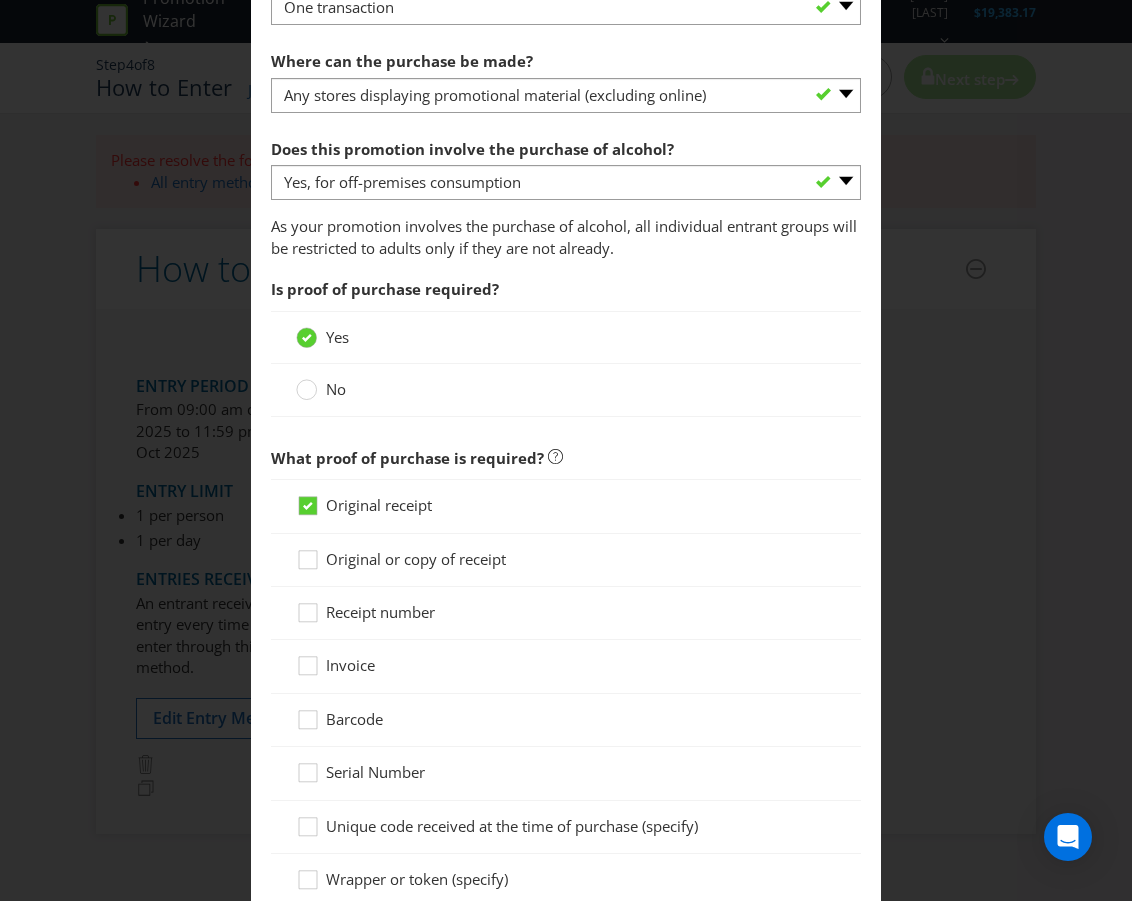 click at bounding box center [307, 383] 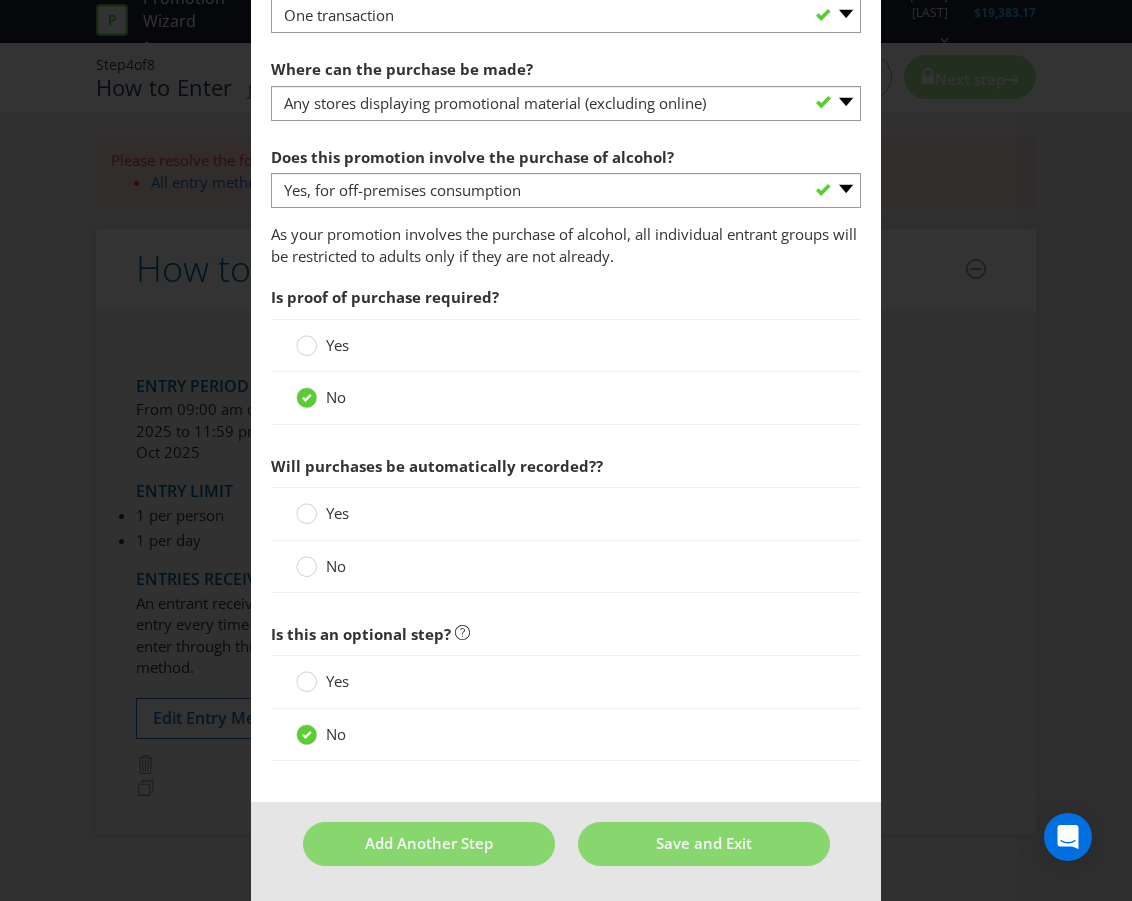 scroll, scrollTop: 1348, scrollLeft: 0, axis: vertical 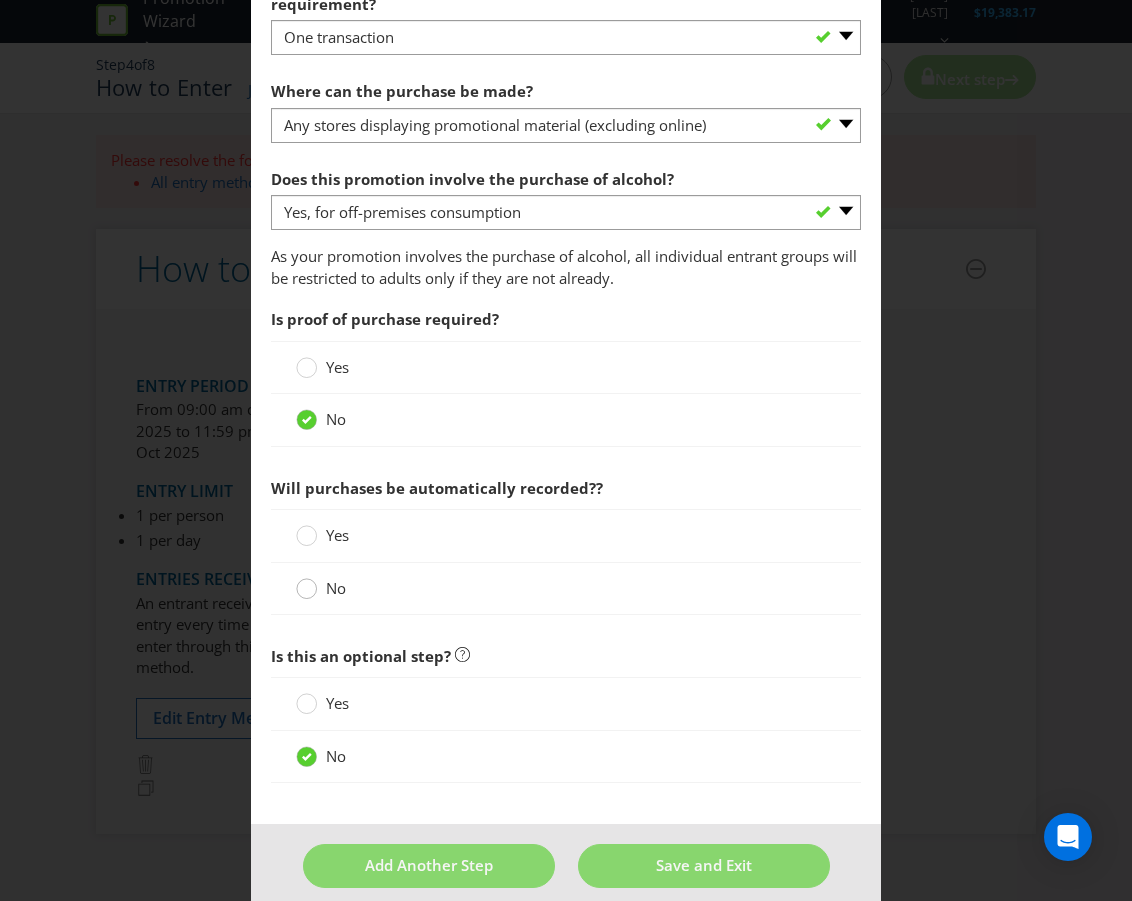 click 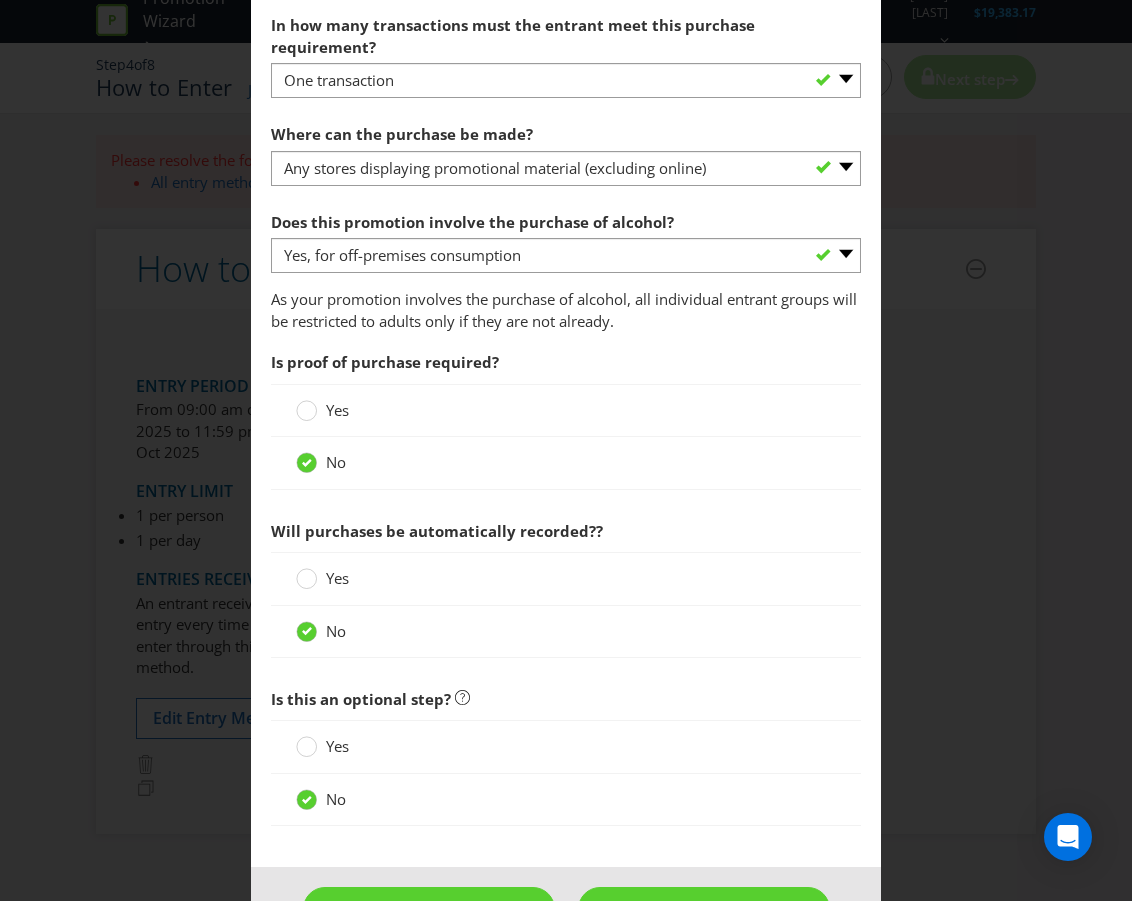 scroll, scrollTop: 1348, scrollLeft: 0, axis: vertical 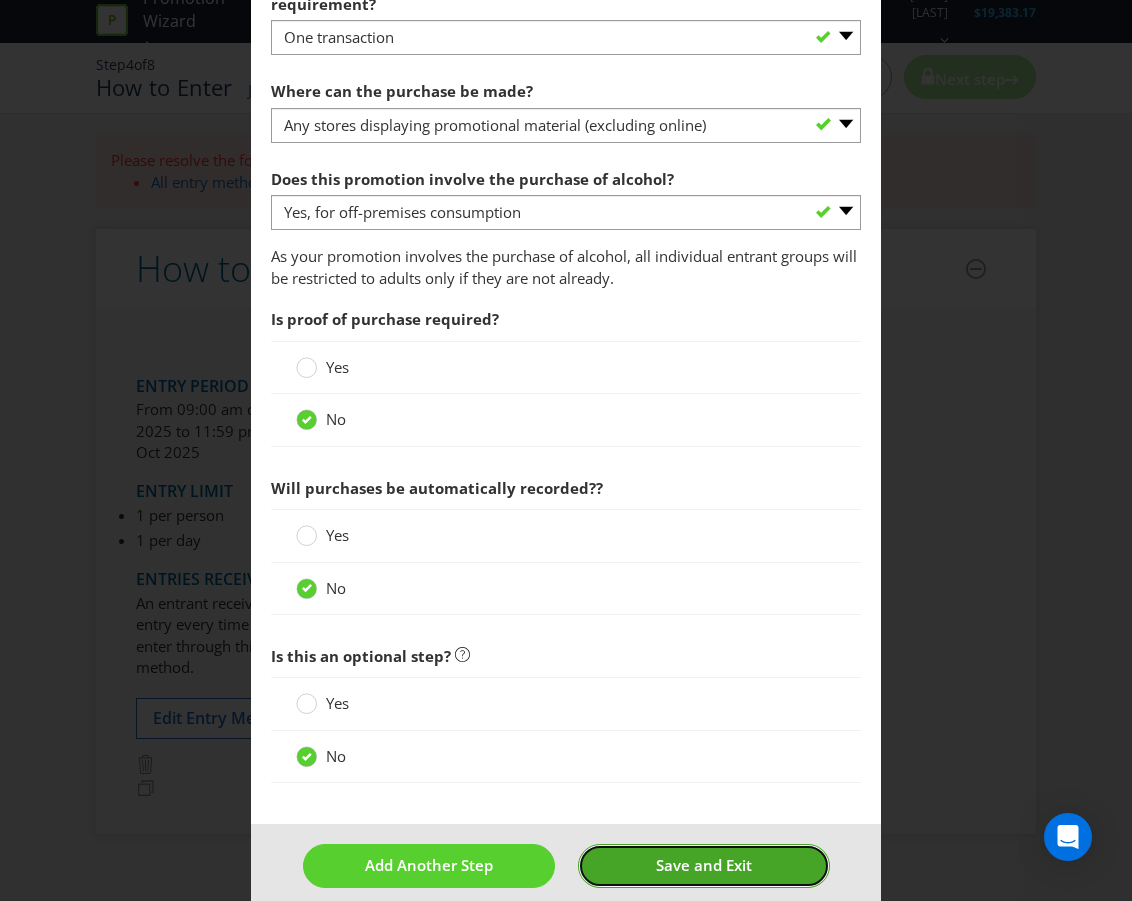 click on "Save and Exit" at bounding box center [704, 865] 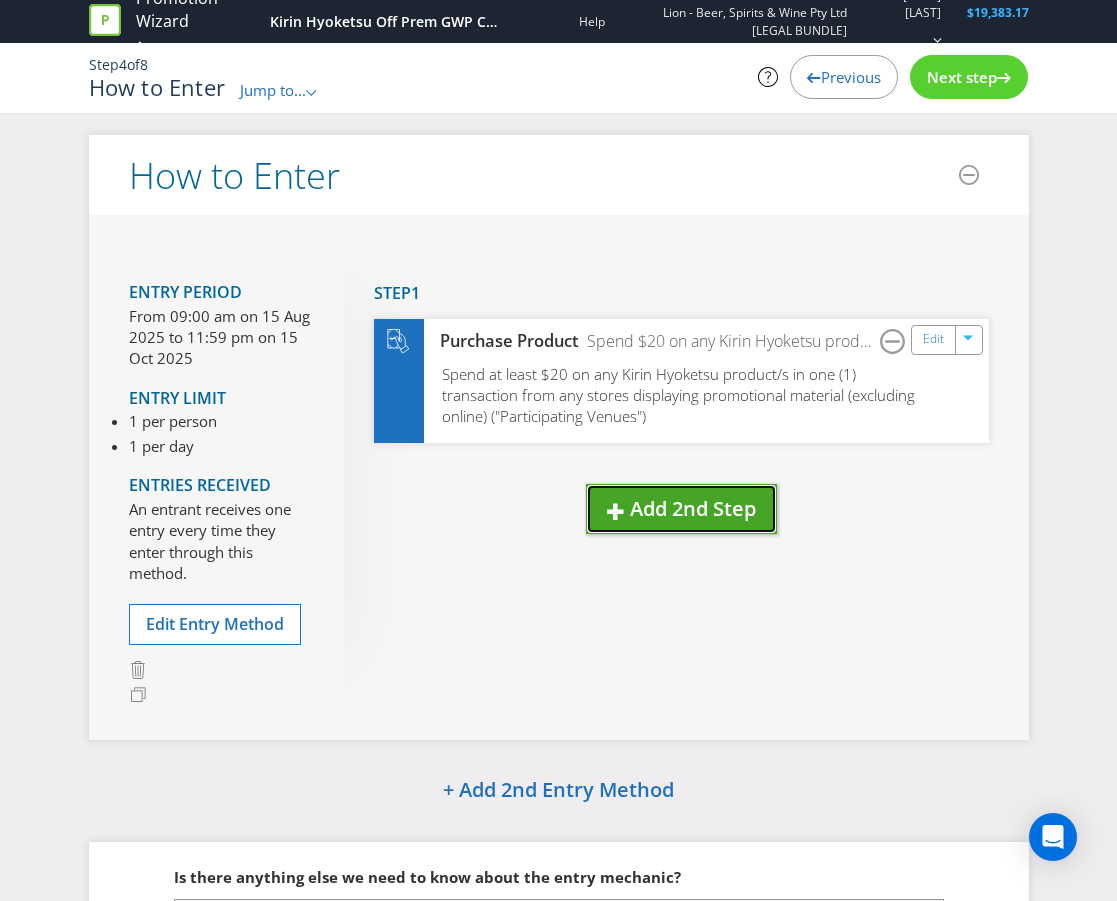 click on "Add 2nd Step" at bounding box center (693, 508) 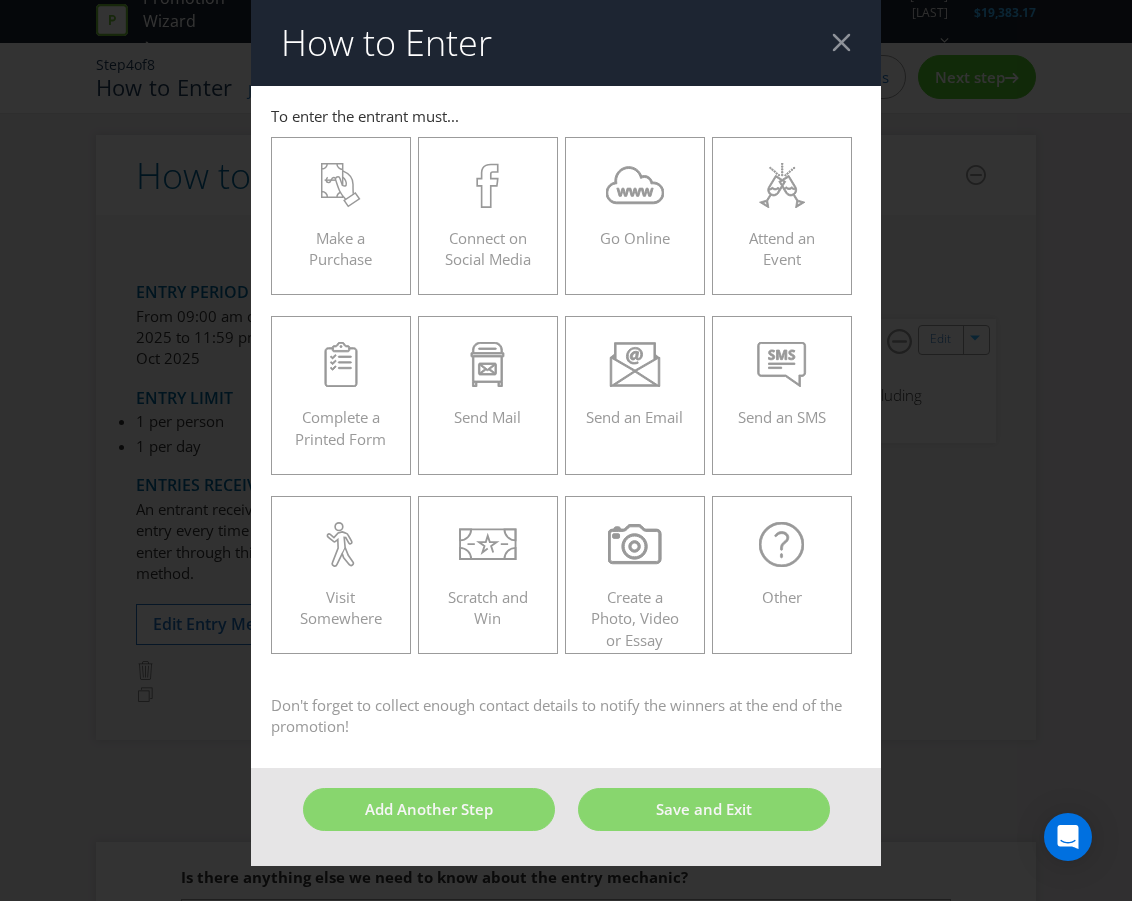 click at bounding box center (841, 42) 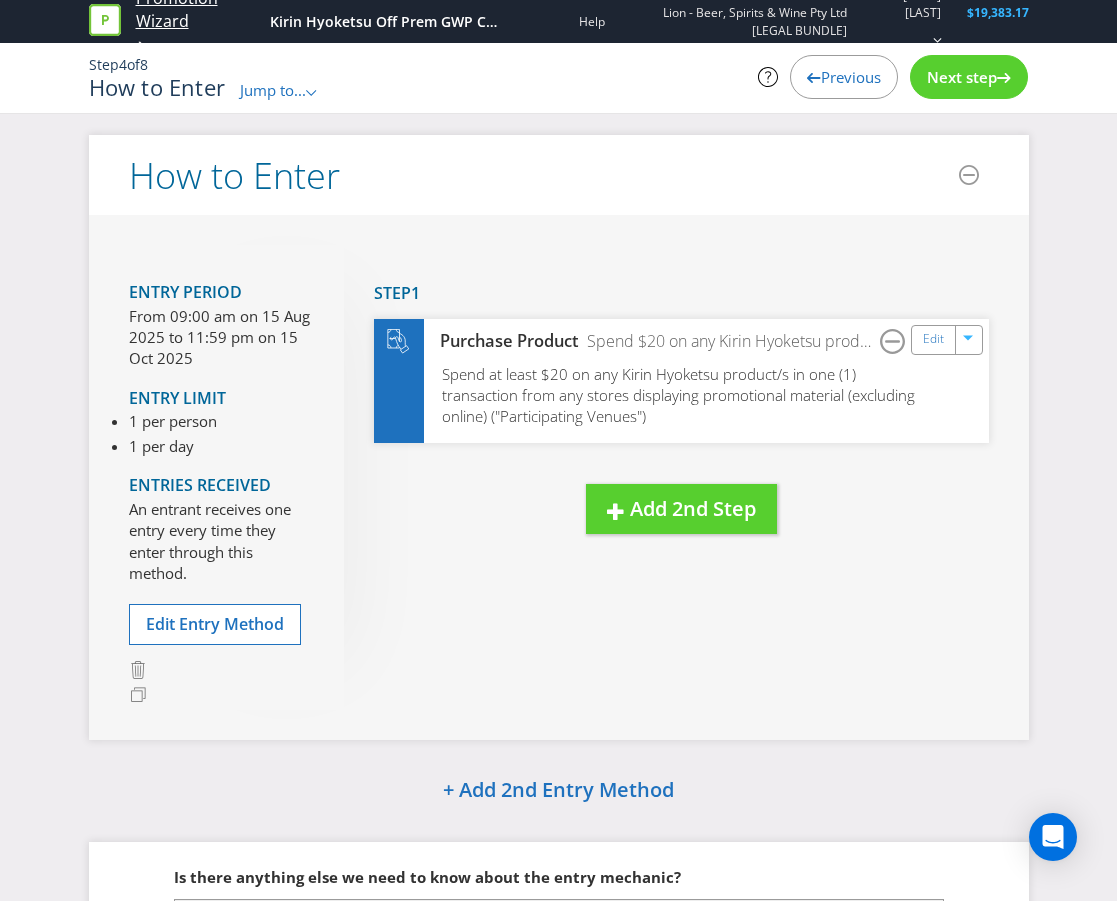 click on "Promotion Wizard" at bounding box center (198, 10) 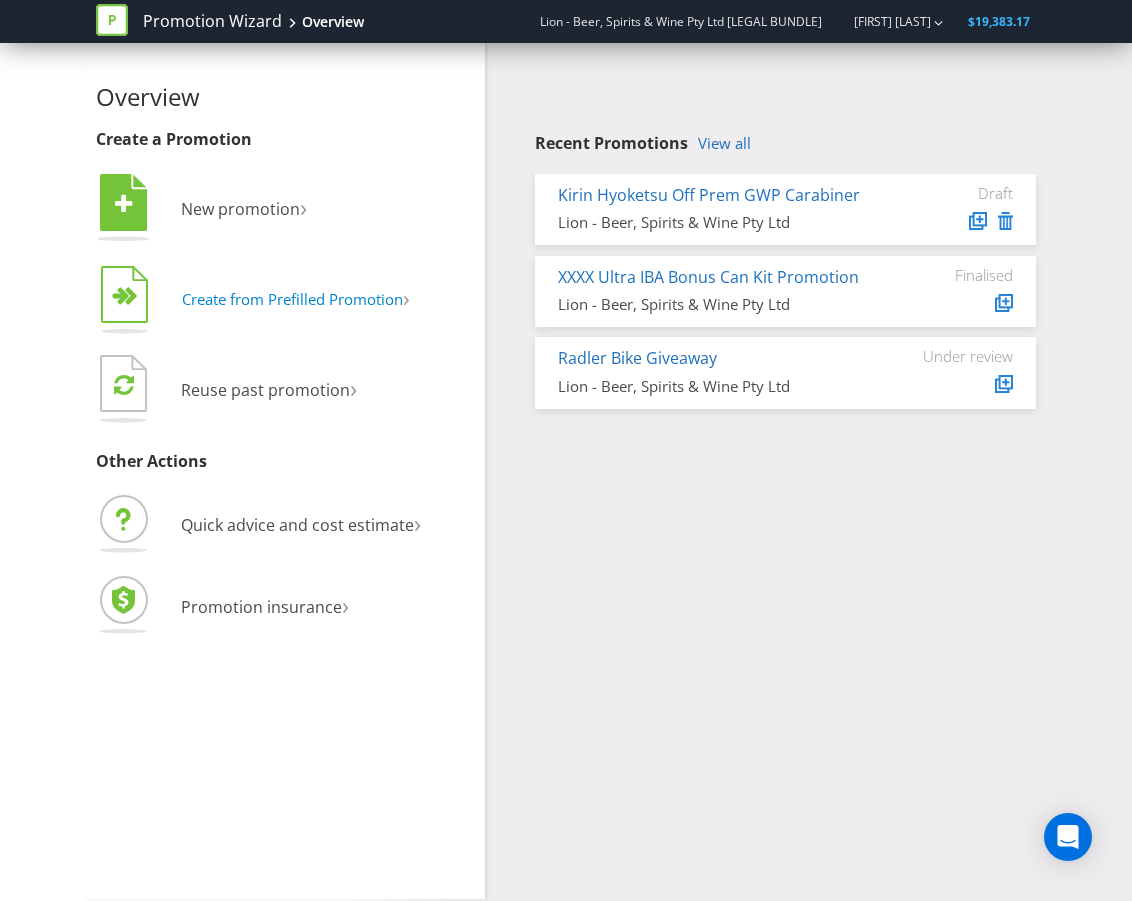 click on "Create from Prefilled Promotion" at bounding box center (292, 299) 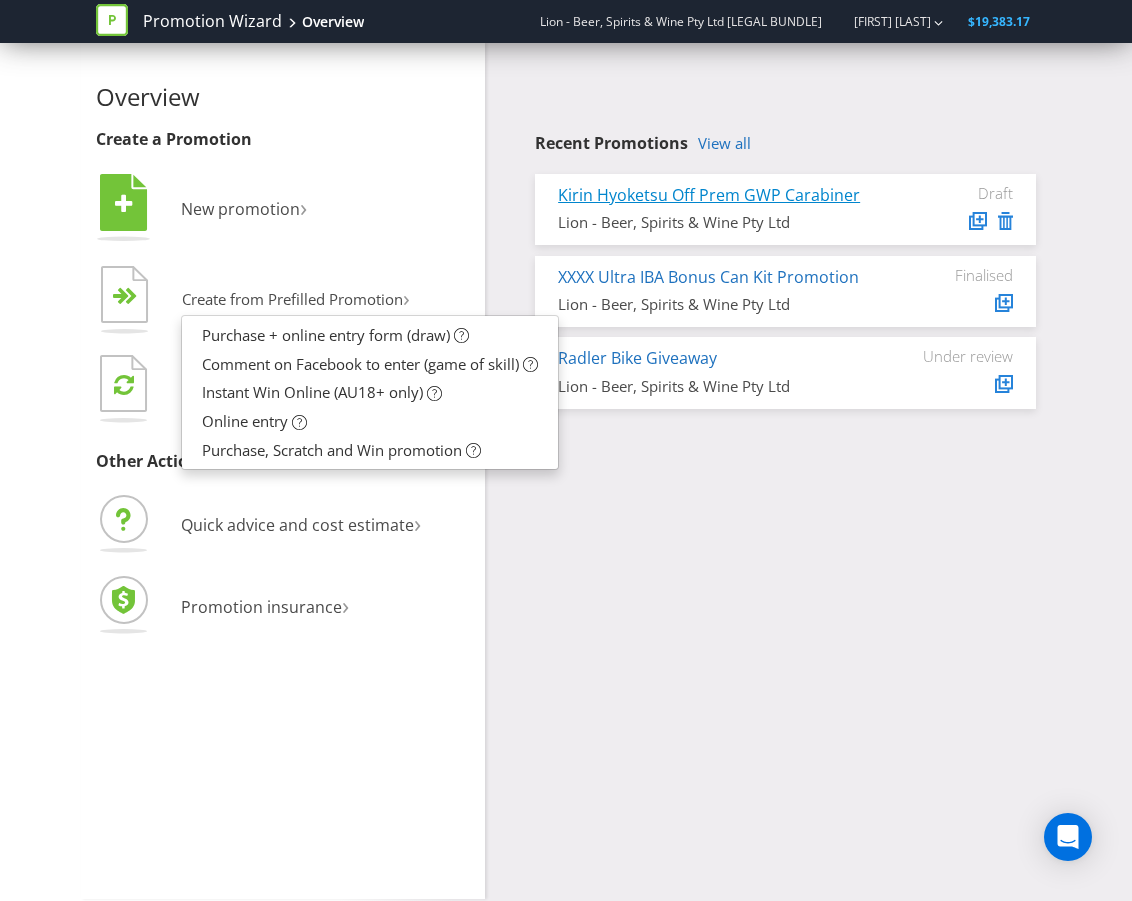 click on "Kirin Hyoketsu Off Prem GWP Carabiner" at bounding box center (709, 195) 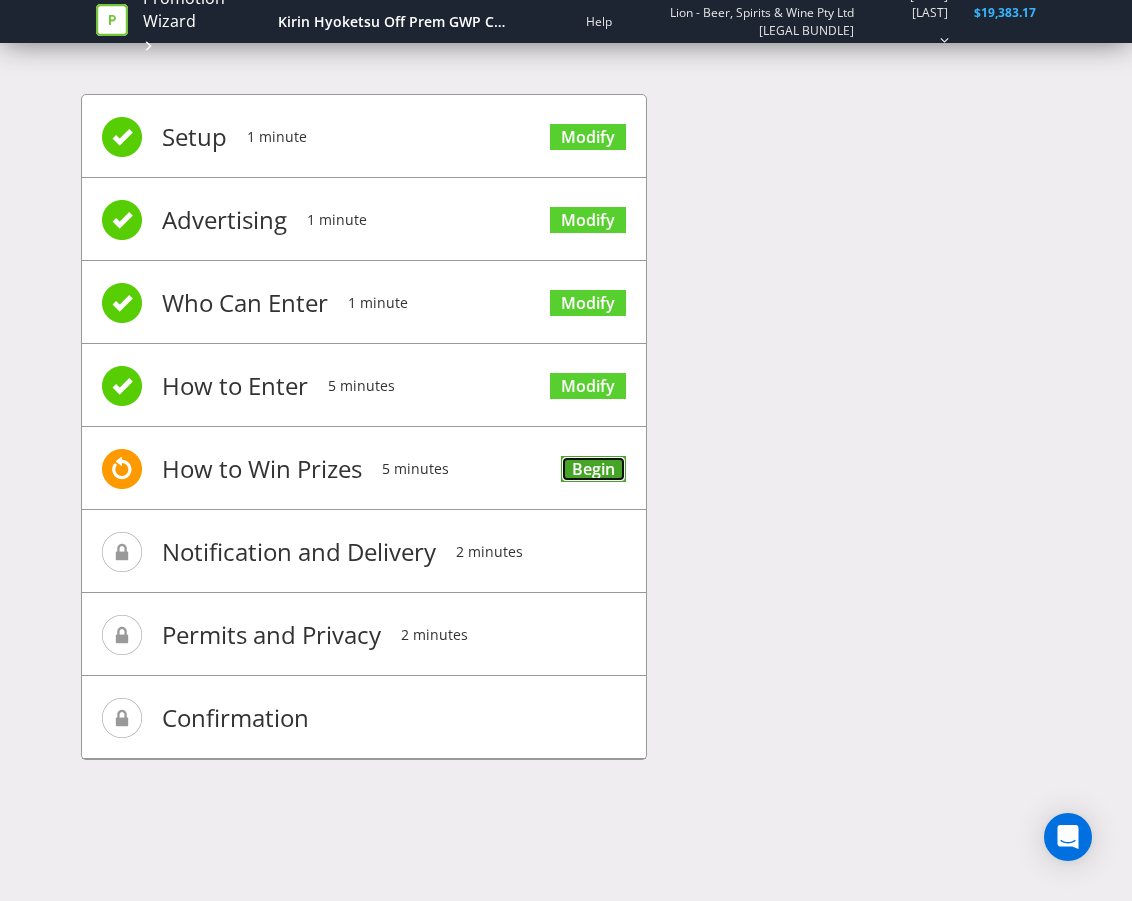 click on "Begin" at bounding box center [593, 469] 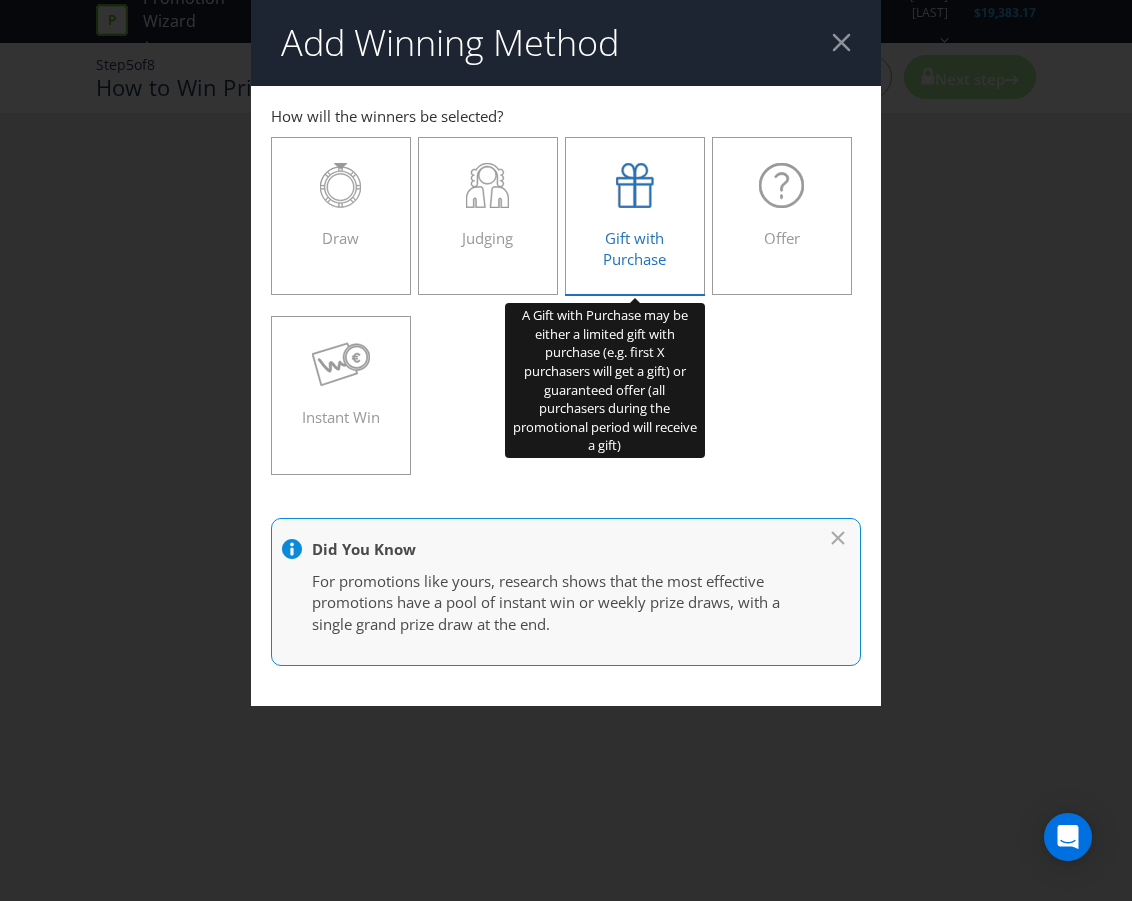 click on "Gift with Purchase" at bounding box center [635, 216] 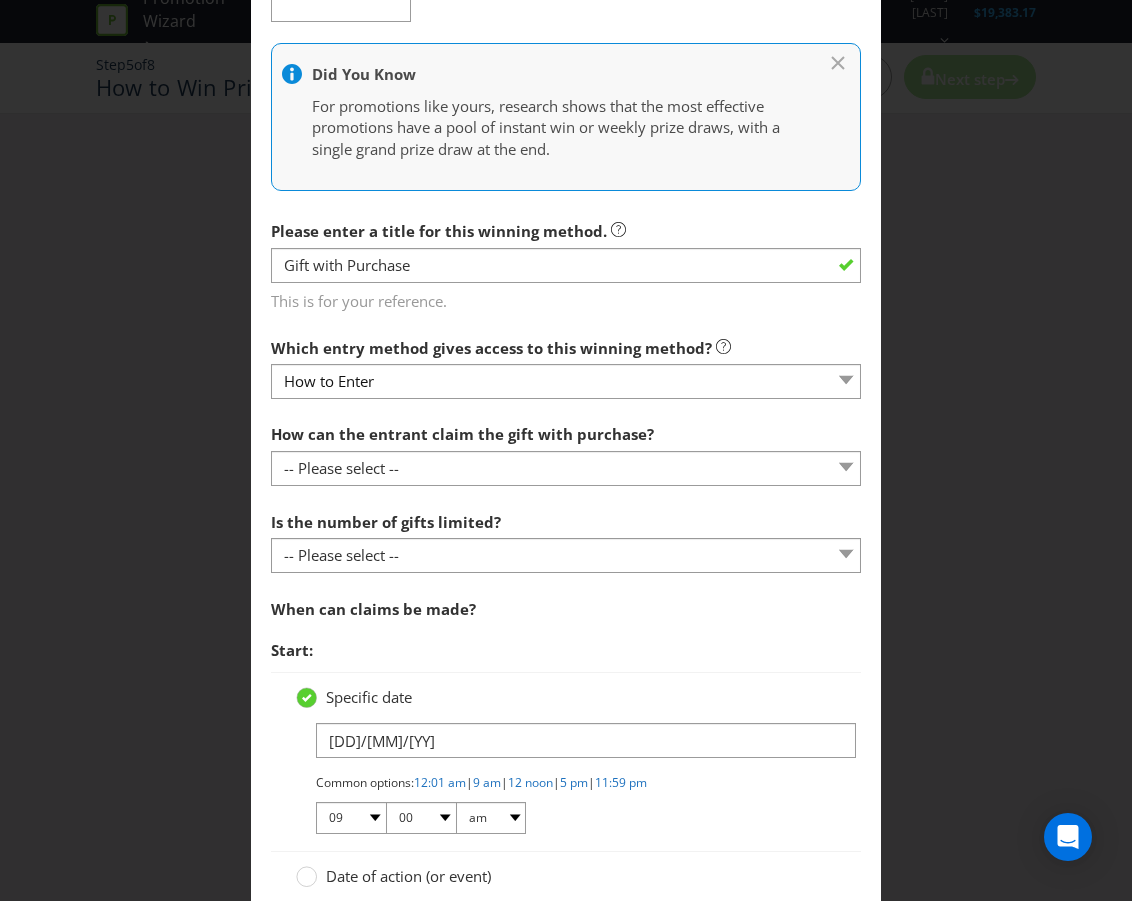 scroll, scrollTop: 500, scrollLeft: 0, axis: vertical 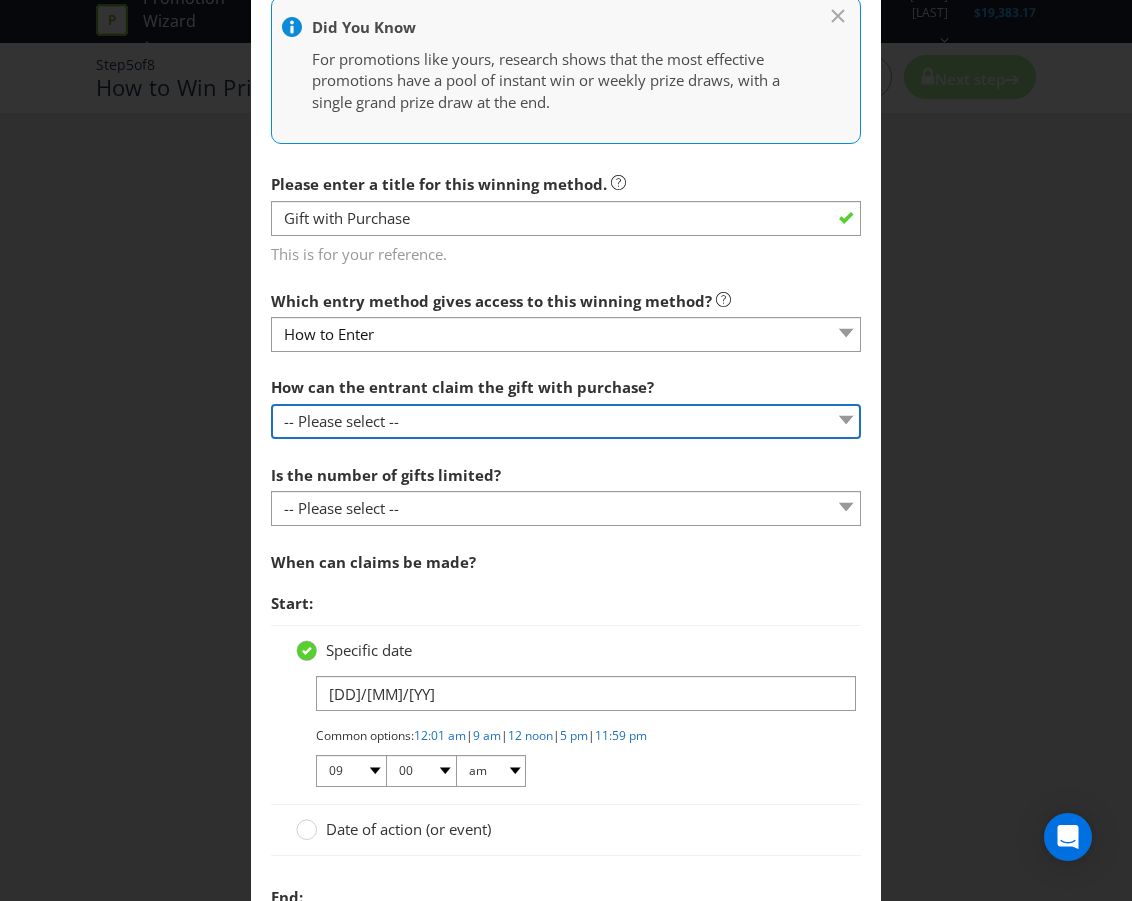 click on "-- Please select -- Already covered by entry mechanic Automatically sent to claimant In-store at the time of purchase Online By mail Collect at specified place Other (please specify)" at bounding box center [566, 421] 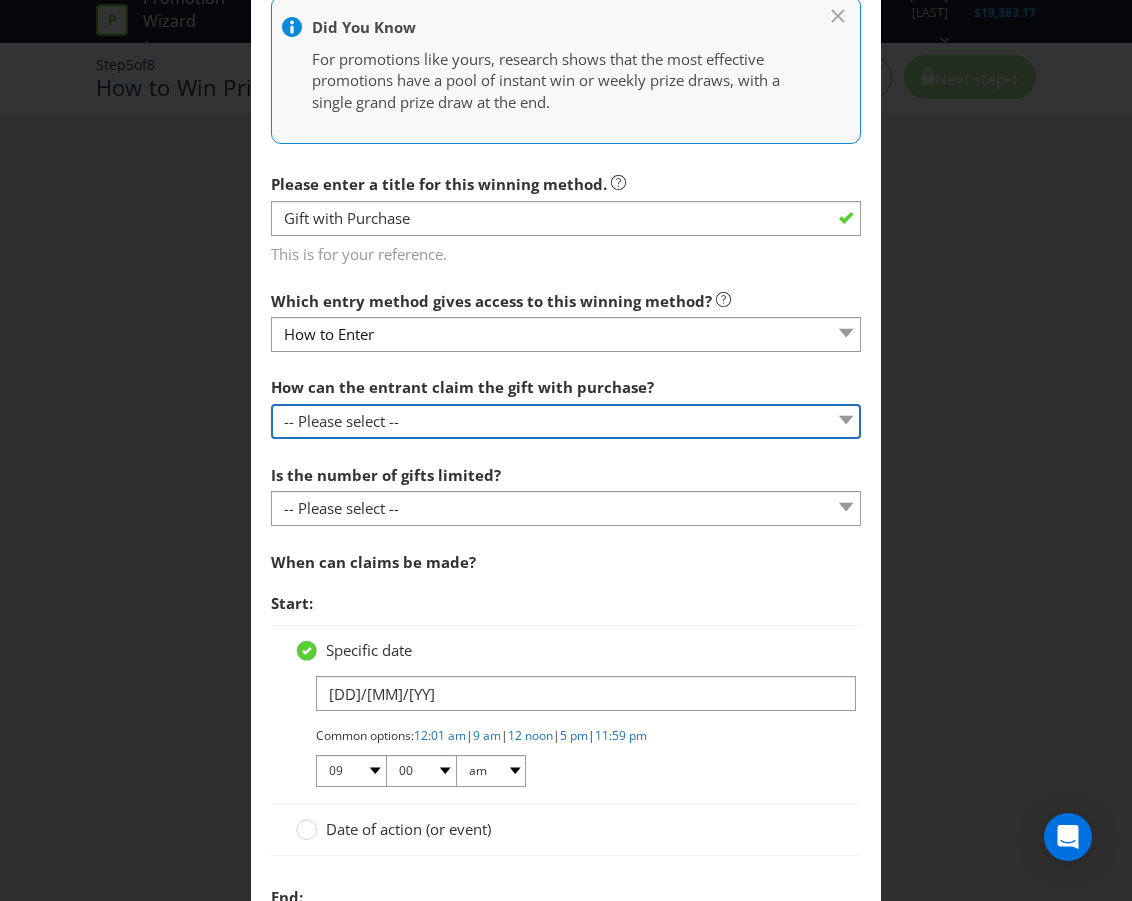 select on "IN_STORE" 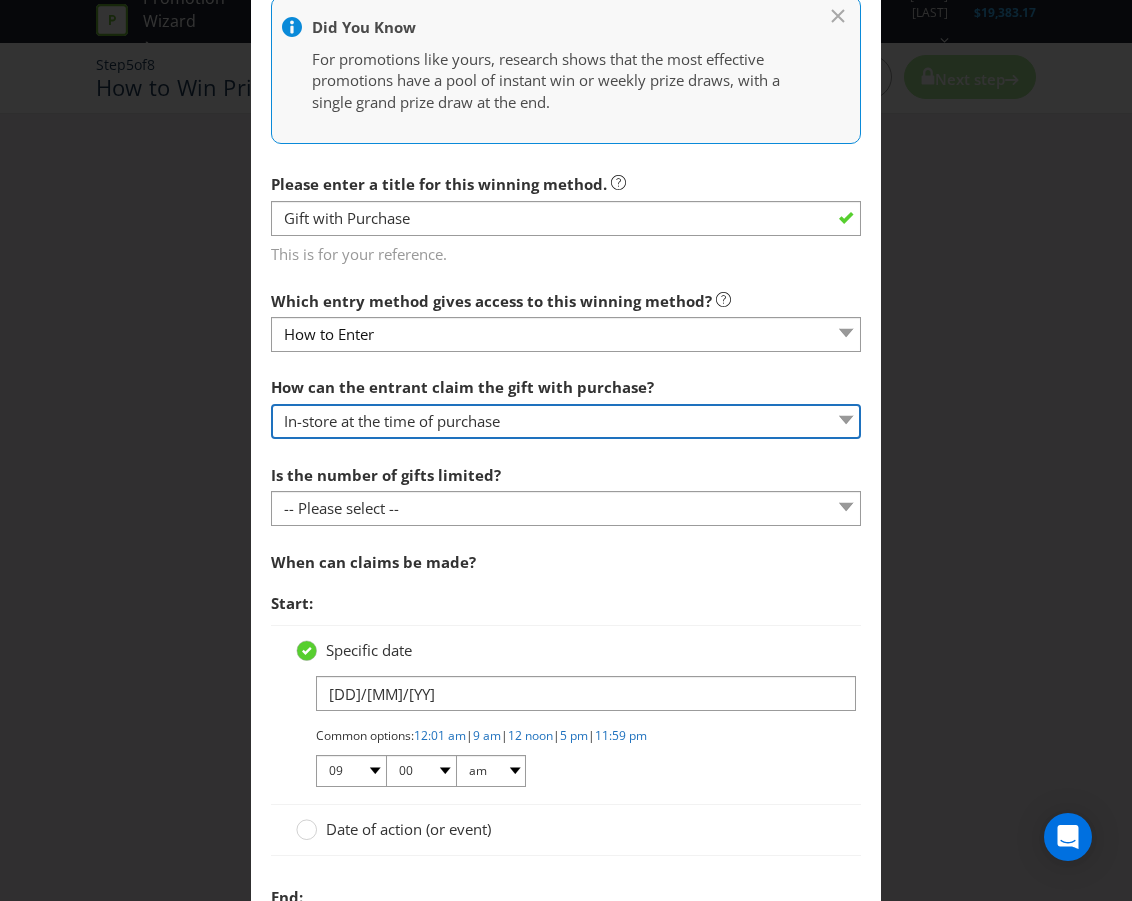 click on "-- Please select -- Already covered by entry mechanic Automatically sent to claimant In-store at the time of purchase Online By mail Collect at specified place Other (please specify)" at bounding box center (566, 421) 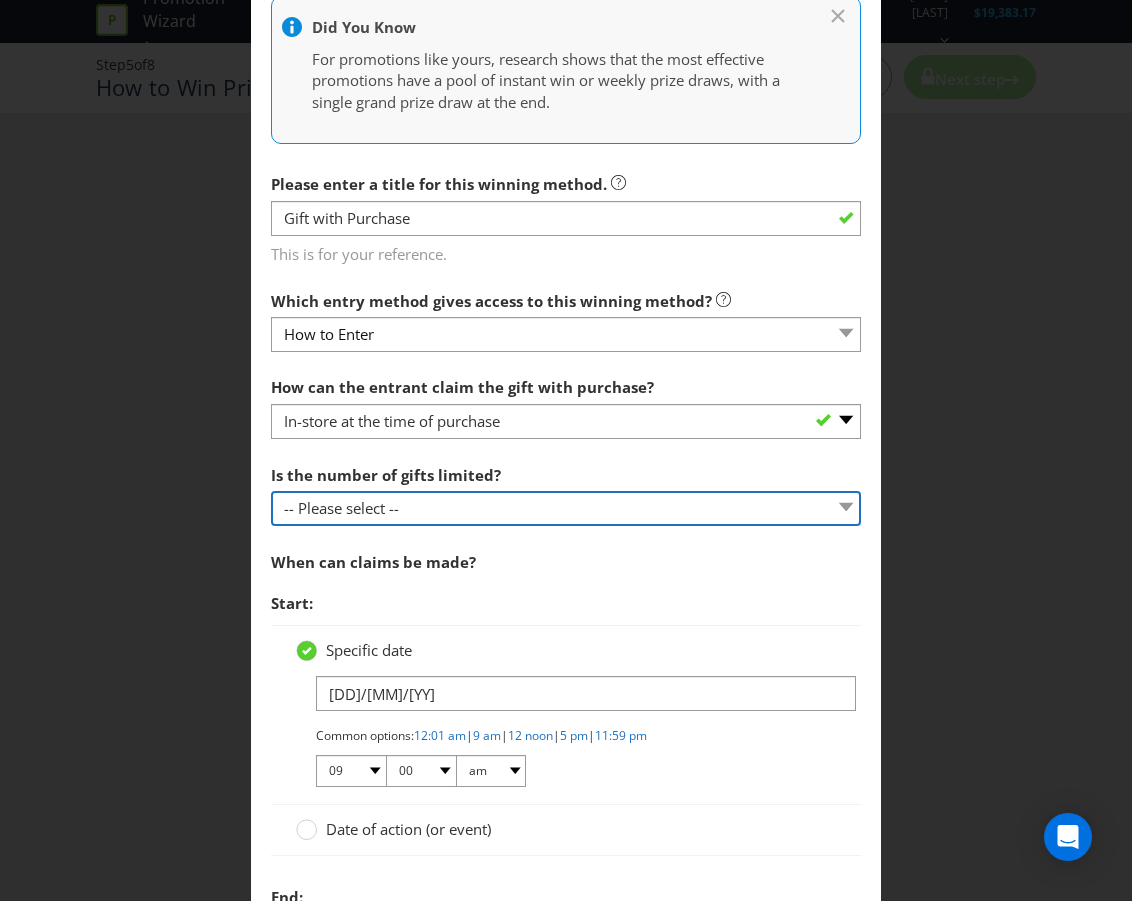 click on "-- Please select -- Unlimited gifts available during promotional period Number of gifts is limited and promotion runs while stocks last" at bounding box center [566, 508] 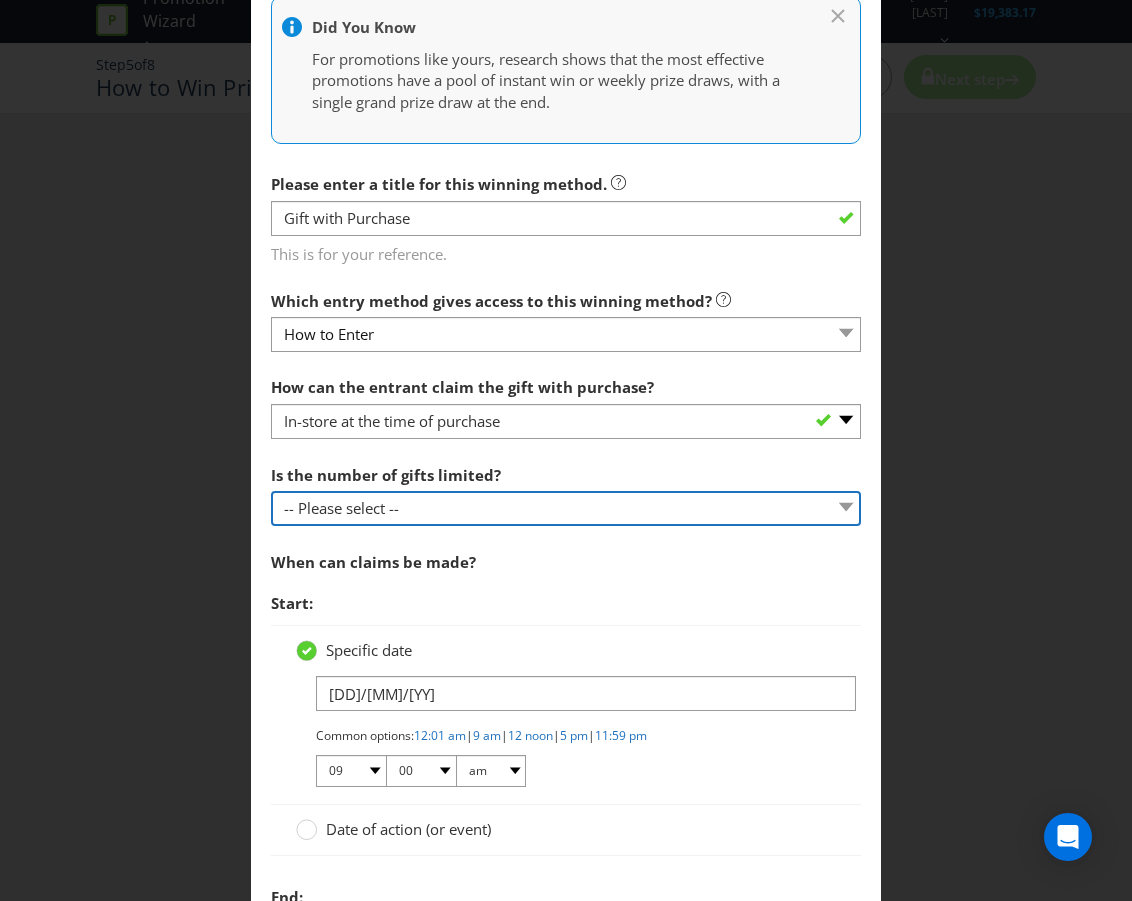 select on "LIMITED" 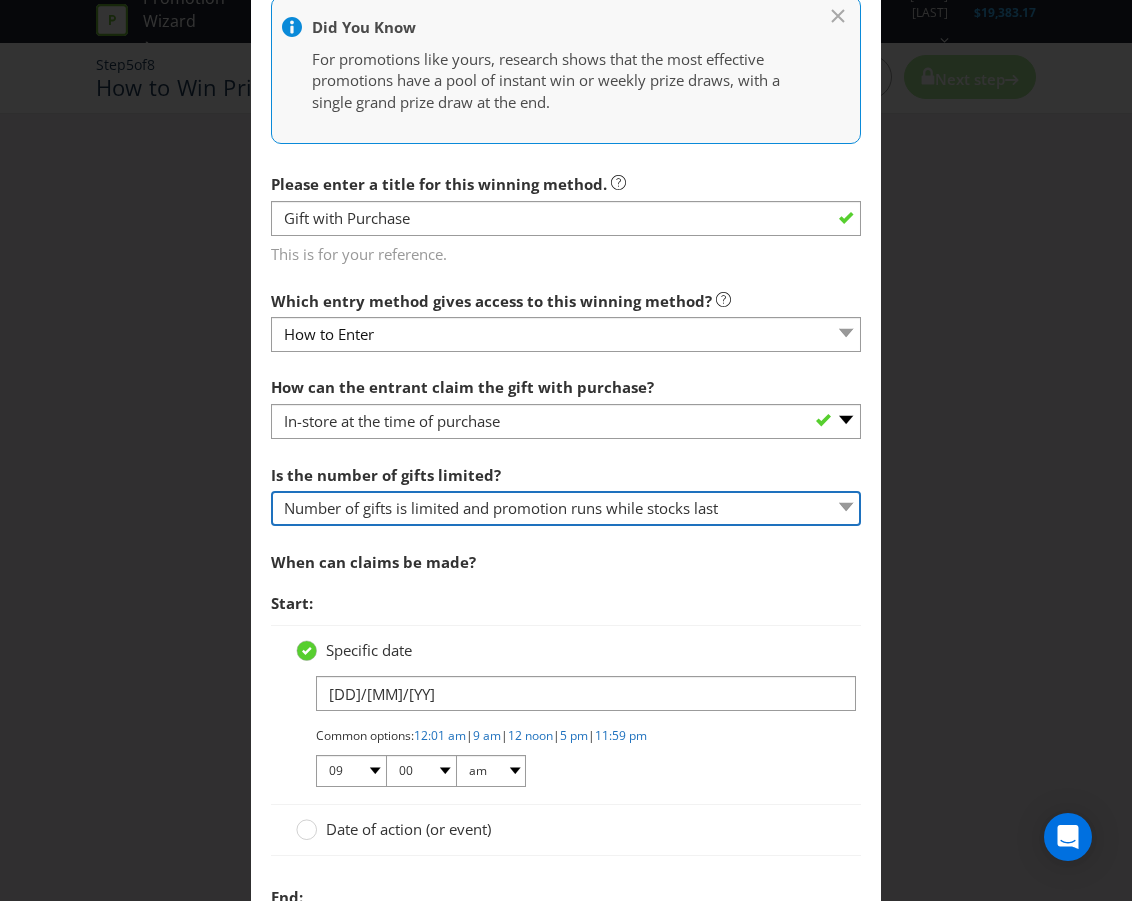 click on "-- Please select -- Unlimited gifts available during promotional period Number of gifts is limited and promotion runs while stocks last" at bounding box center [566, 508] 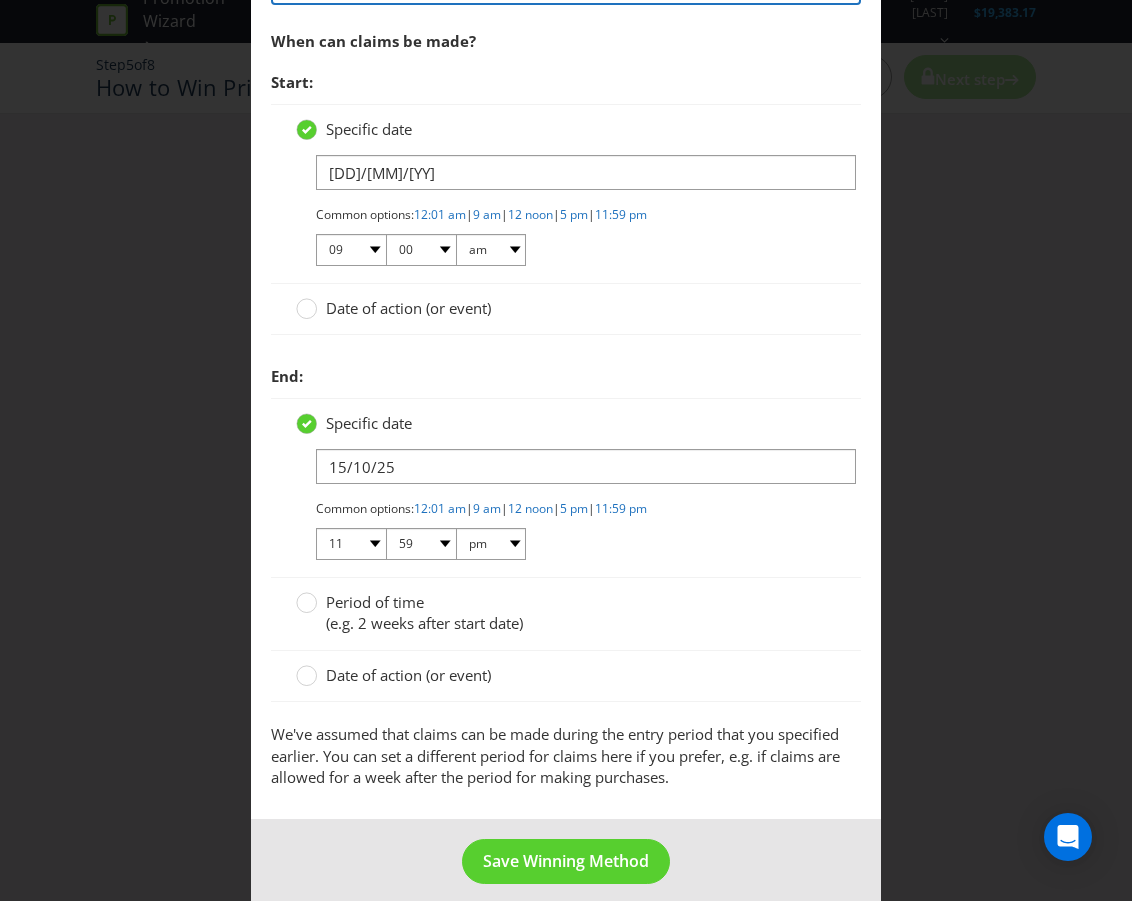 scroll, scrollTop: 1040, scrollLeft: 0, axis: vertical 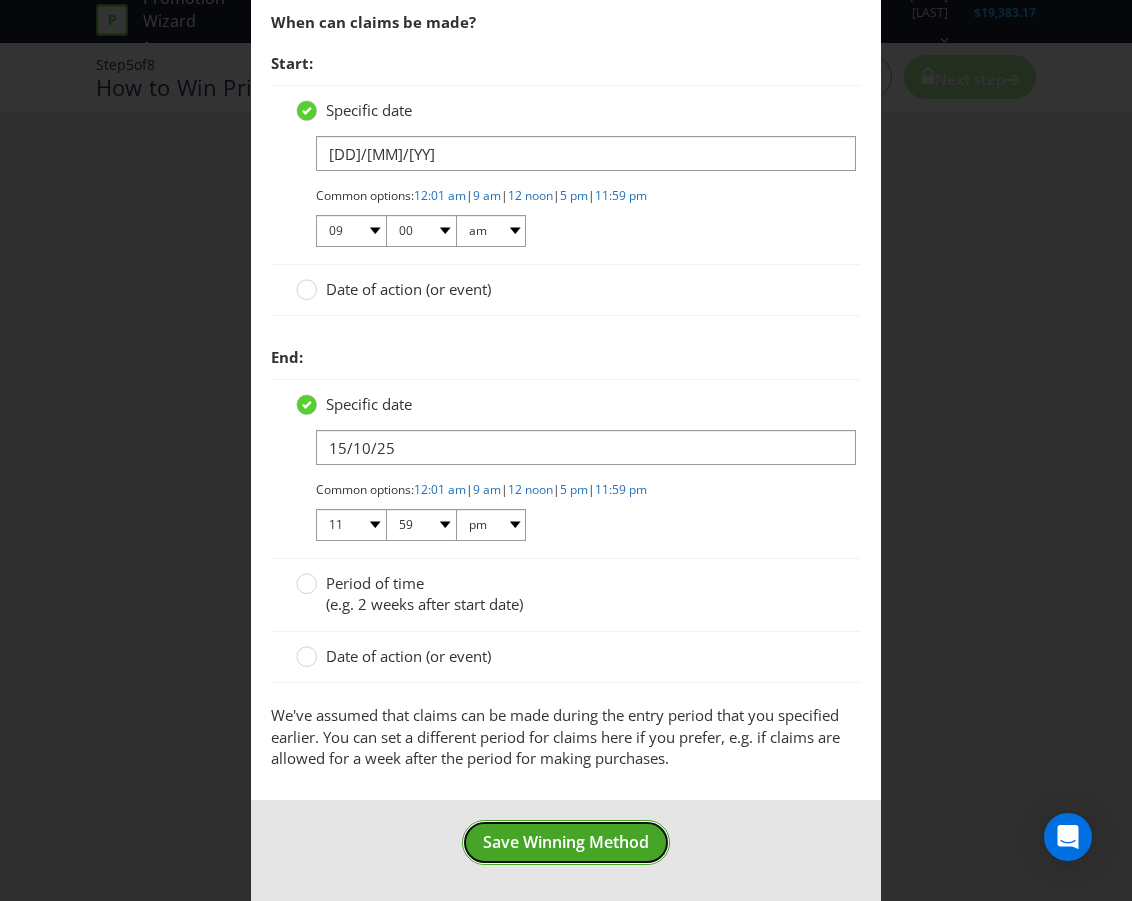 click on "Save Winning Method" at bounding box center [566, 842] 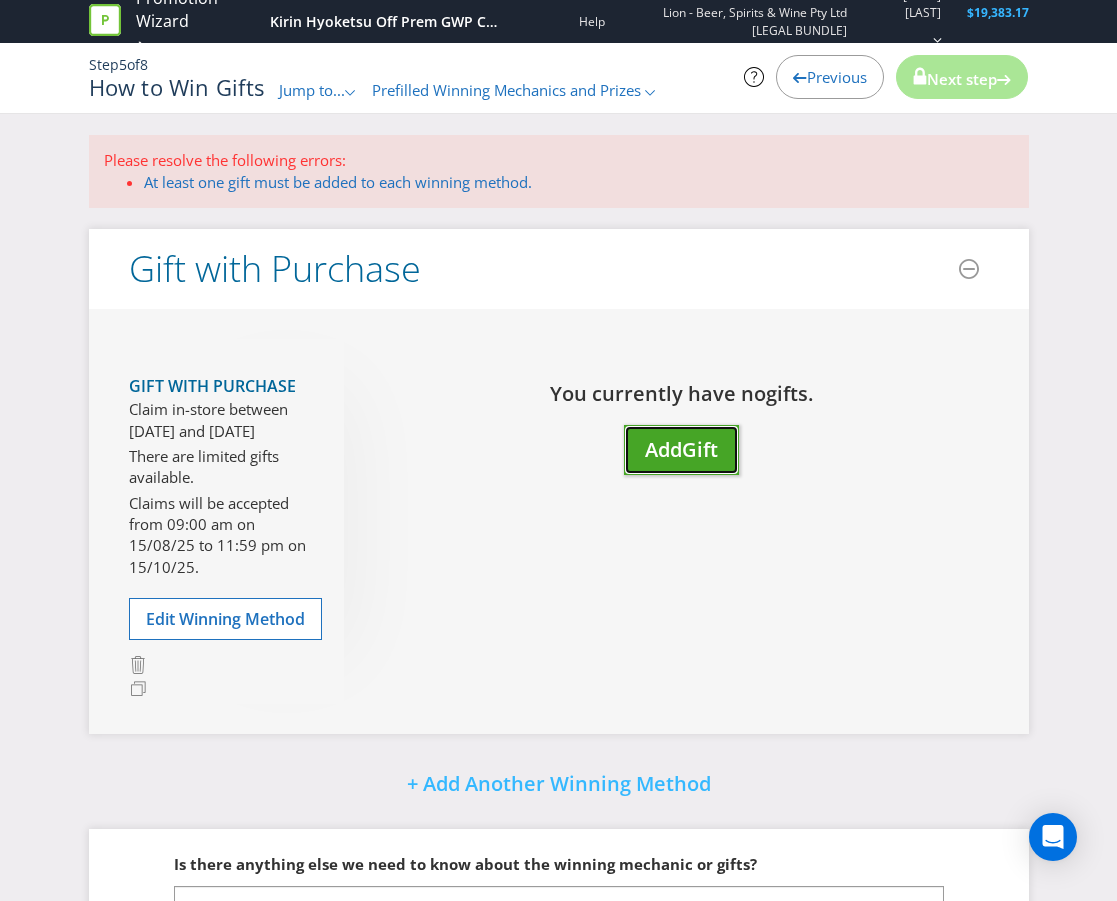 click on "Add" at bounding box center [663, 449] 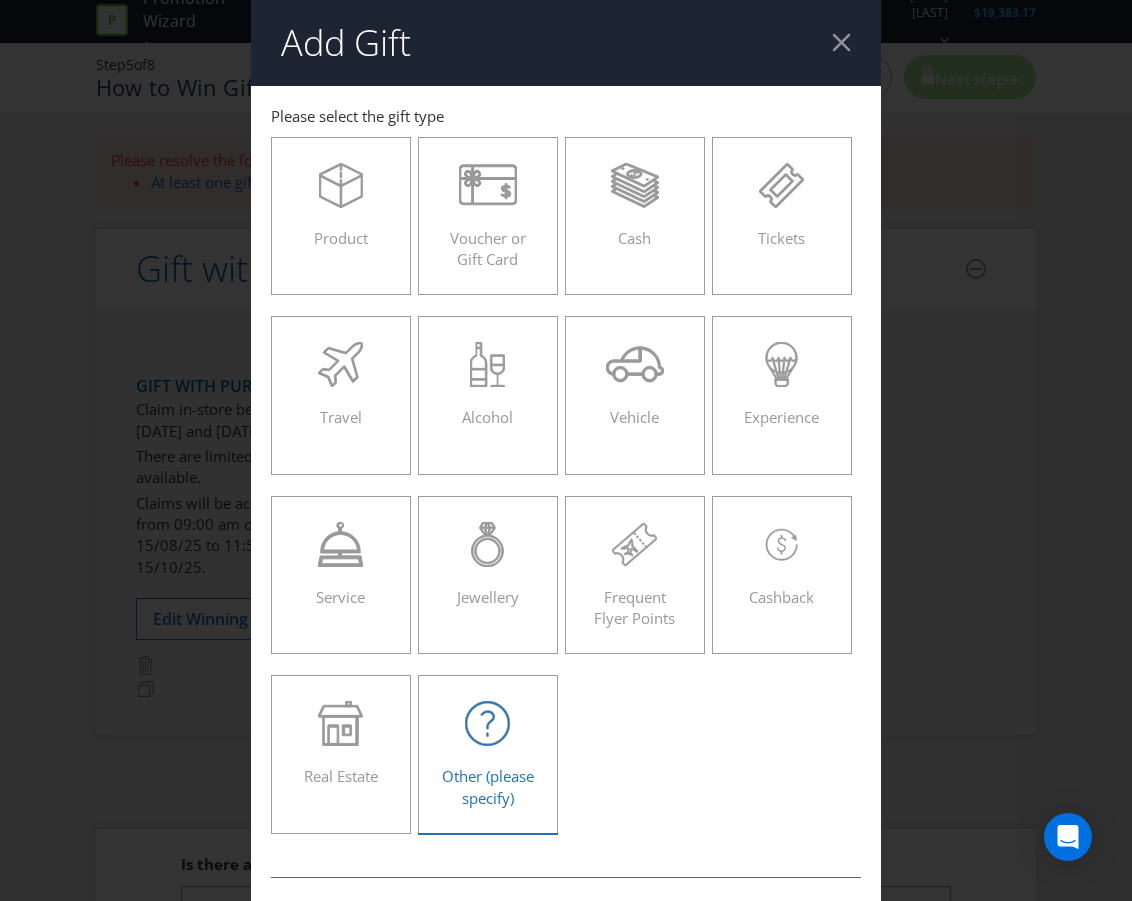 click on "Other (please specify)" at bounding box center (488, 786) 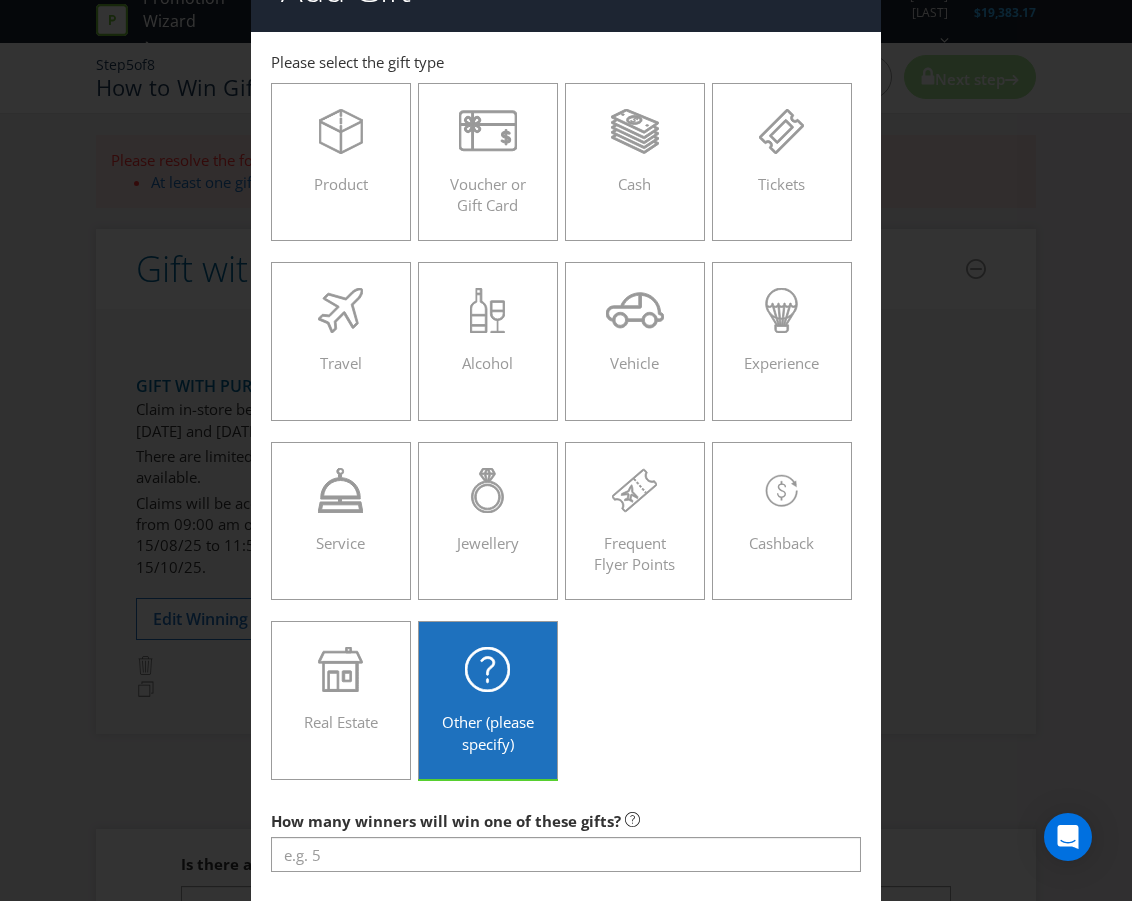 scroll, scrollTop: 0, scrollLeft: 0, axis: both 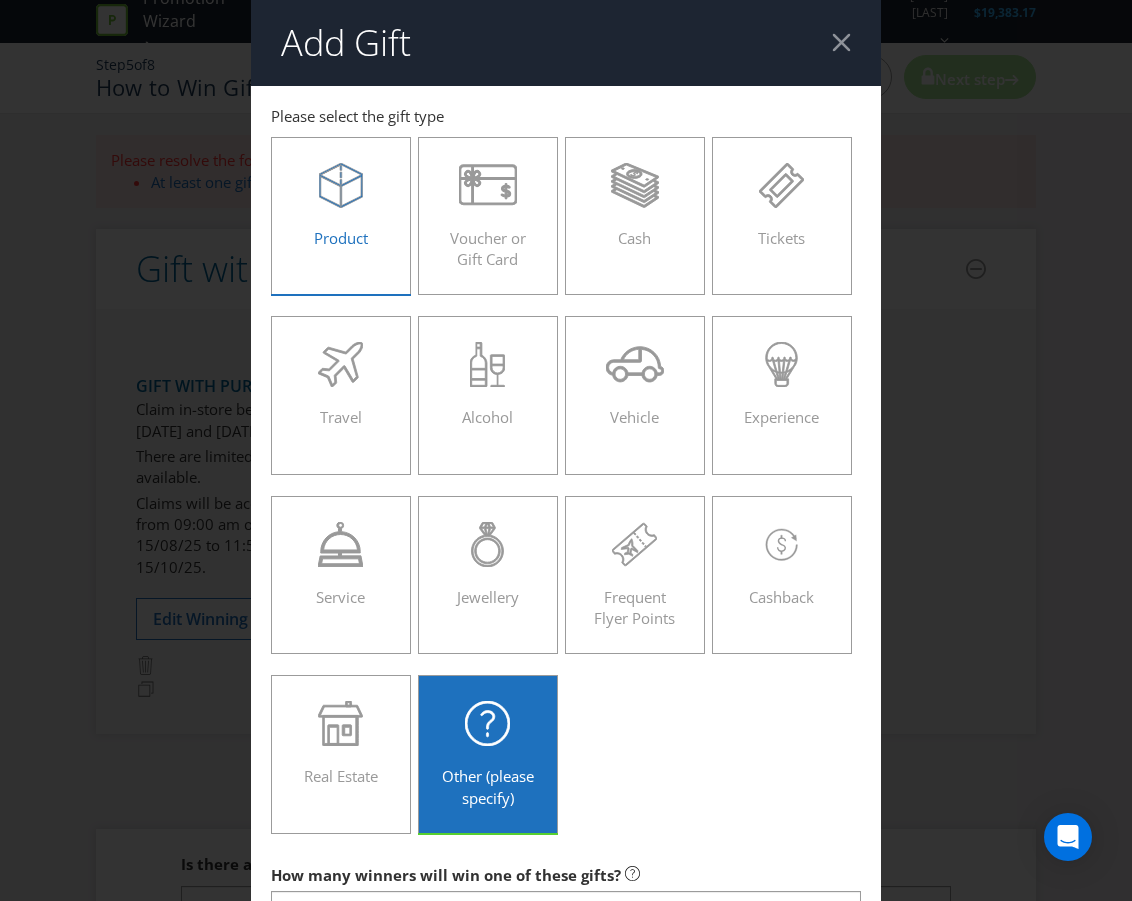 click on "Product" at bounding box center (341, 238) 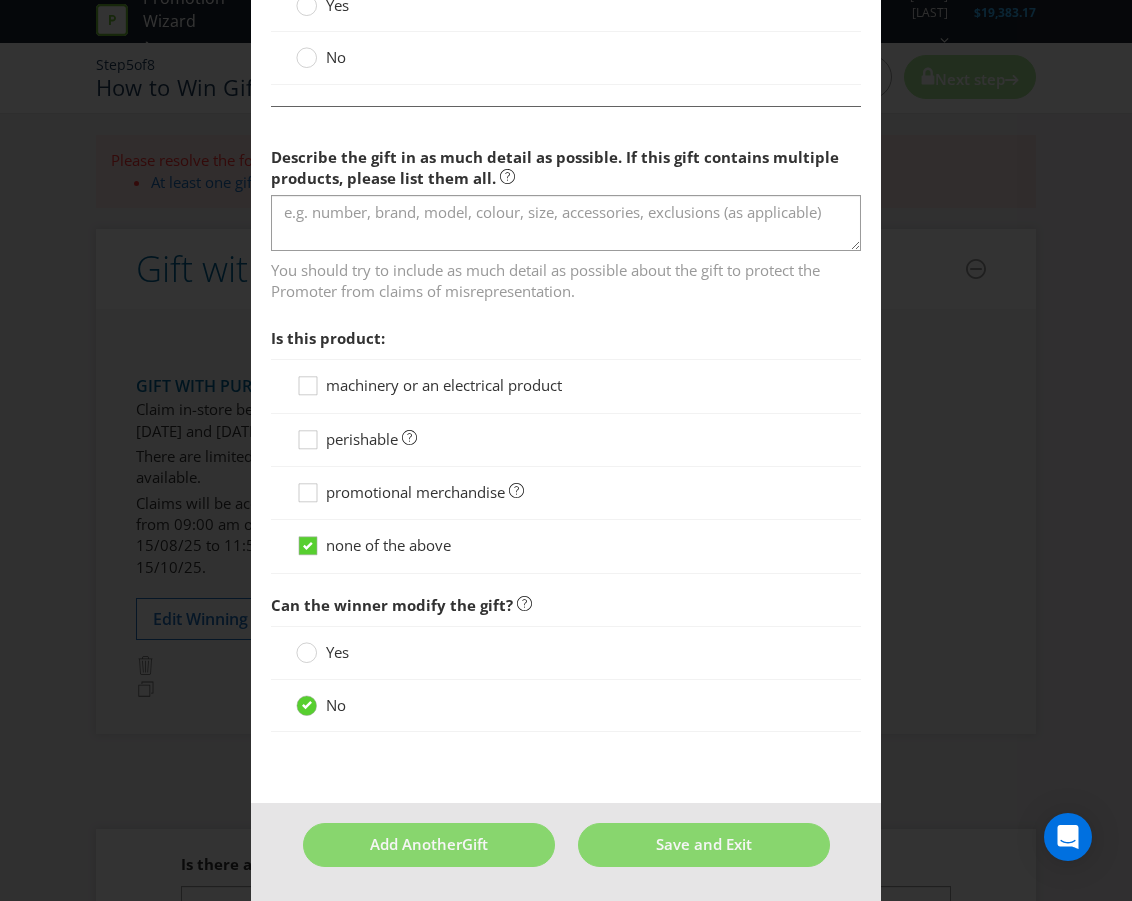 scroll, scrollTop: 1093, scrollLeft: 0, axis: vertical 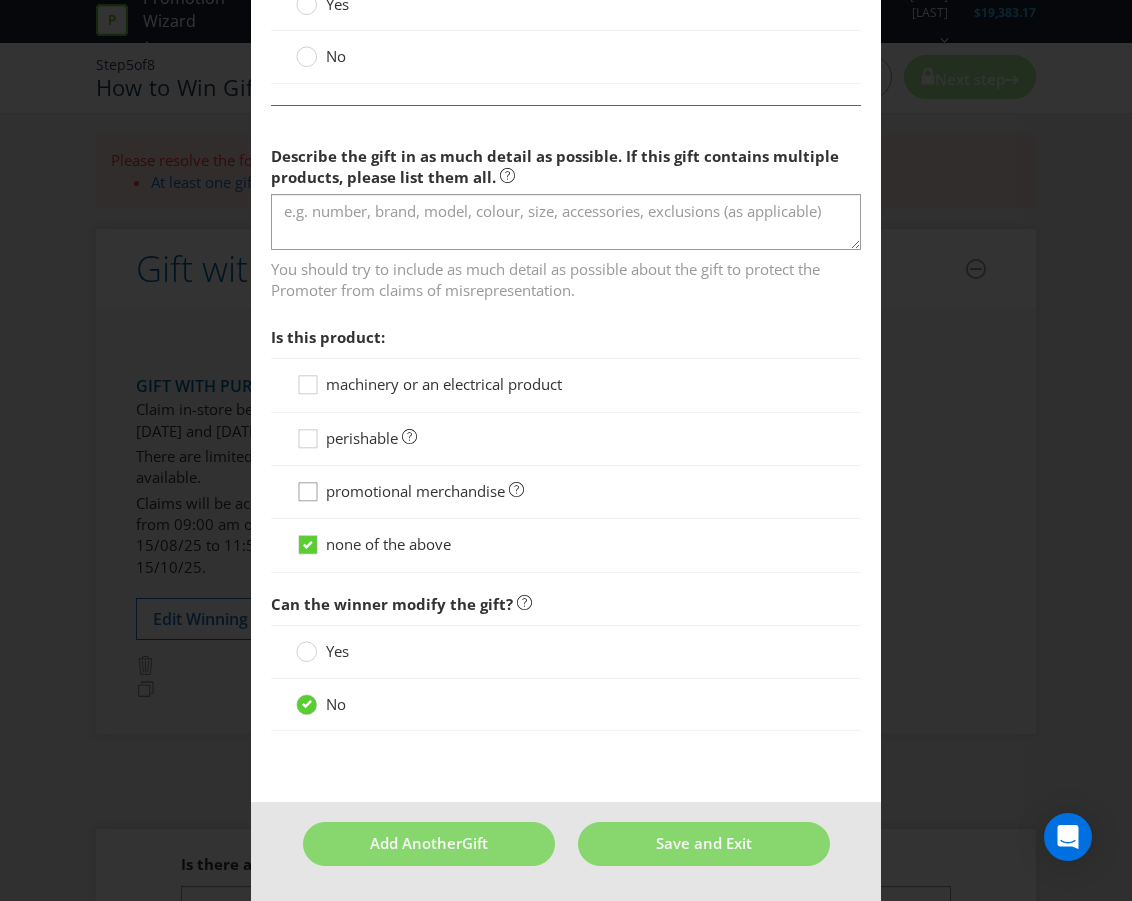 click 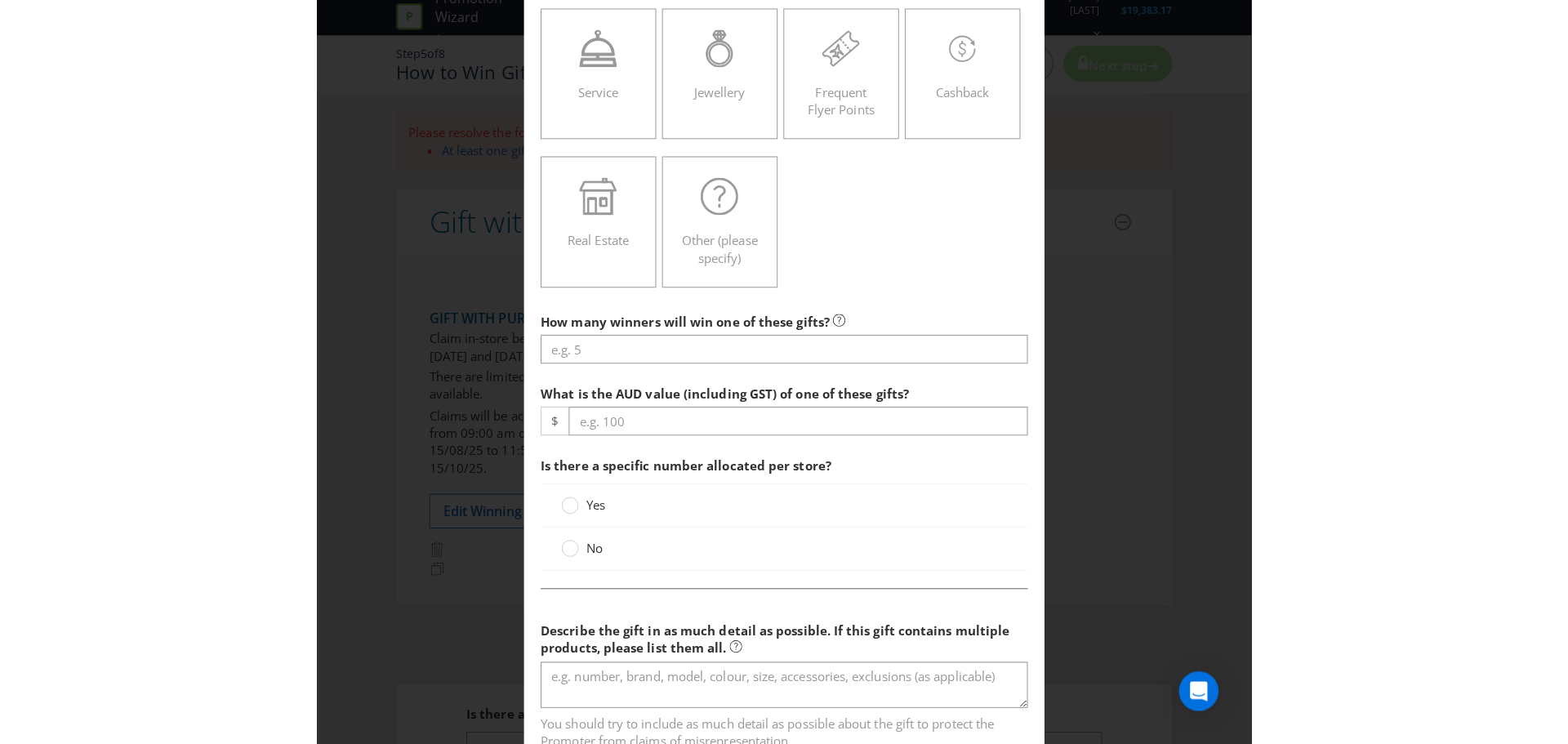 scroll, scrollTop: 403, scrollLeft: 0, axis: vertical 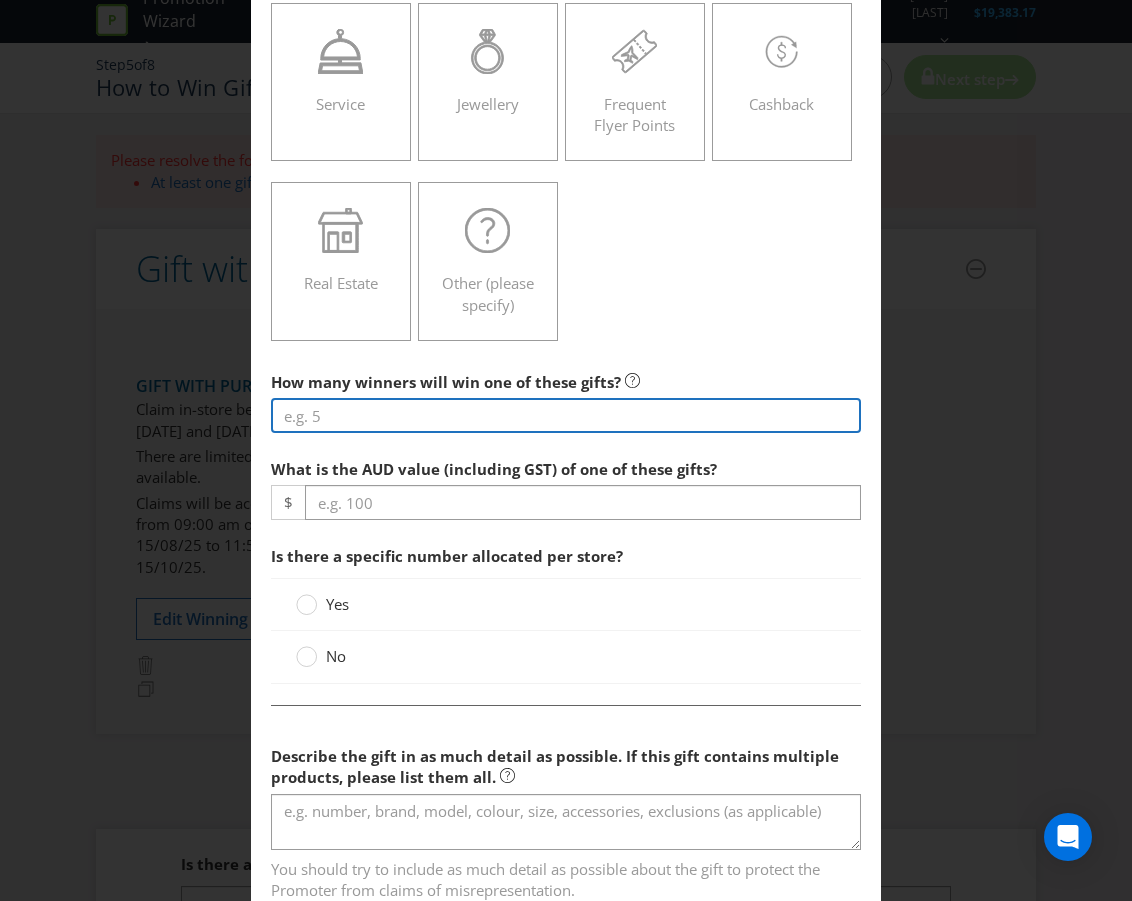 click at bounding box center [566, 415] 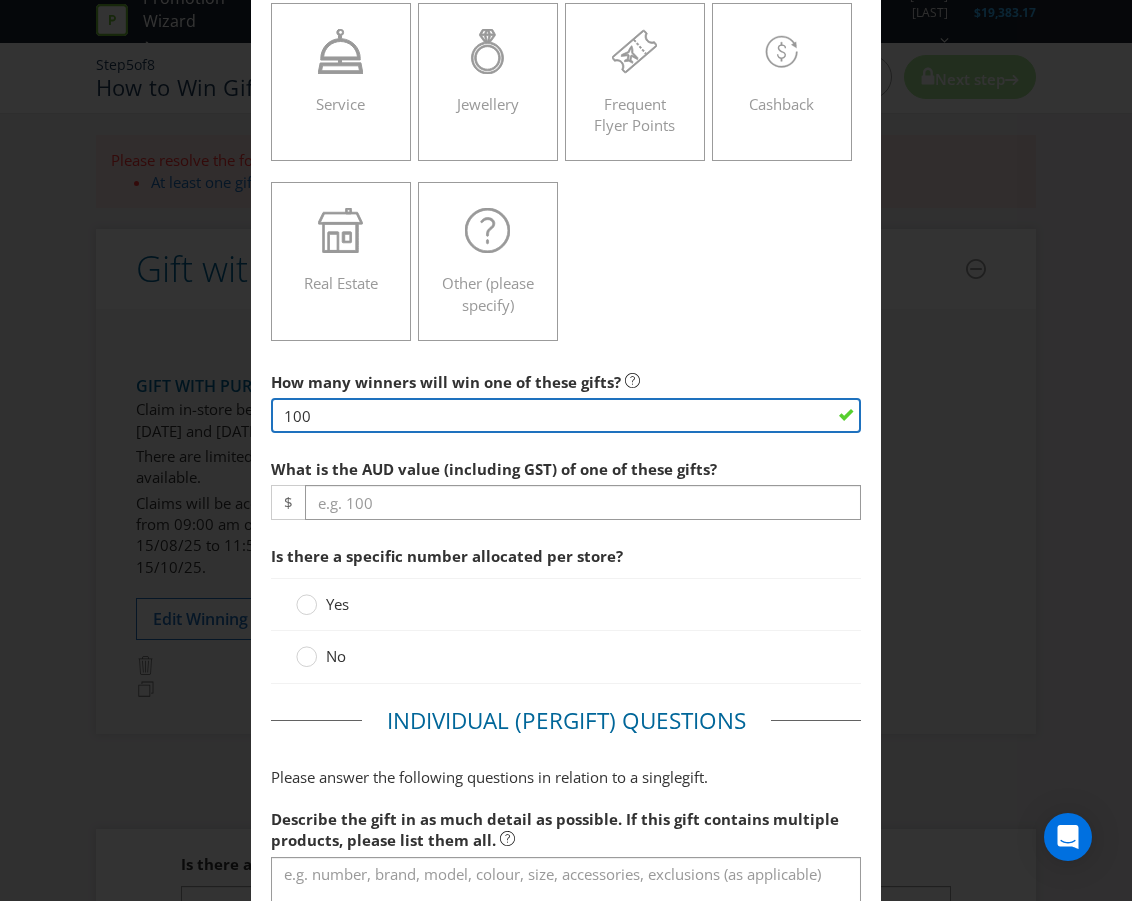 type on "100" 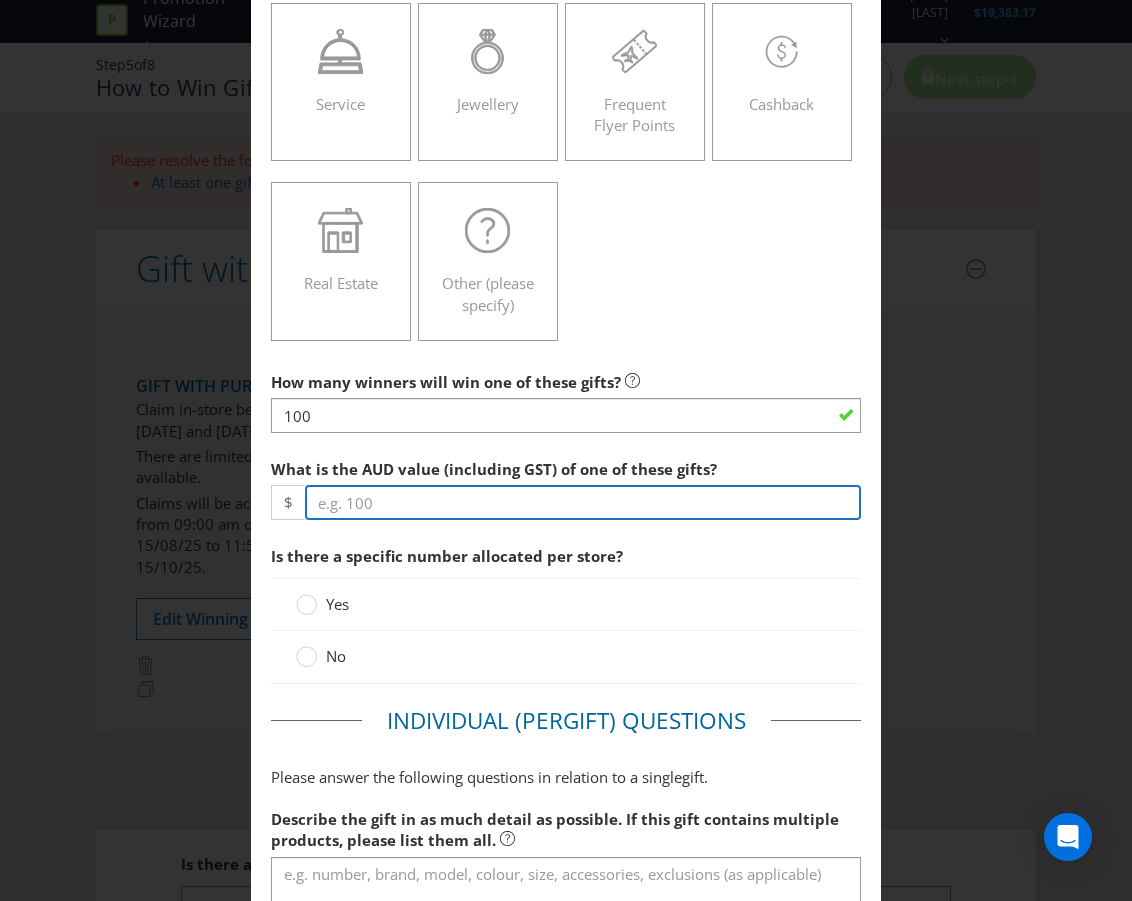 click at bounding box center (583, 502) 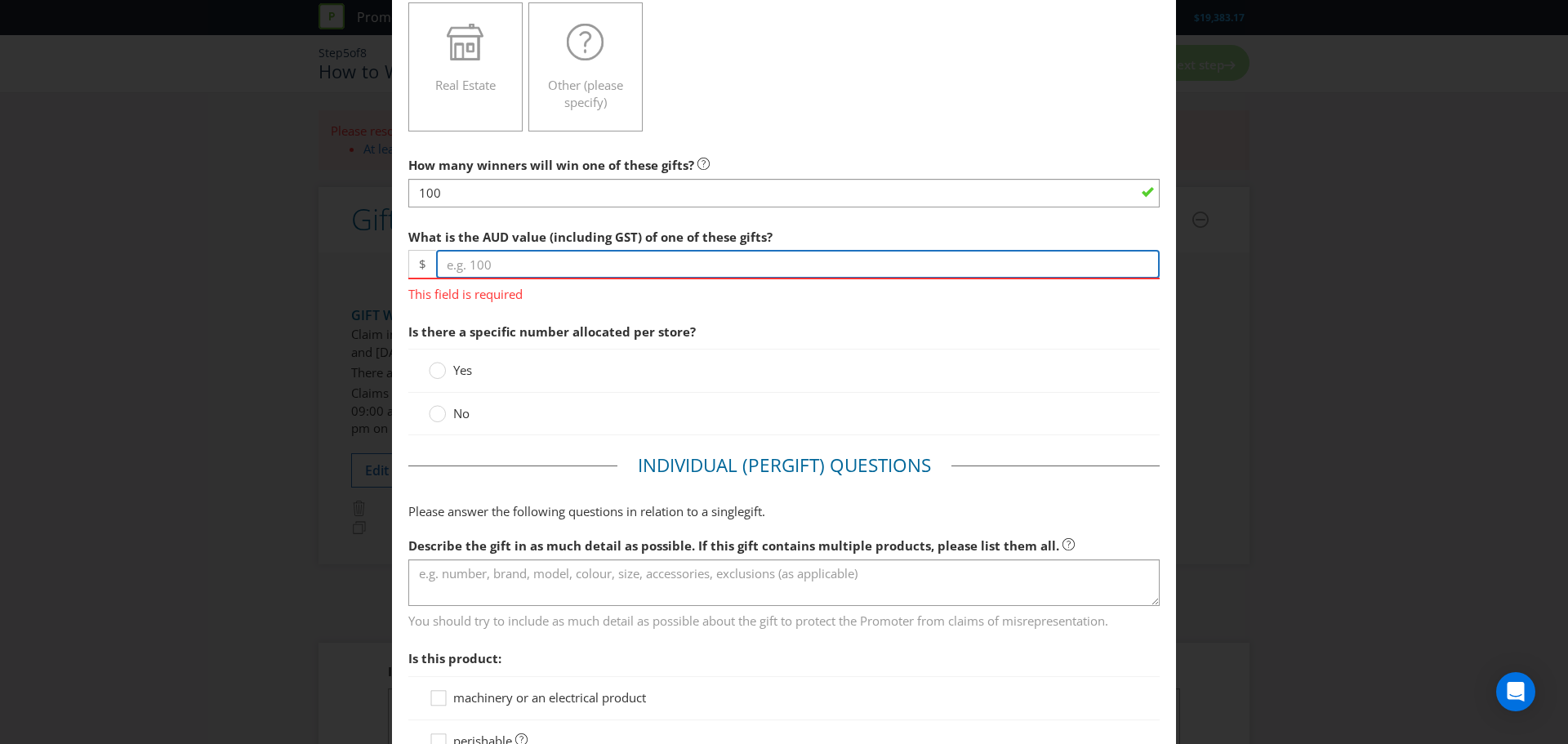 scroll, scrollTop: 256, scrollLeft: 0, axis: vertical 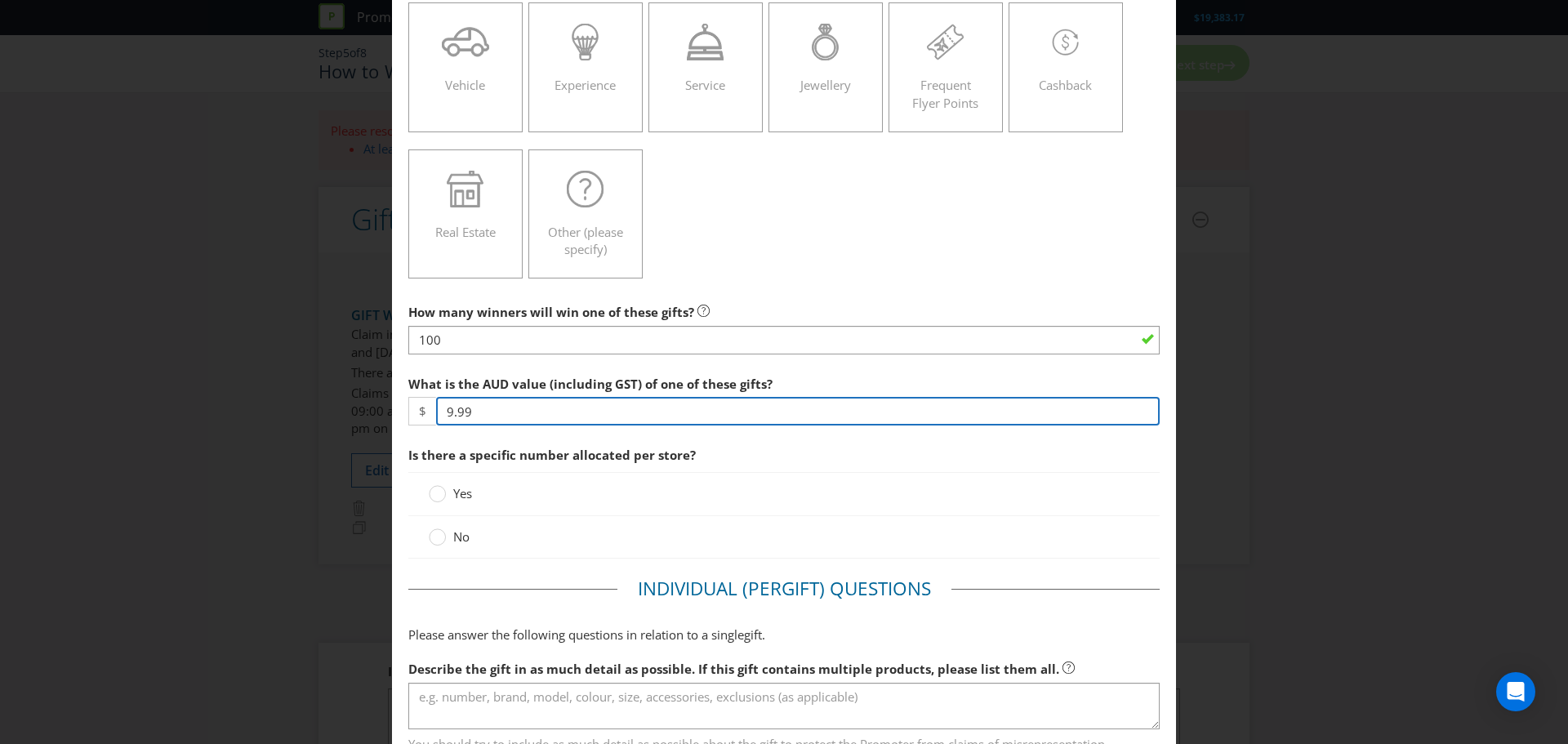 drag, startPoint x: 479, startPoint y: 411, endPoint x: 399, endPoint y: 408, distance: 80.05623 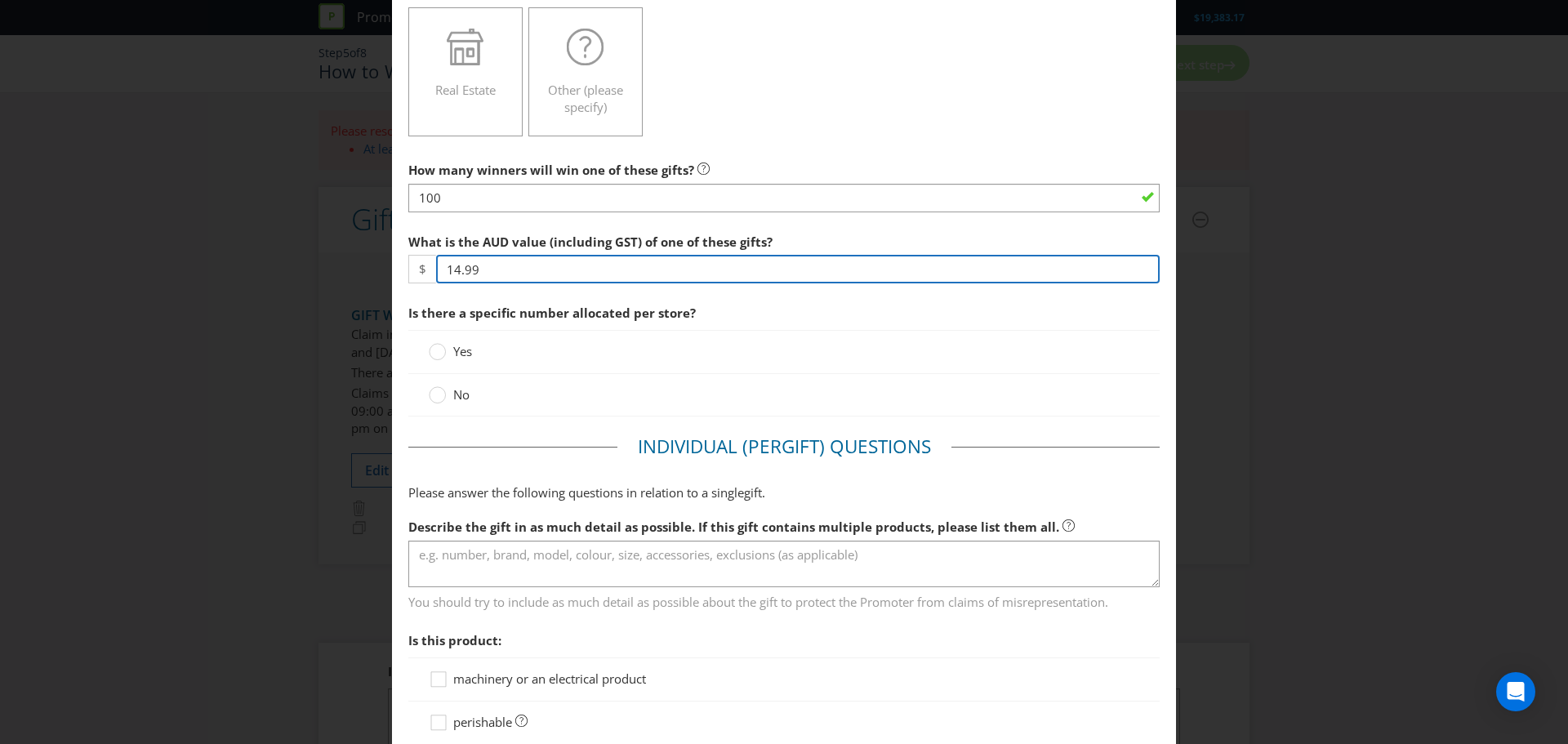 scroll, scrollTop: 419, scrollLeft: 0, axis: vertical 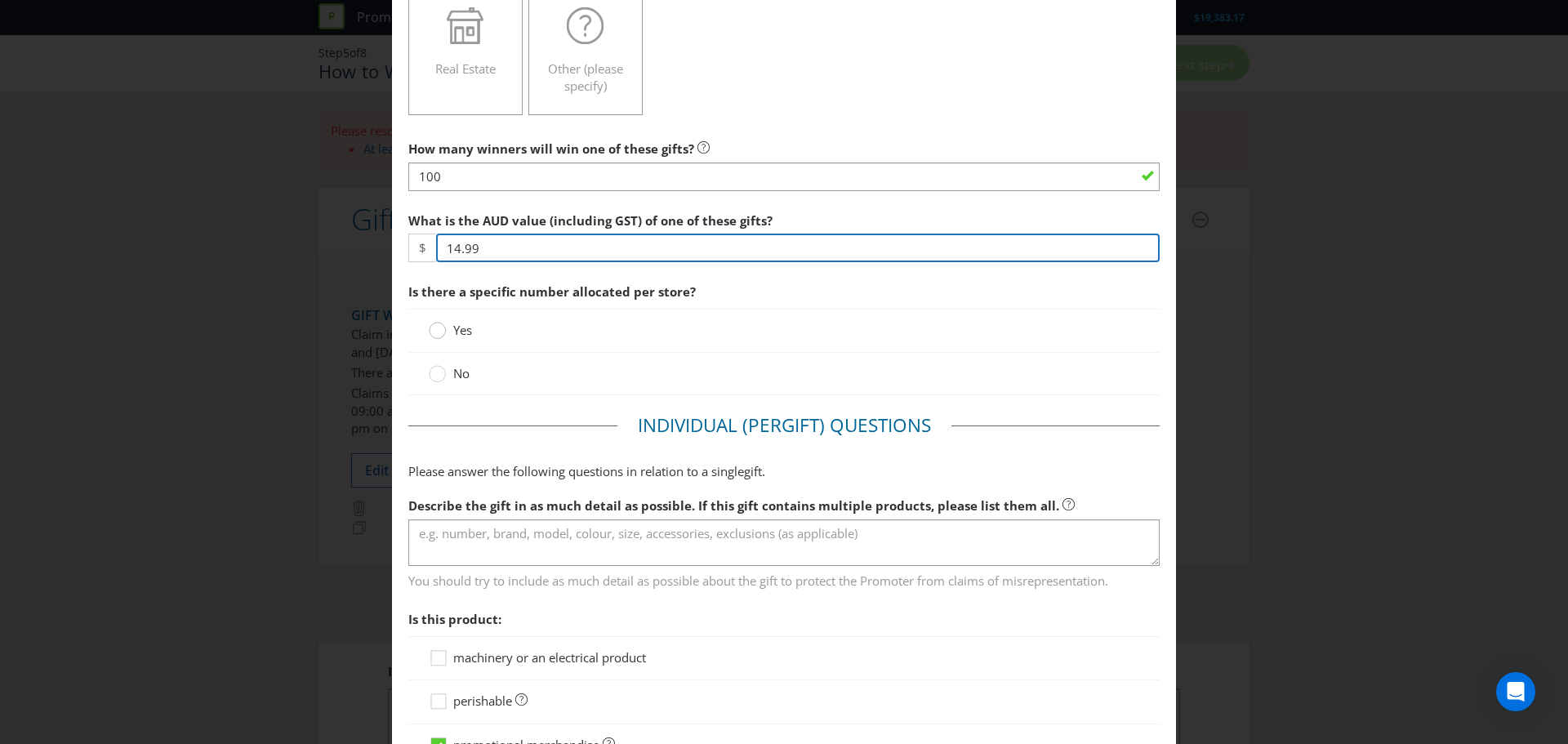 type on "14.99" 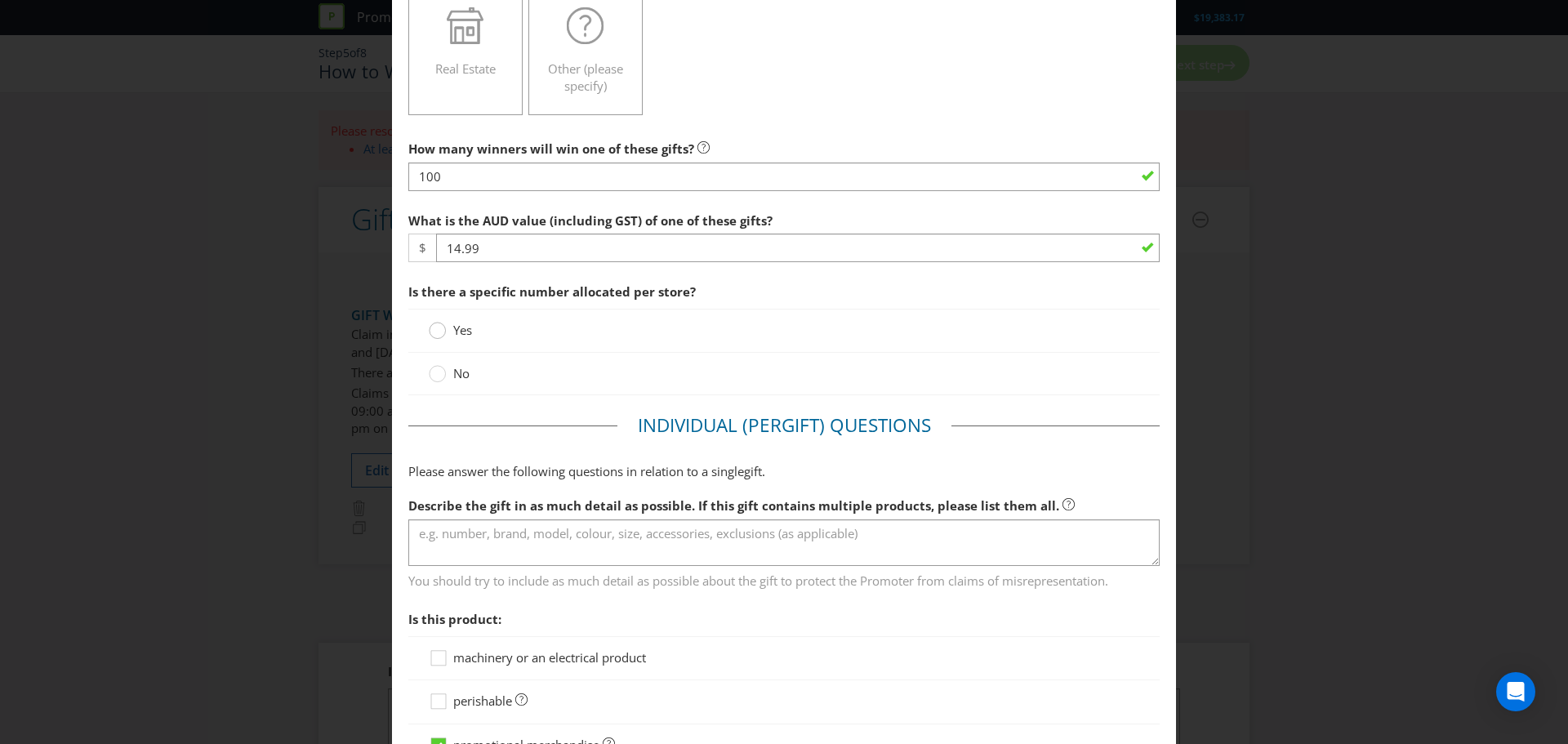 click 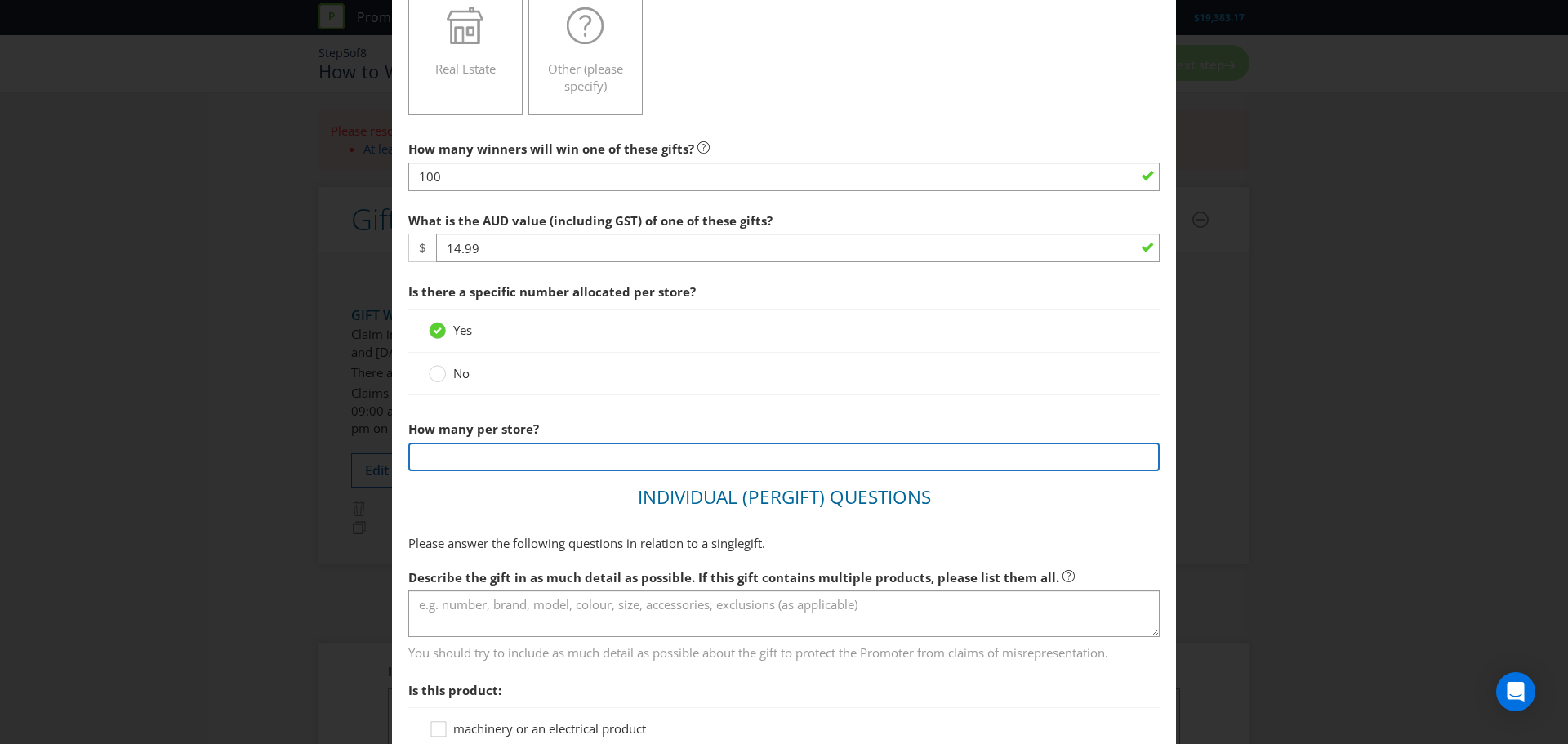click at bounding box center (784, 457) 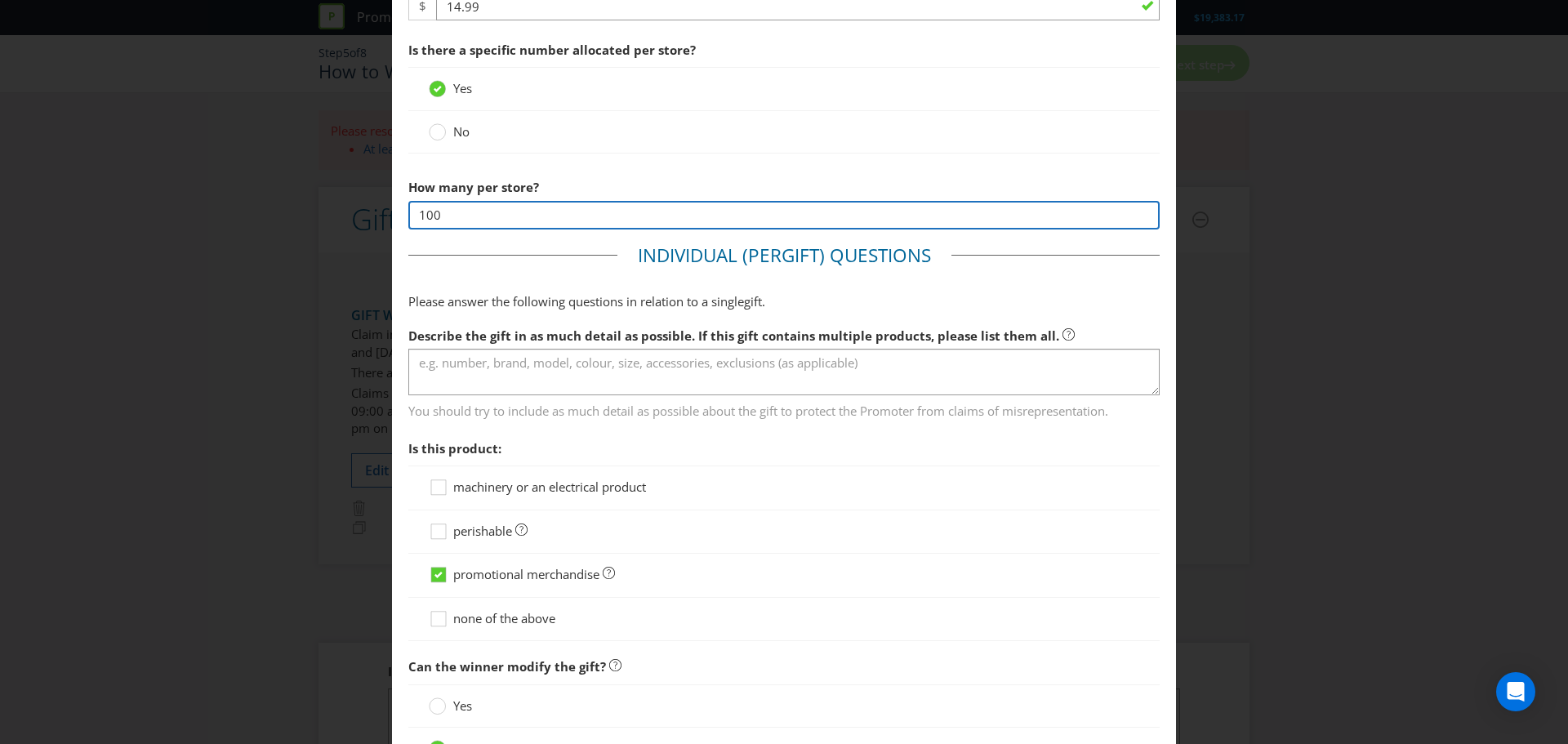 scroll, scrollTop: 664, scrollLeft: 0, axis: vertical 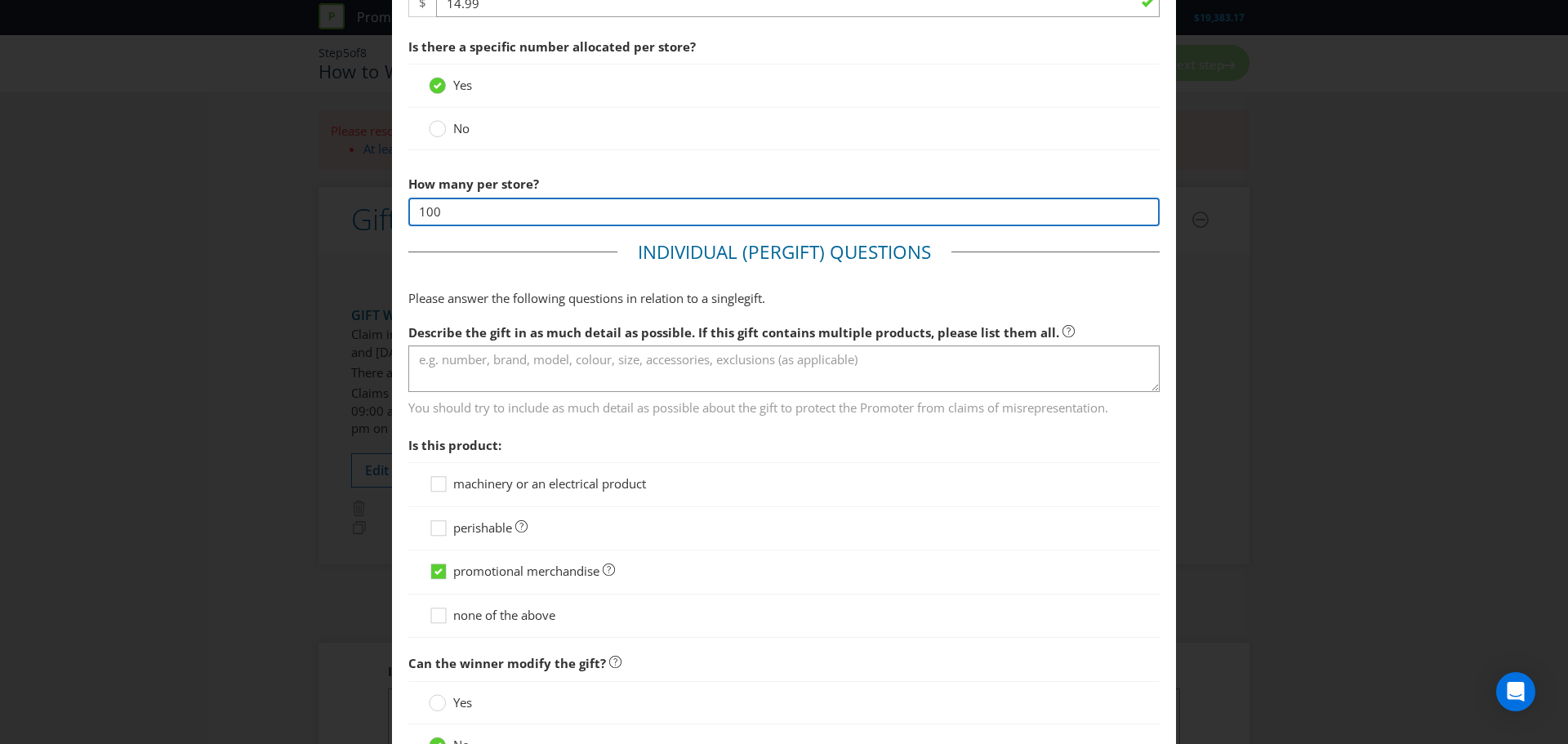 type on "100" 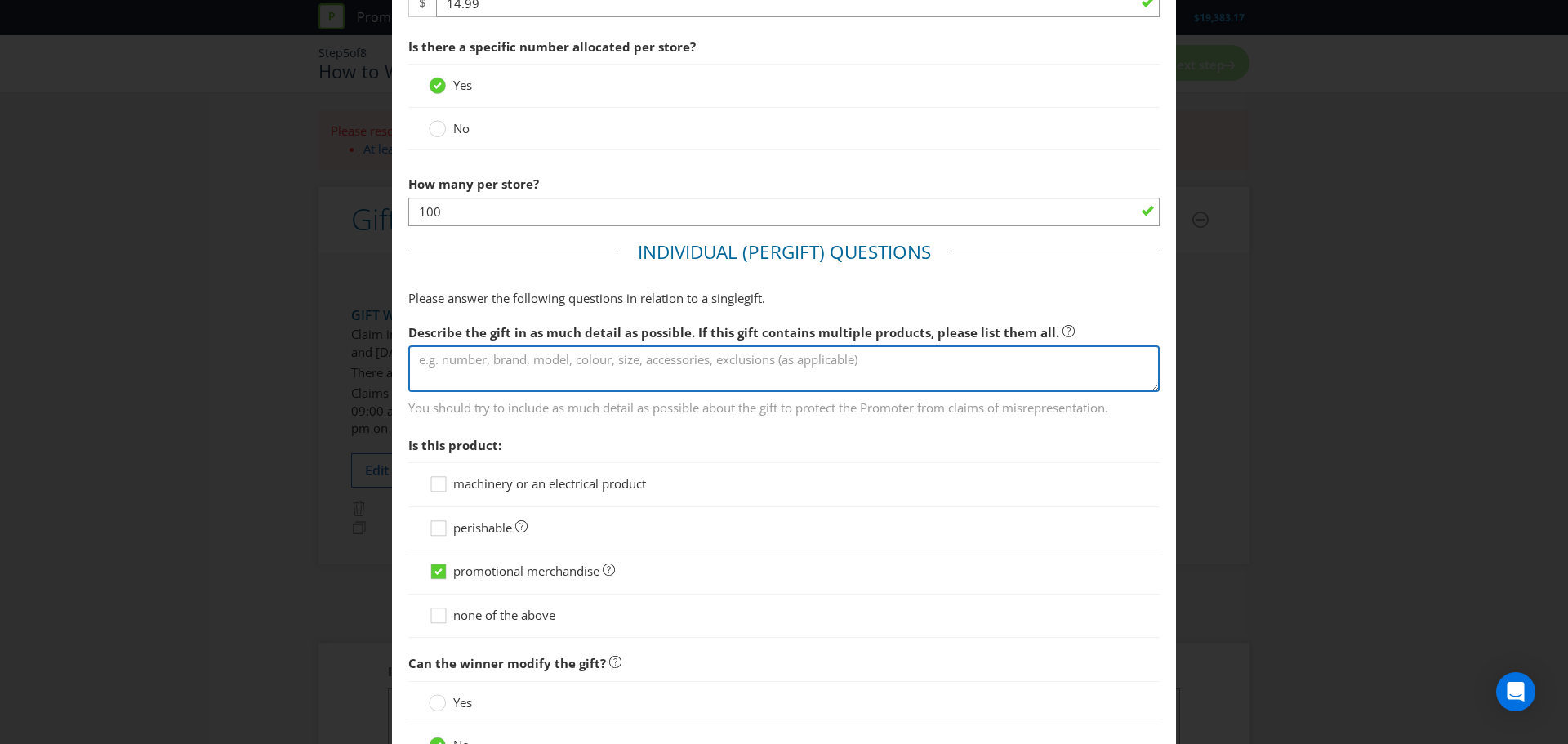 click at bounding box center [784, 368] 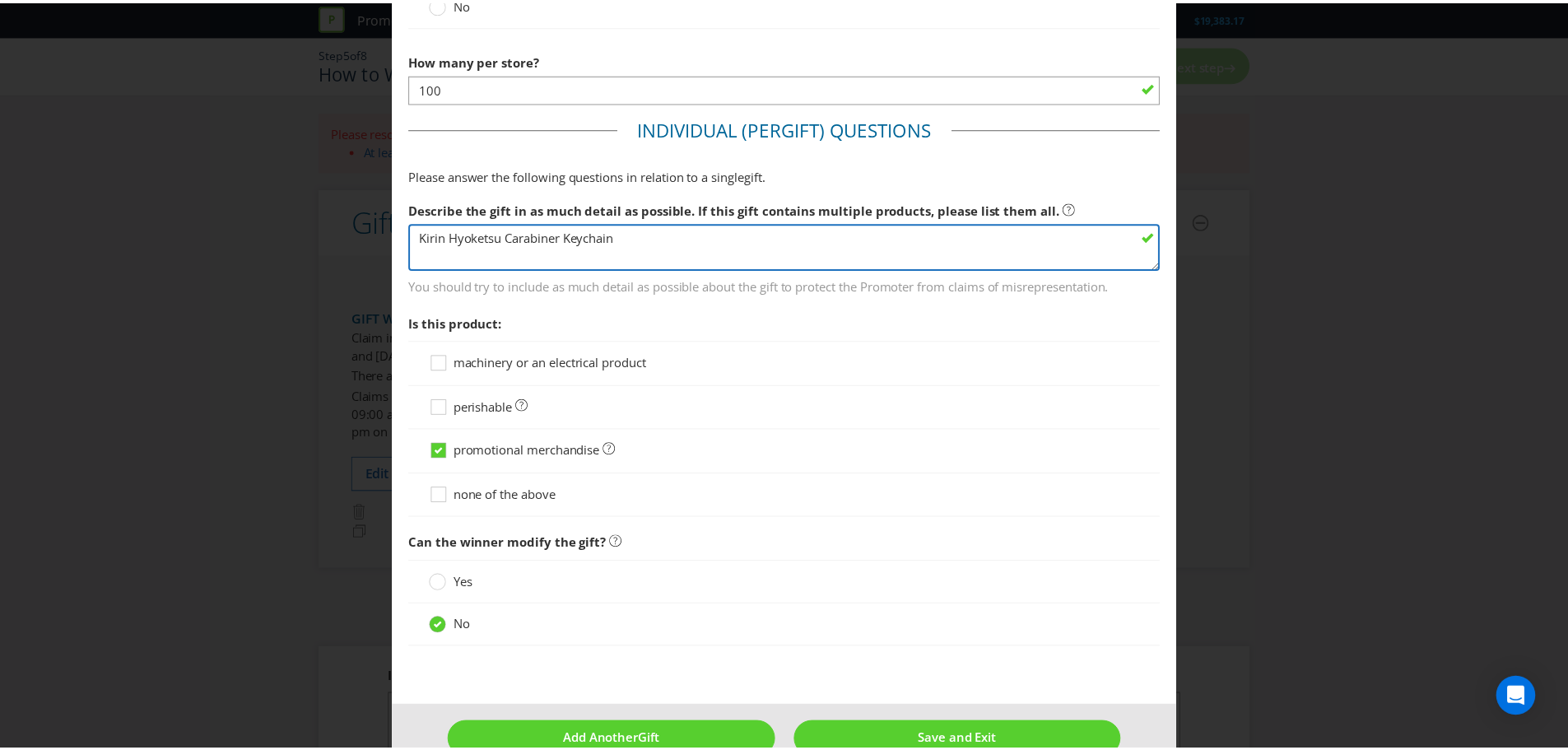 scroll, scrollTop: 832, scrollLeft: 0, axis: vertical 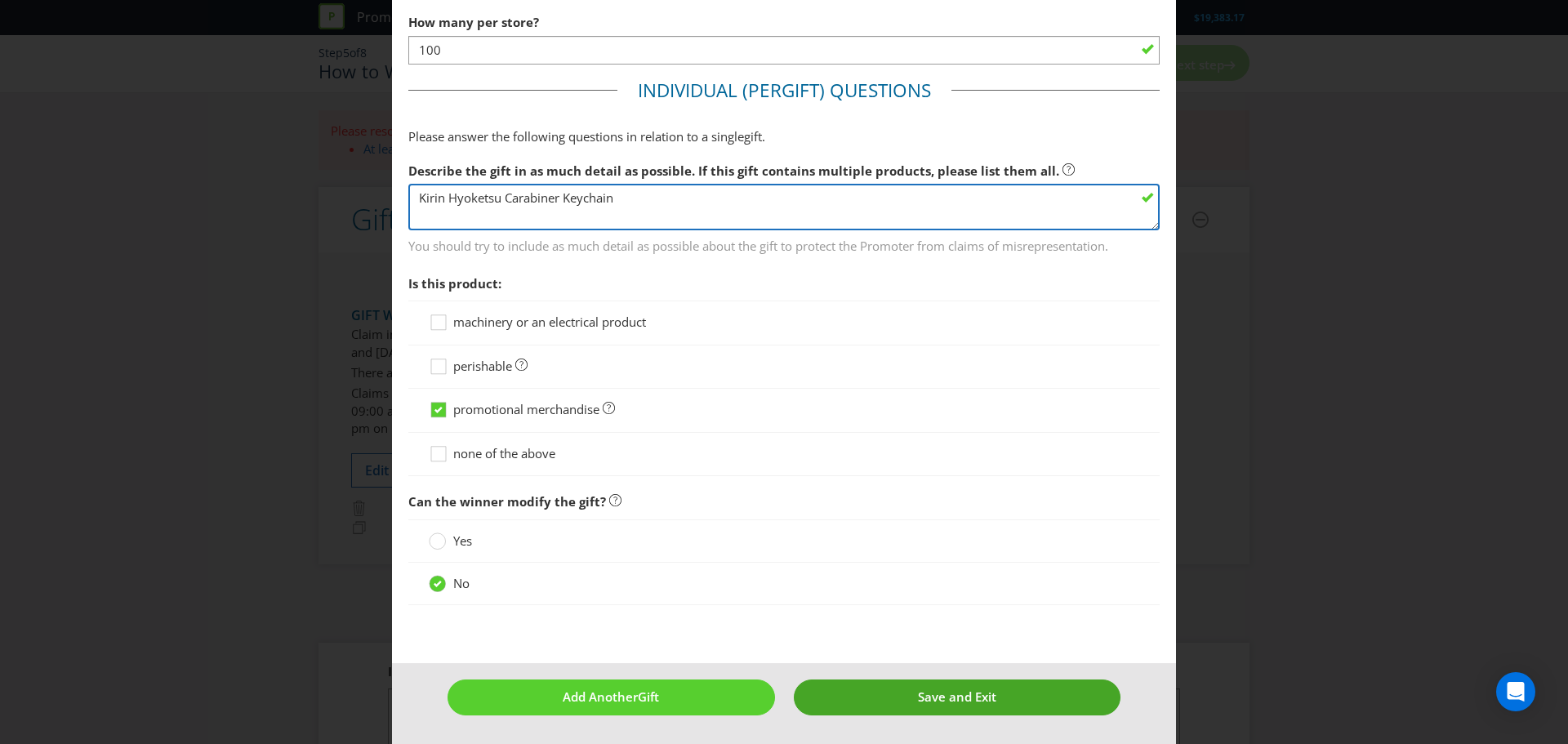 type on "Kirin Hyoketsu Carabiner Keychain" 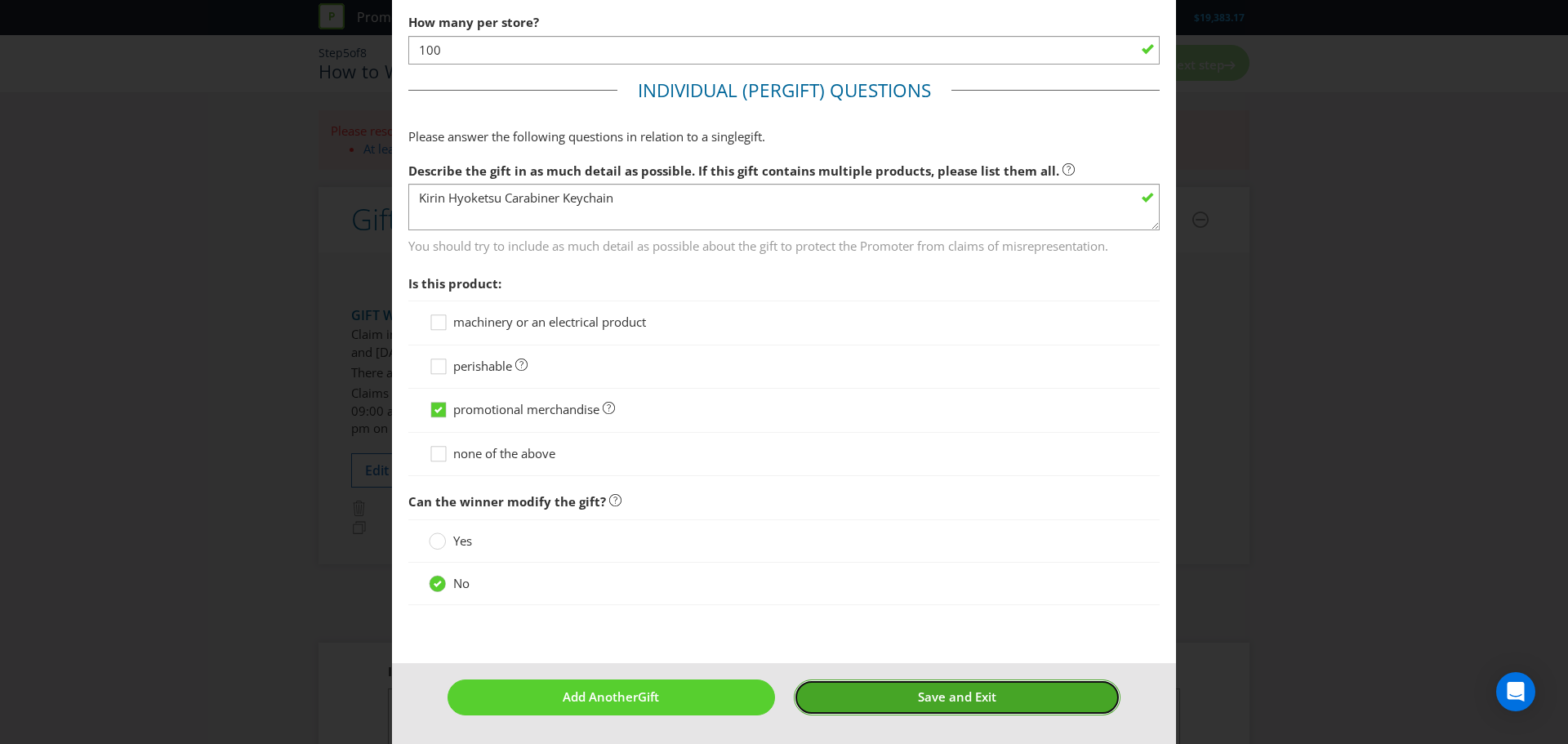 click on "Save and Exit" at bounding box center (957, 697) 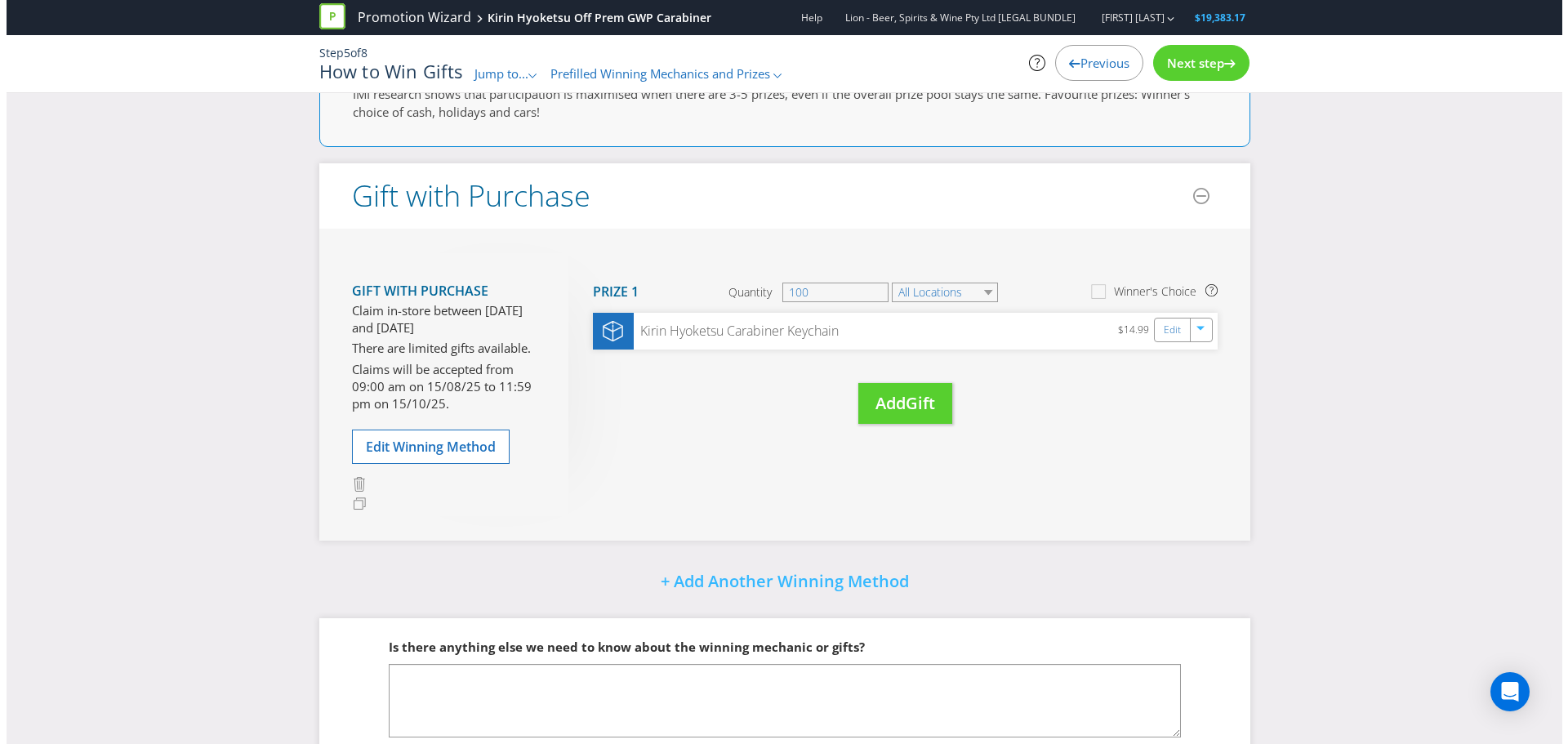 scroll, scrollTop: 0, scrollLeft: 0, axis: both 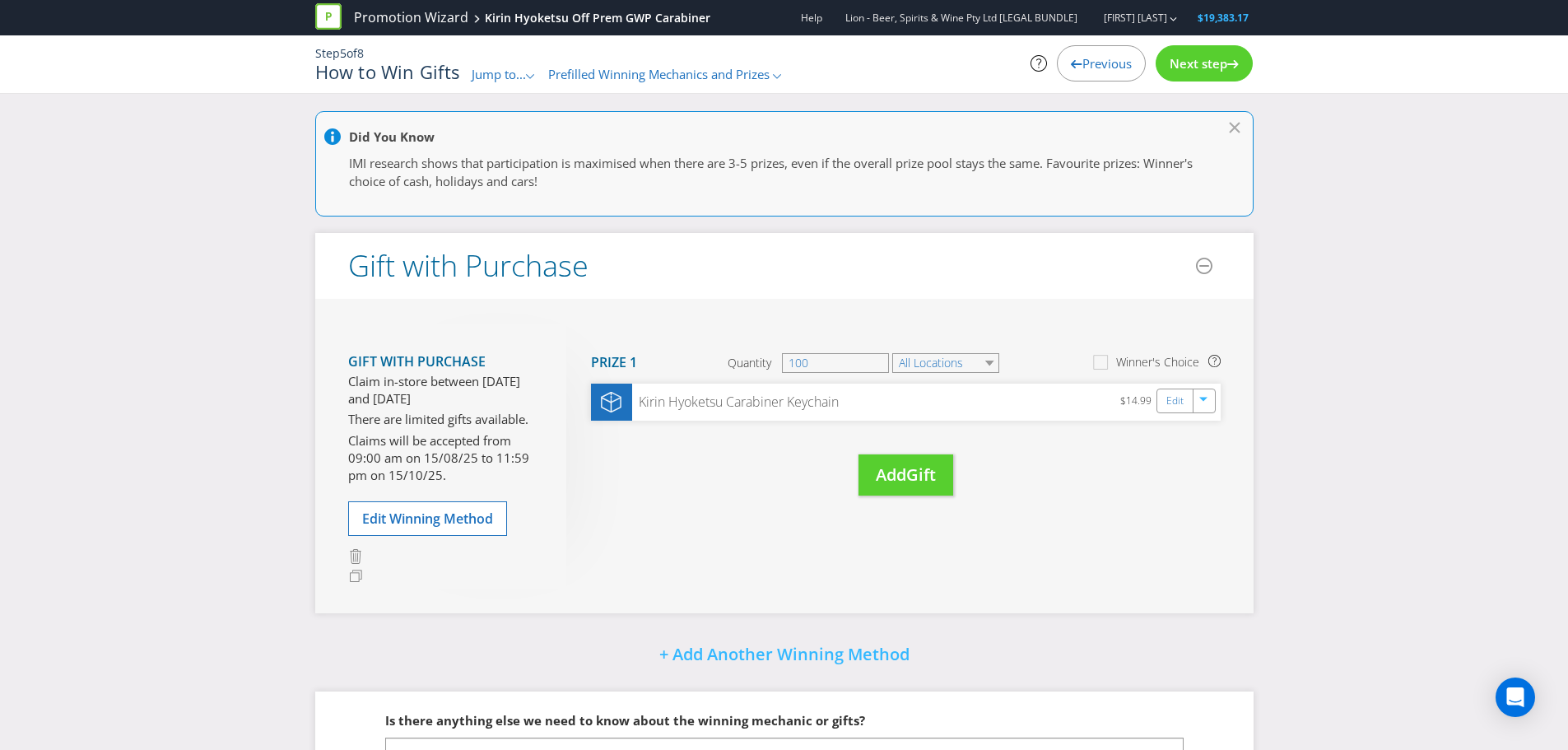 click on "Next step" at bounding box center [1198, 63] 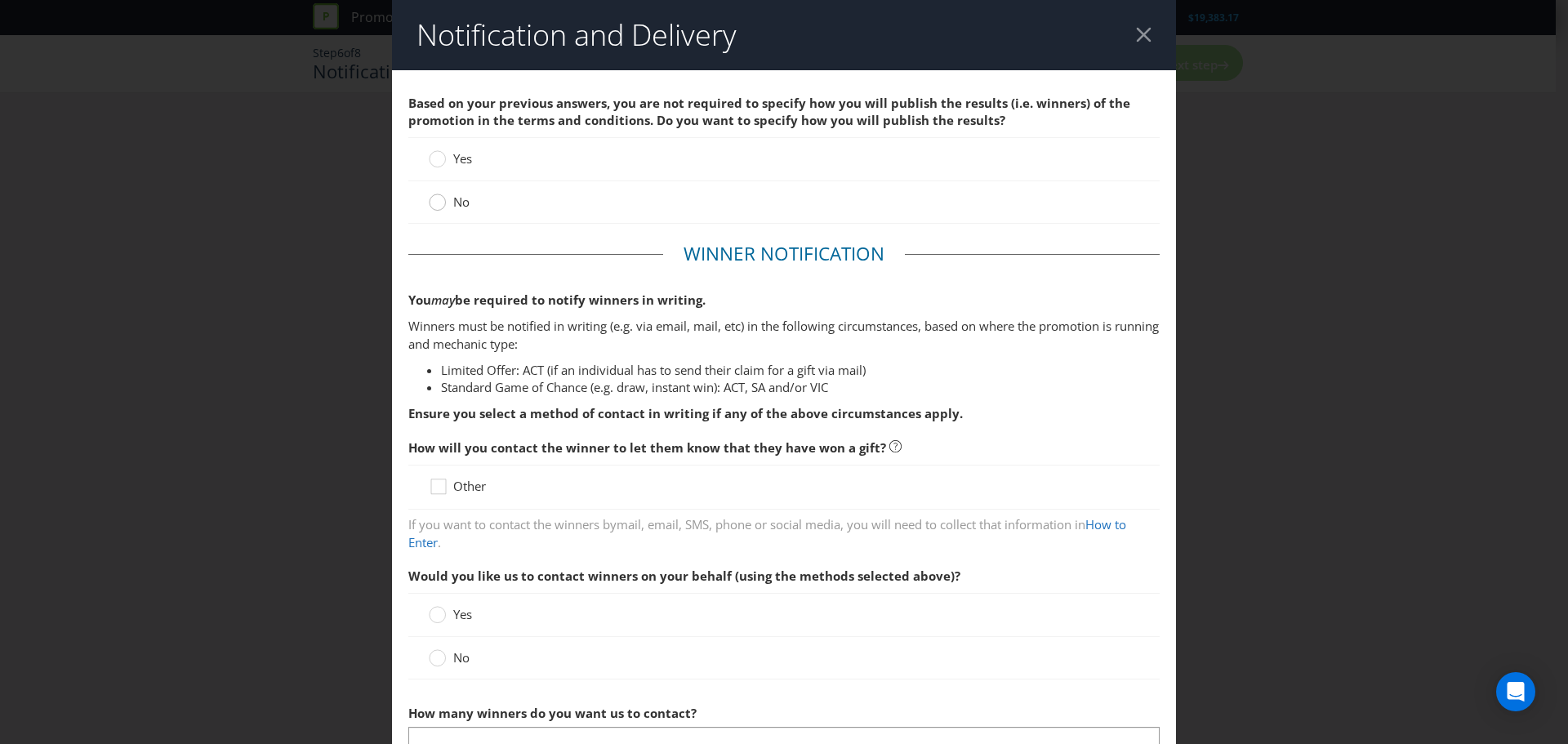 click 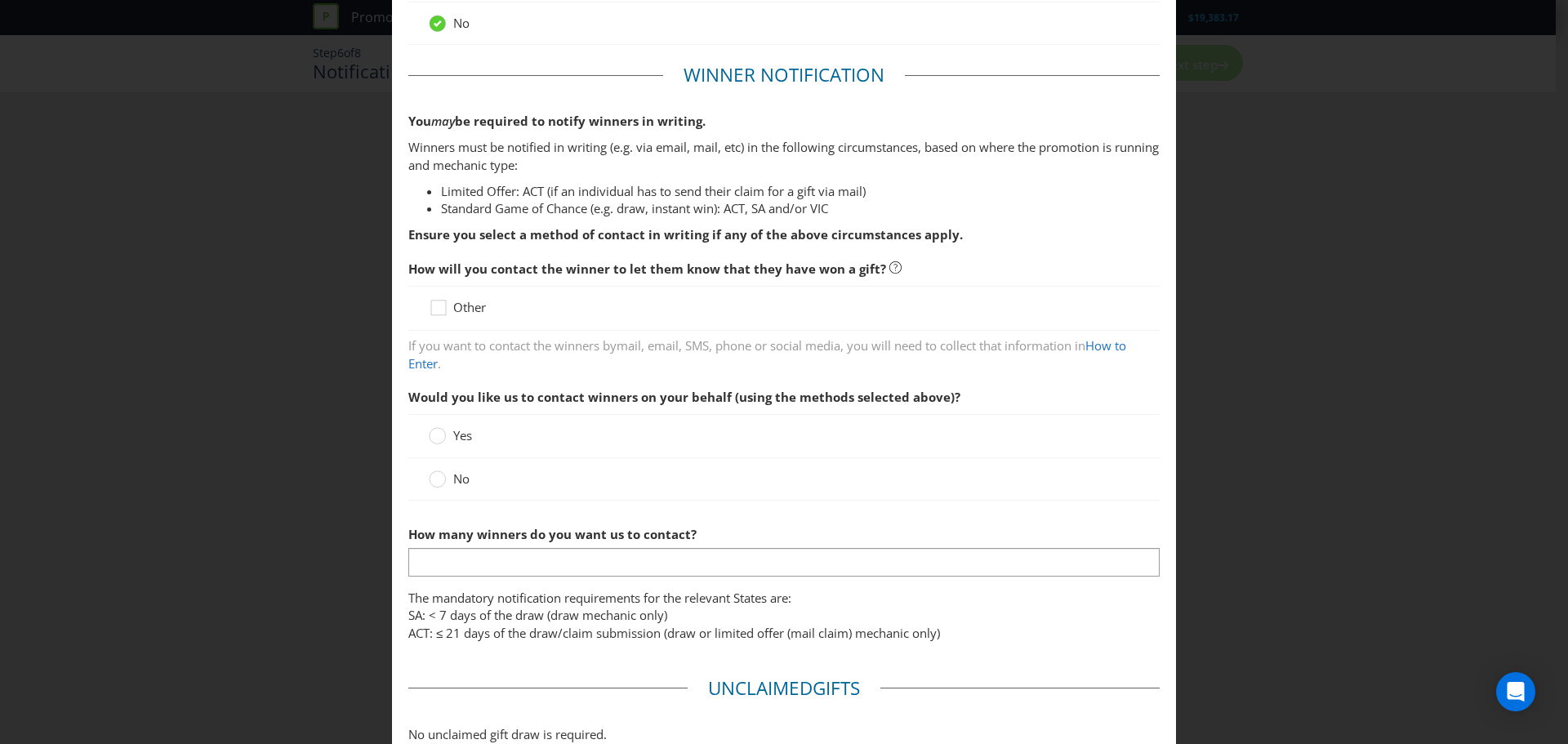 scroll, scrollTop: 245, scrollLeft: 0, axis: vertical 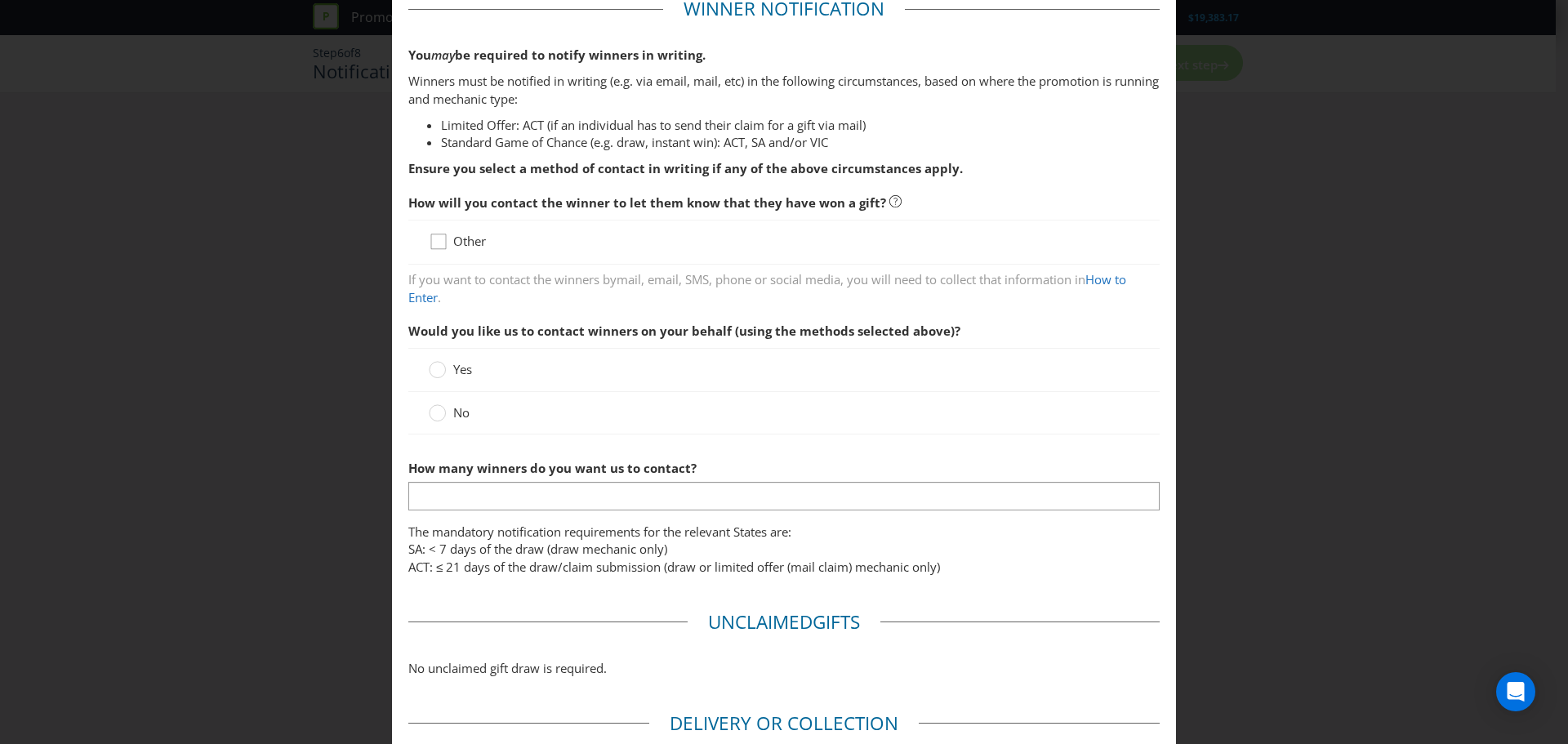 click 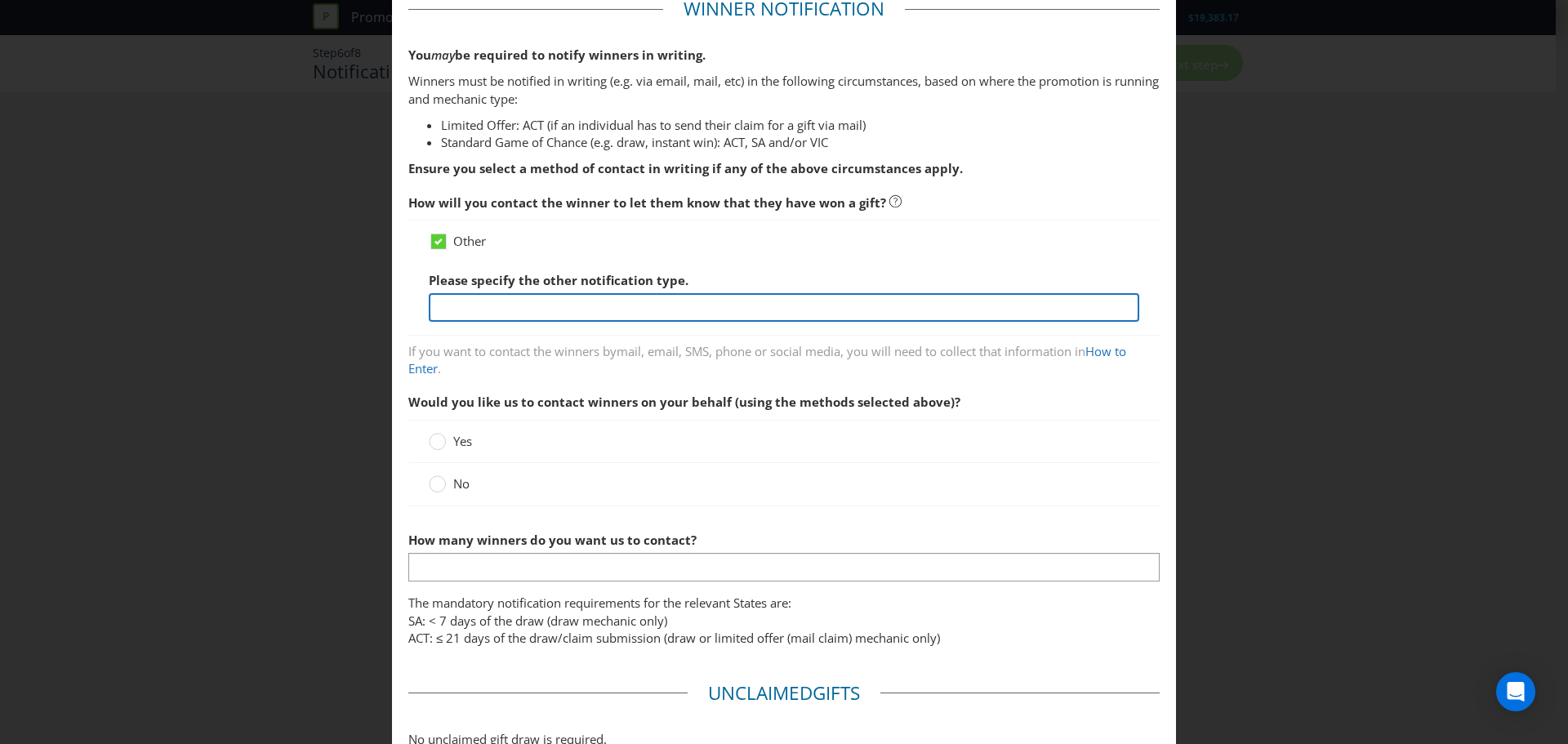 click at bounding box center [784, 307] 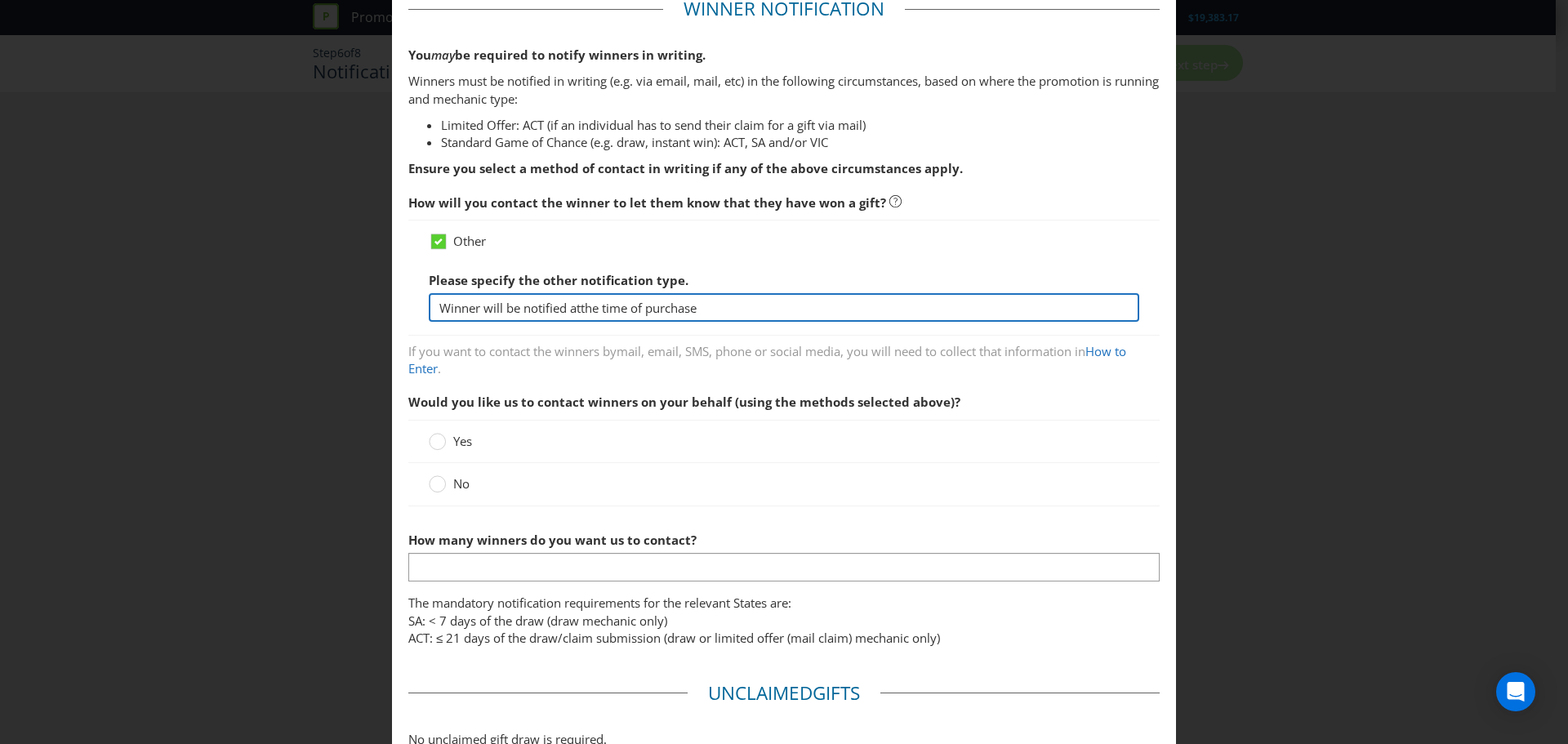 click on "Winner will be notified atthe time of purchase" at bounding box center [784, 307] 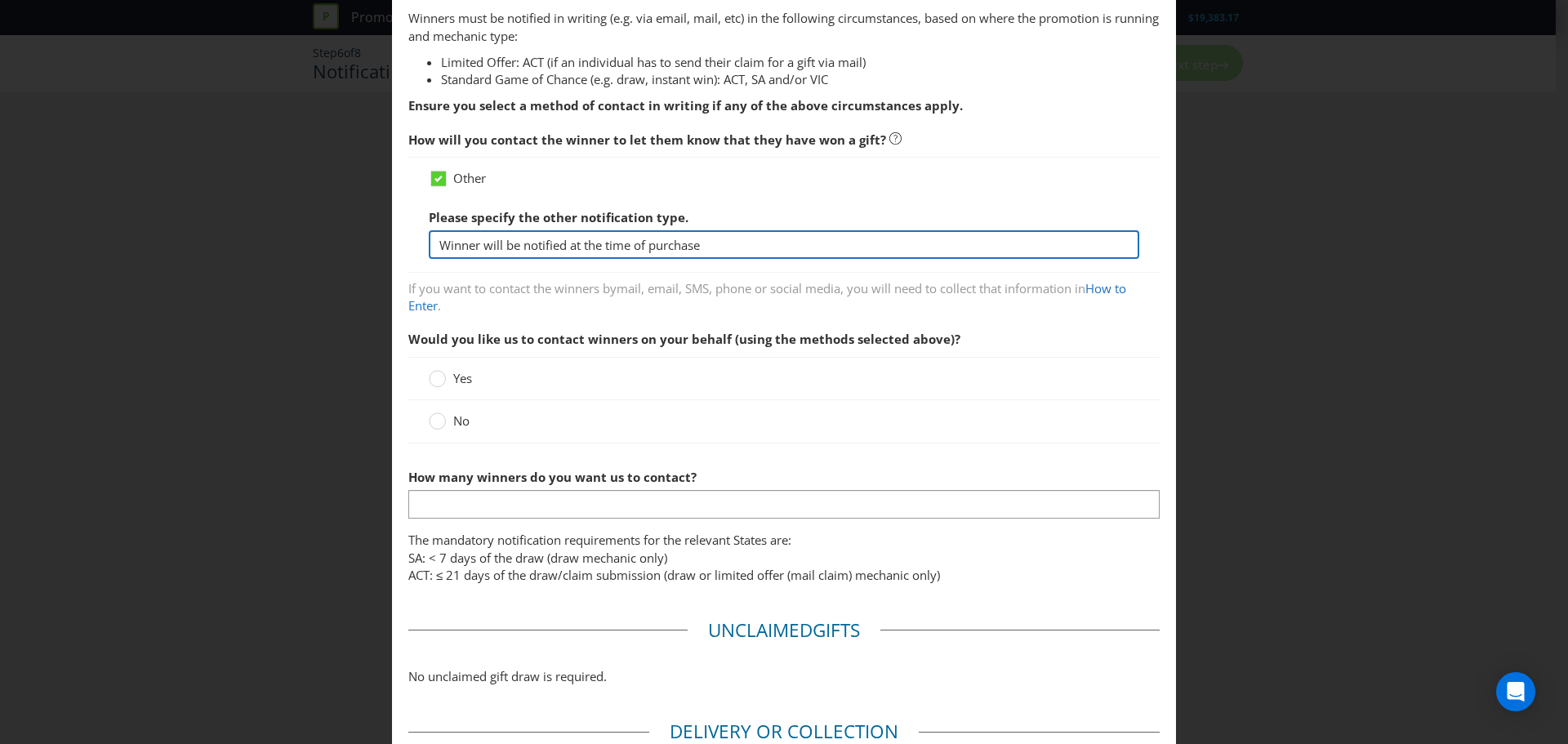 scroll, scrollTop: 327, scrollLeft: 0, axis: vertical 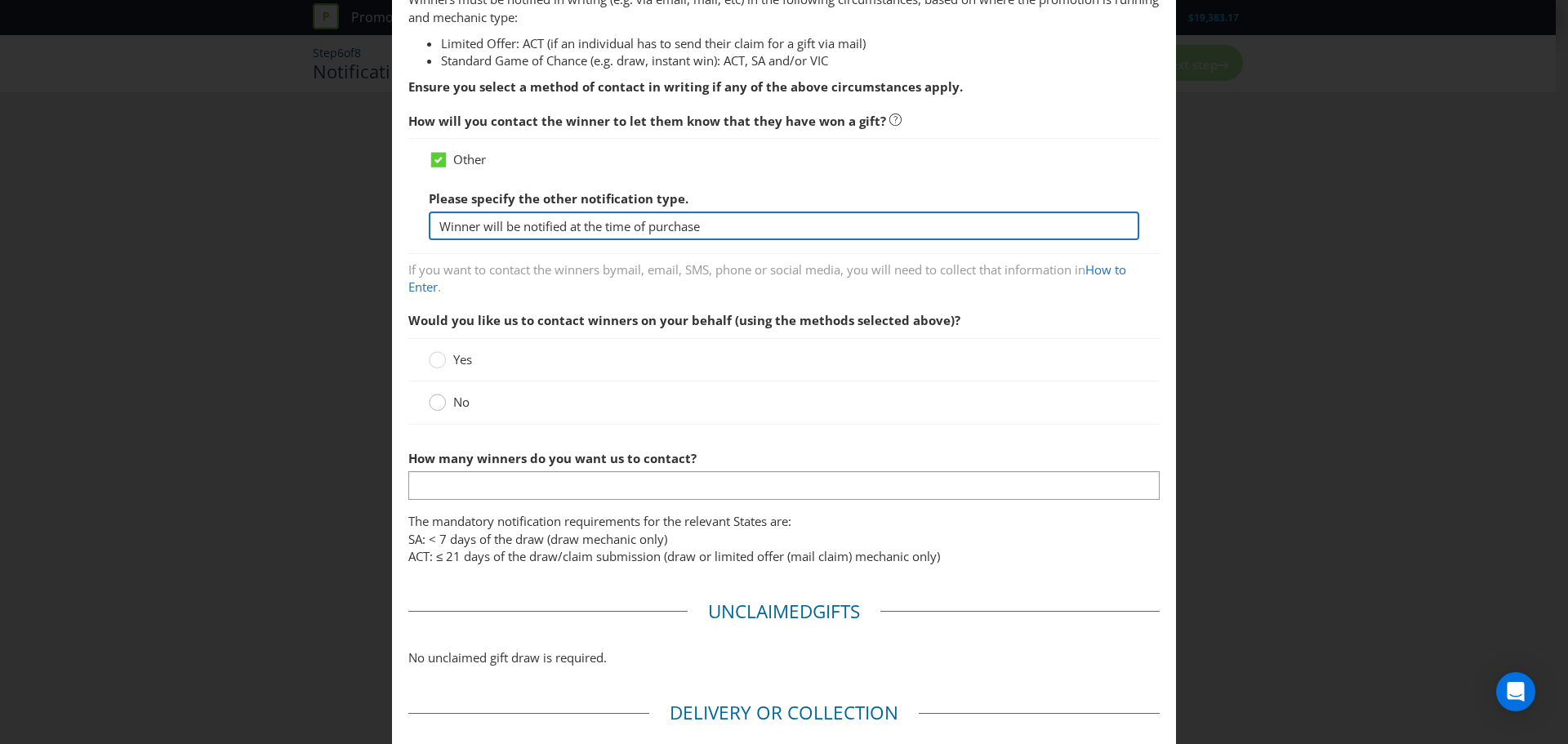 type on "Winner will be notified at the time of purchase" 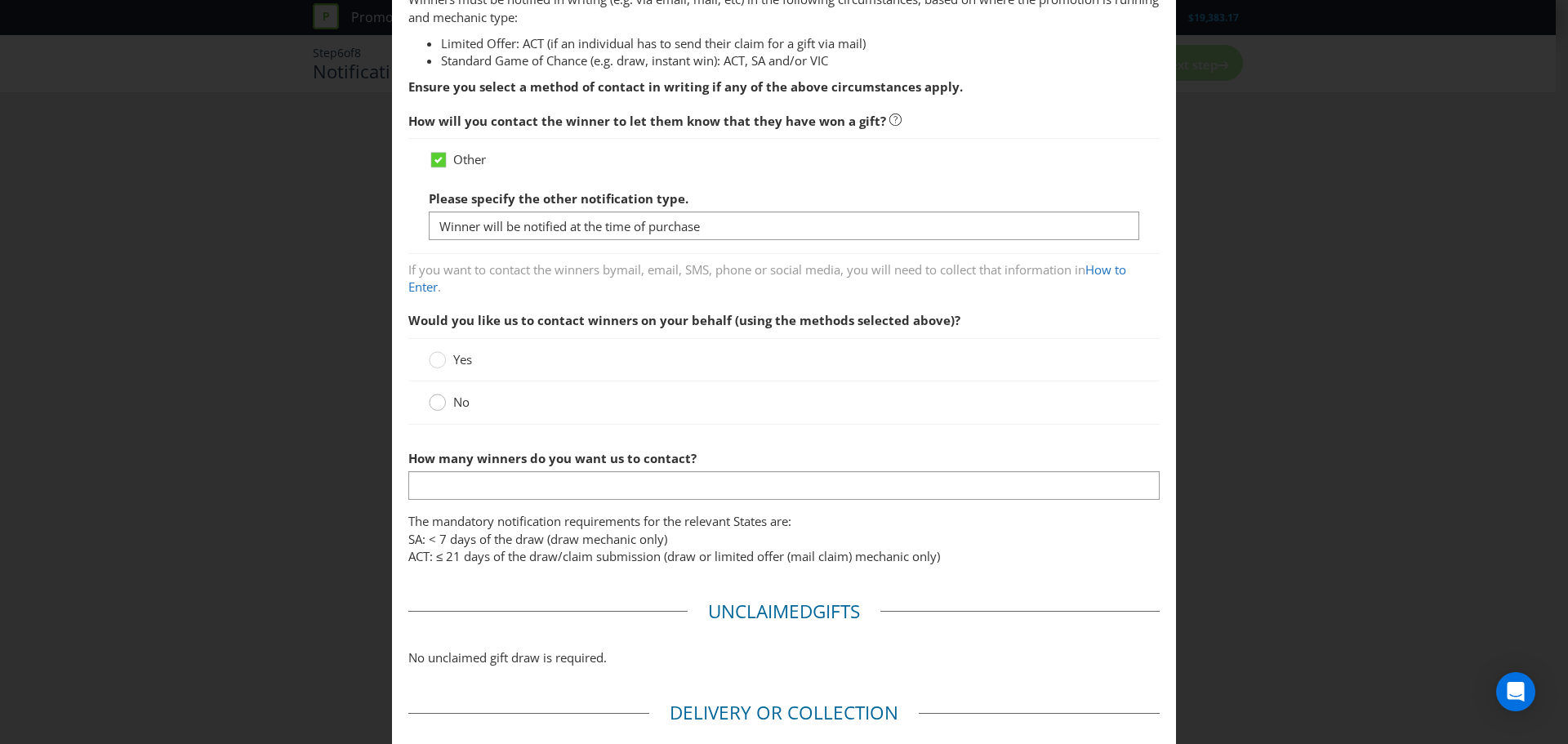 click at bounding box center (438, 397) 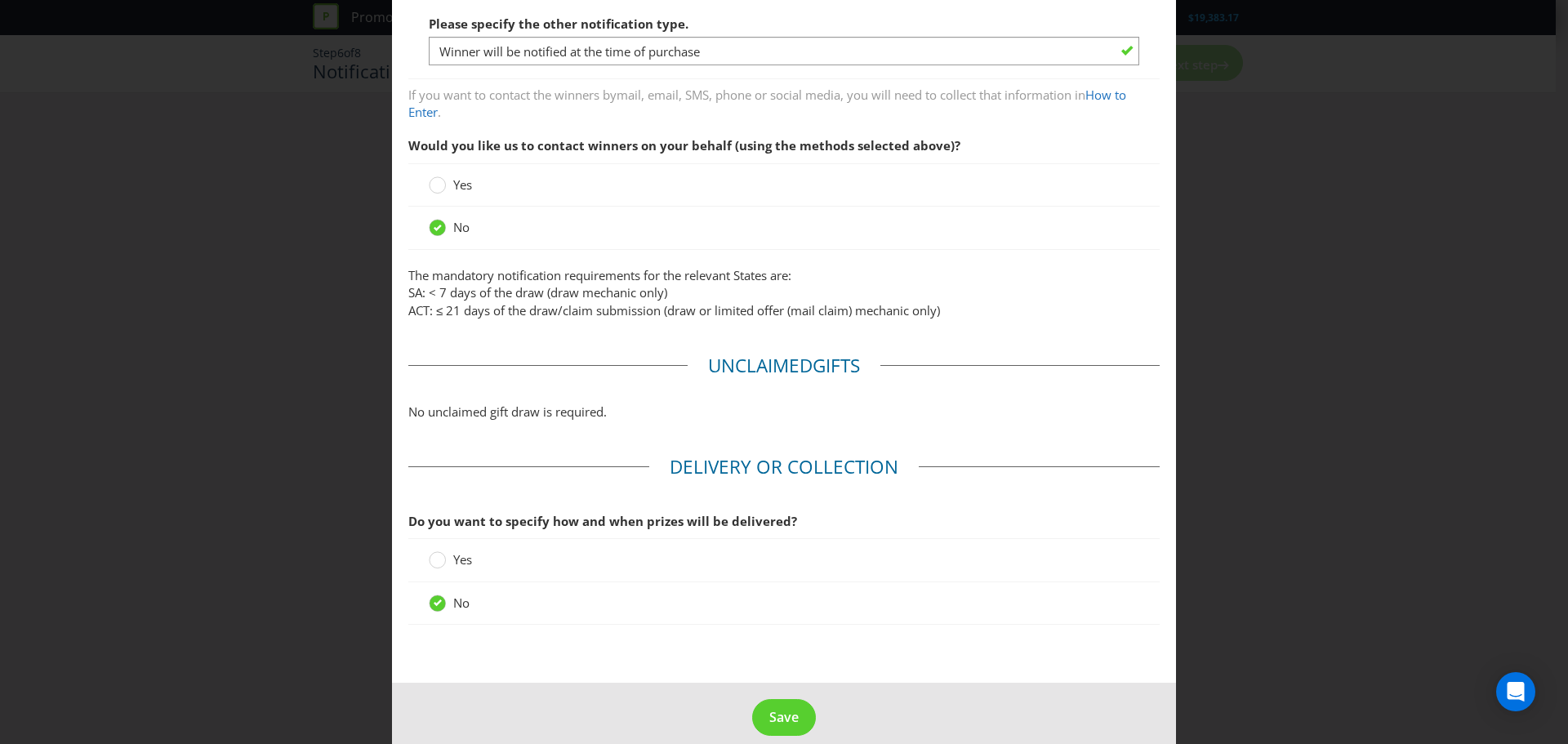 scroll, scrollTop: 523, scrollLeft: 0, axis: vertical 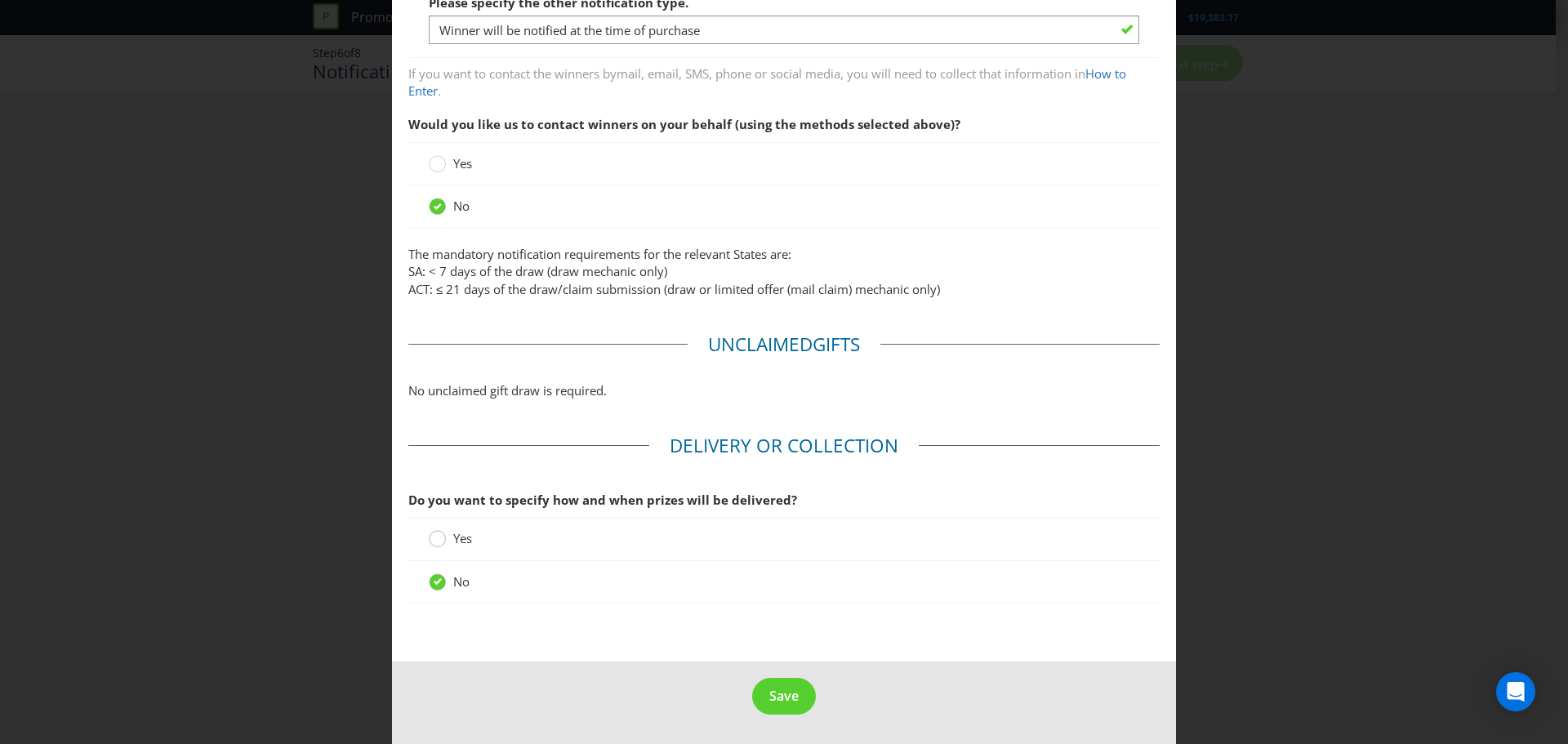 click at bounding box center [438, 533] 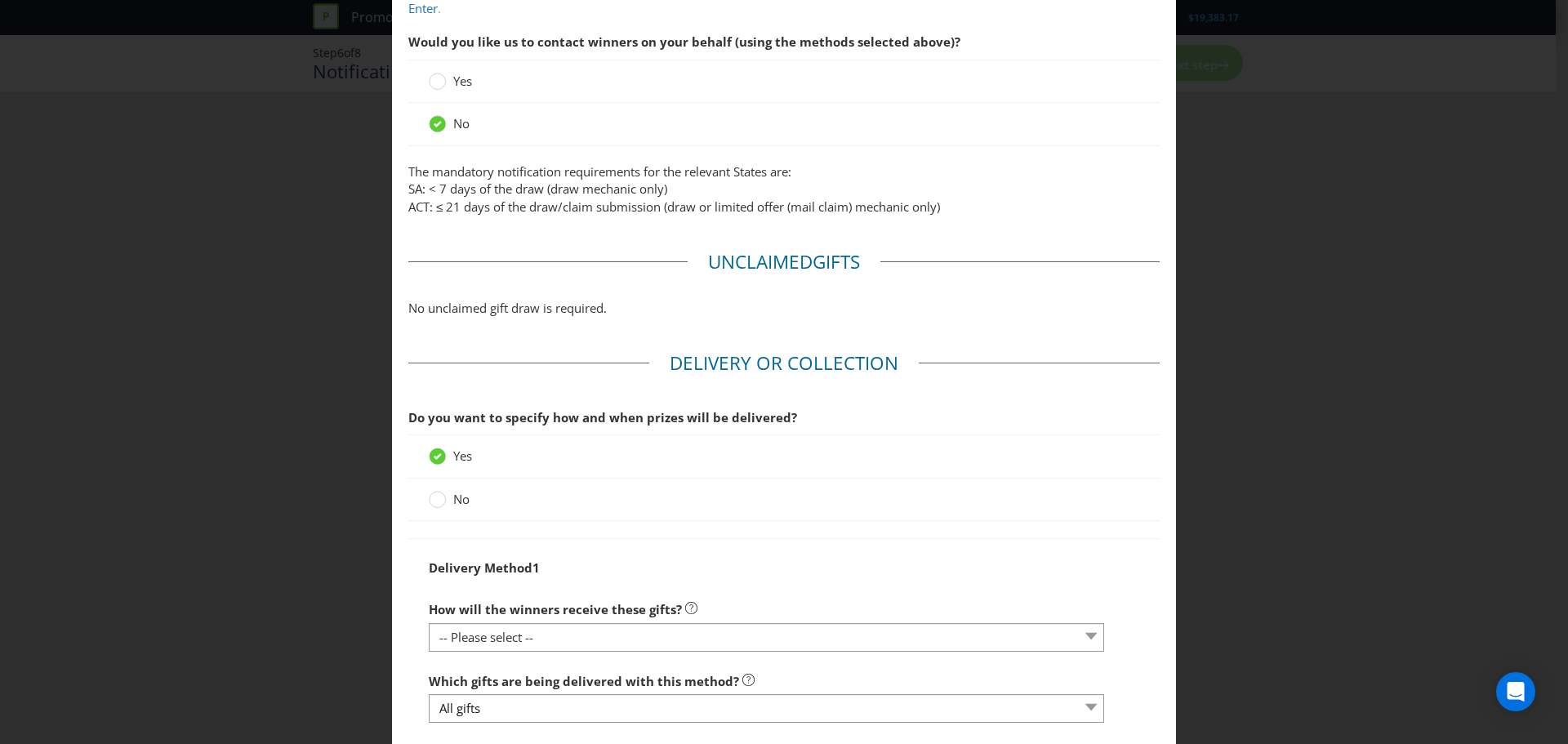 scroll, scrollTop: 768, scrollLeft: 0, axis: vertical 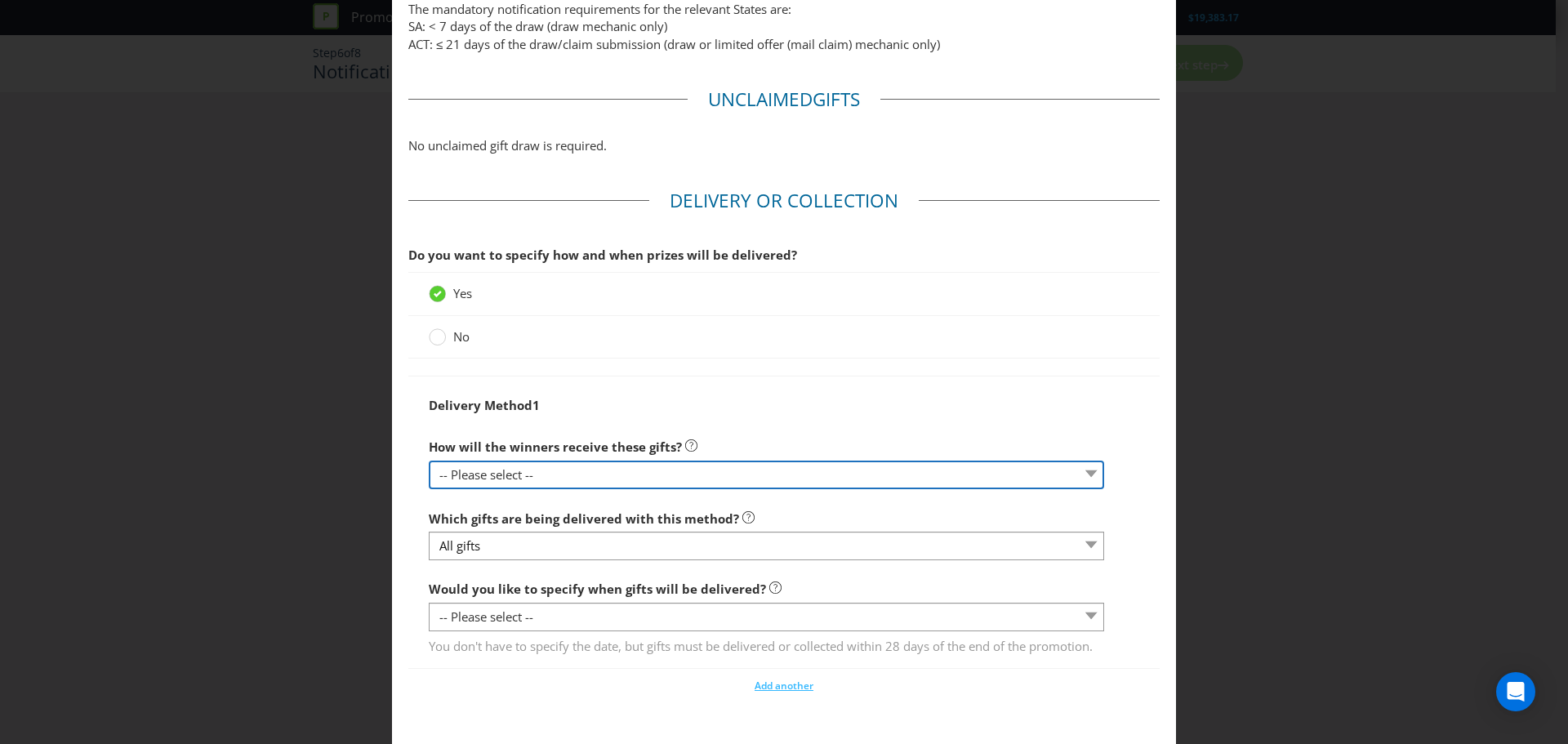 click on "-- Please select -- Delivered by mail Delivered by email Delivered in-person Collected from specific address Collected from participating venues Collected from event venue Contact Promoter to organise delivery Collect from participating venue where purchase was made Other (please specify)" at bounding box center (766, 474) 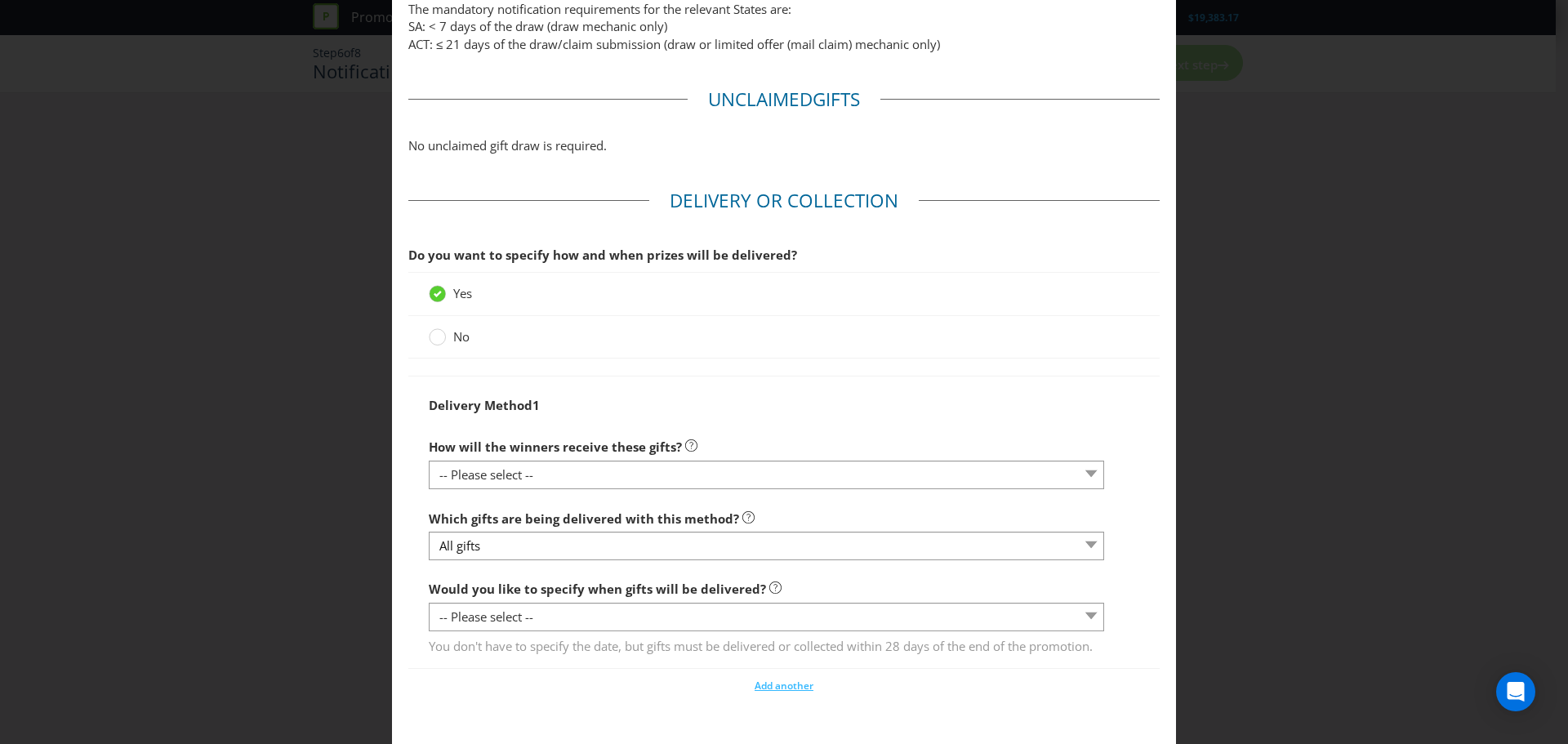click on "Delivery Method  1" at bounding box center [784, 405] 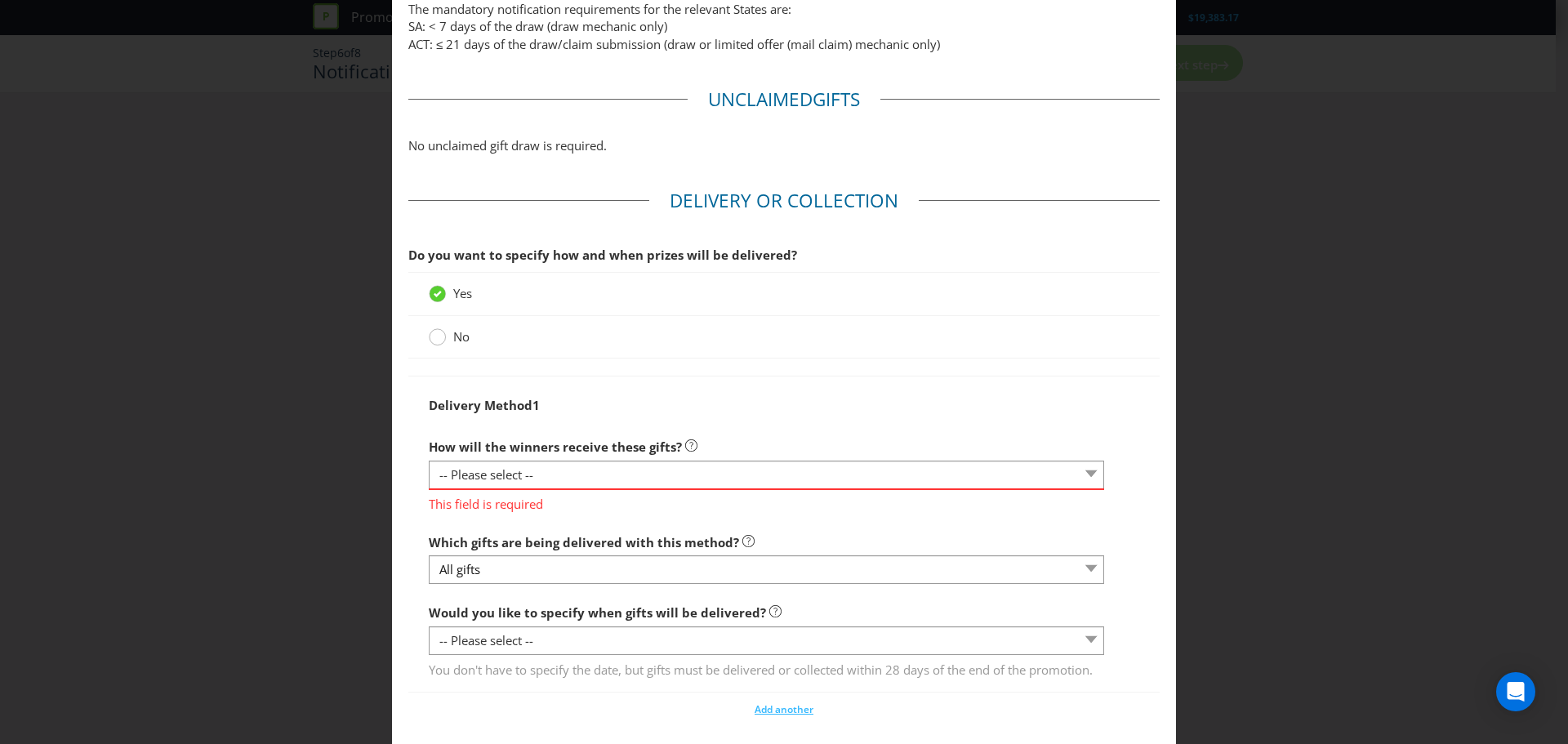 click at bounding box center (438, 332) 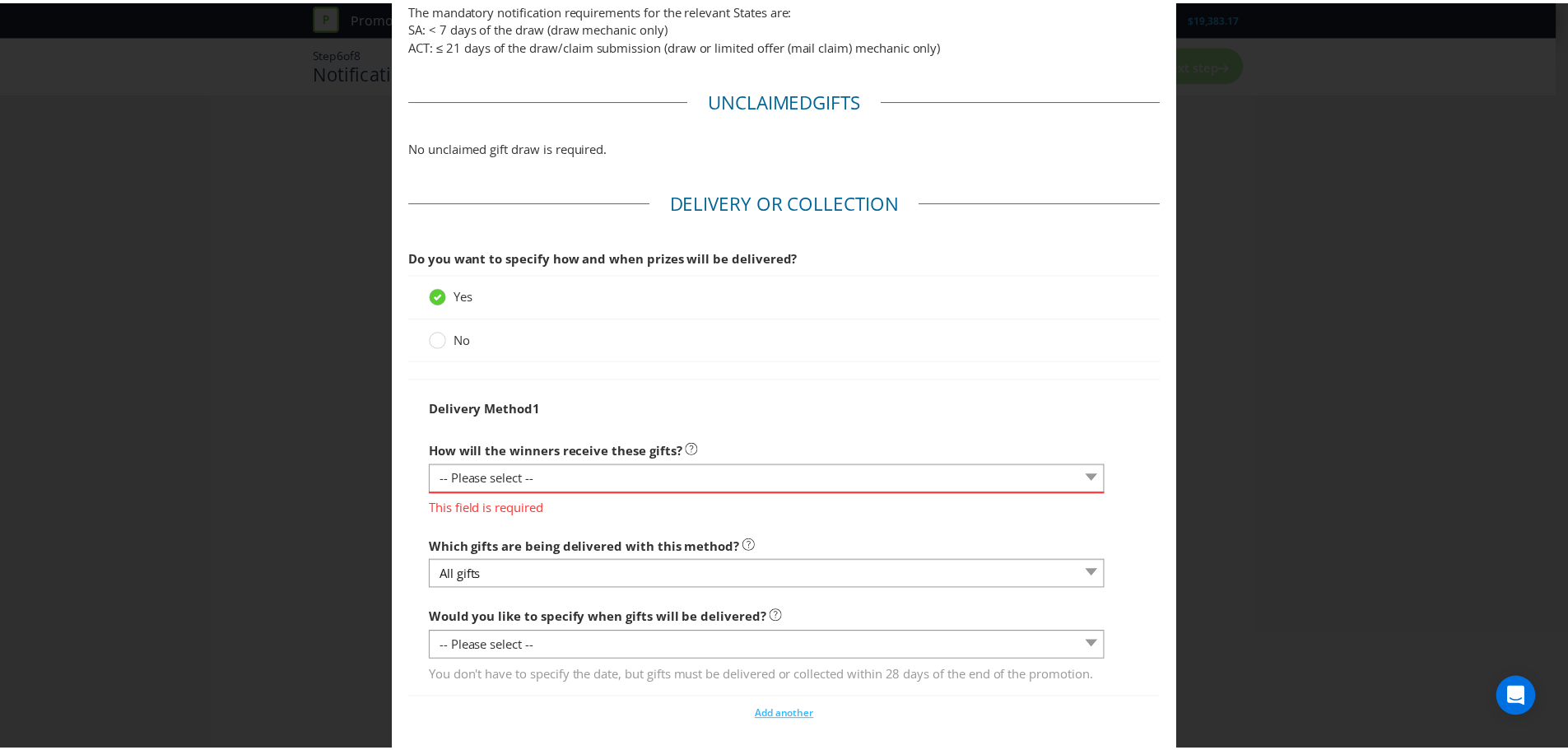 scroll, scrollTop: 527, scrollLeft: 0, axis: vertical 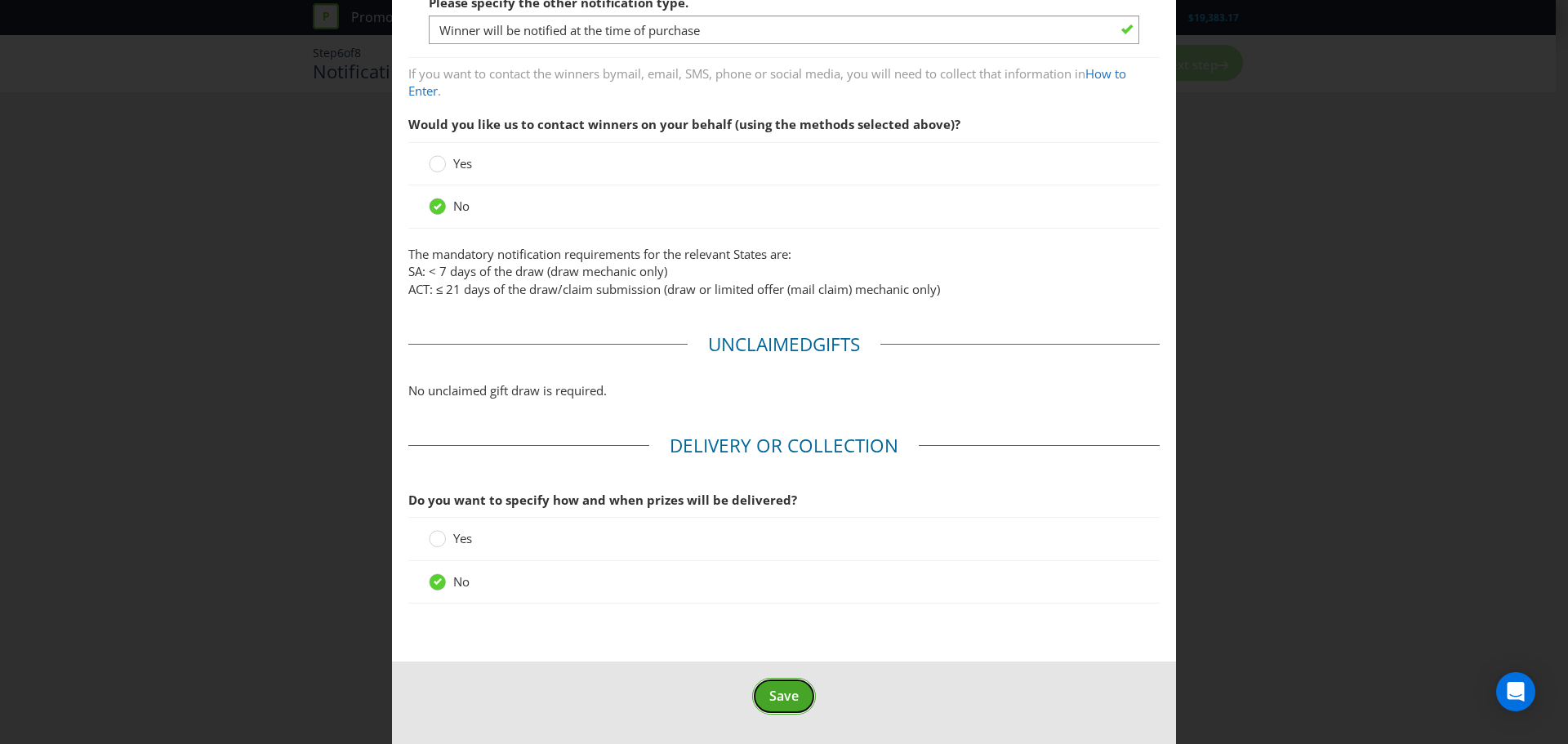 click on "Save" at bounding box center [784, 696] 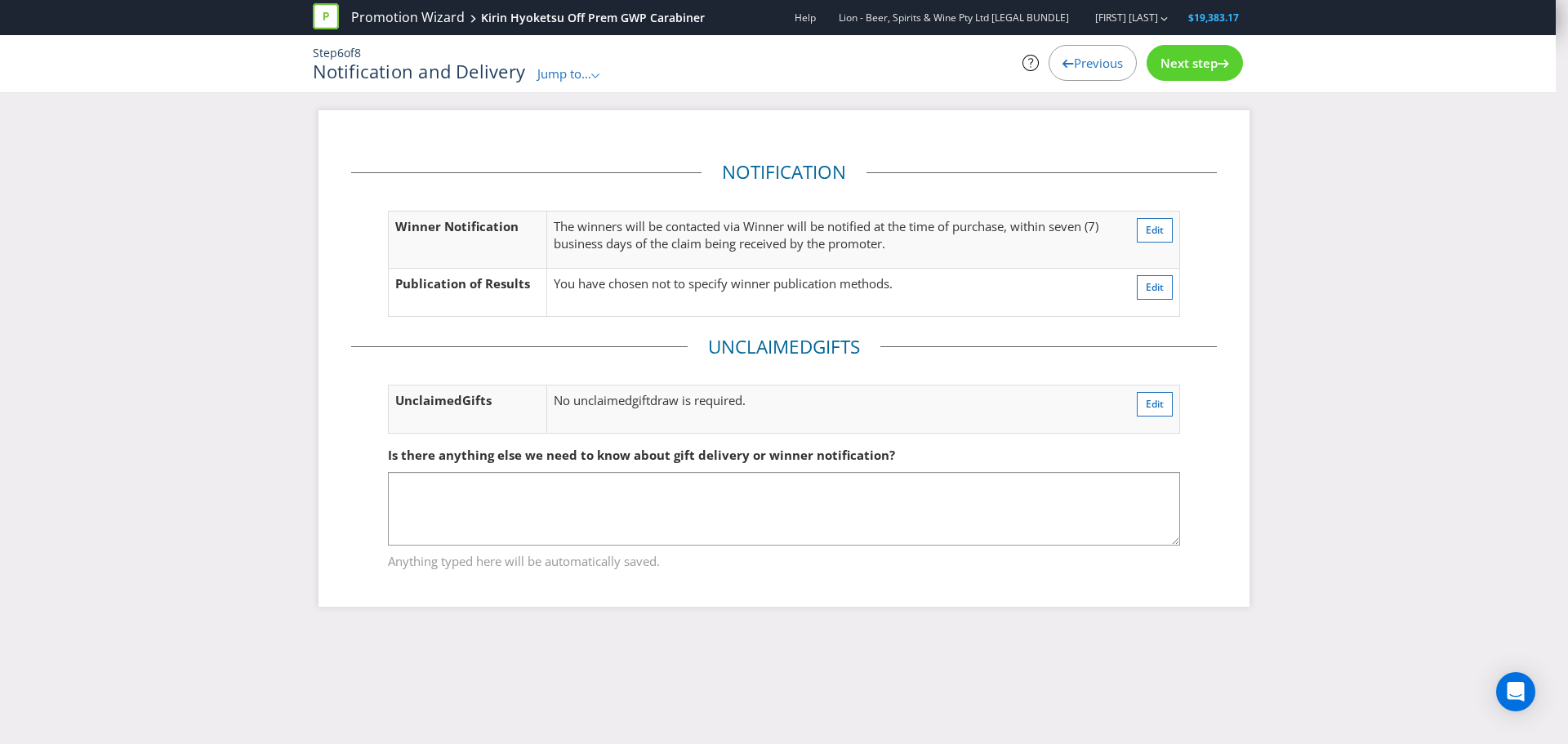 click on "Next step" at bounding box center (1189, 63) 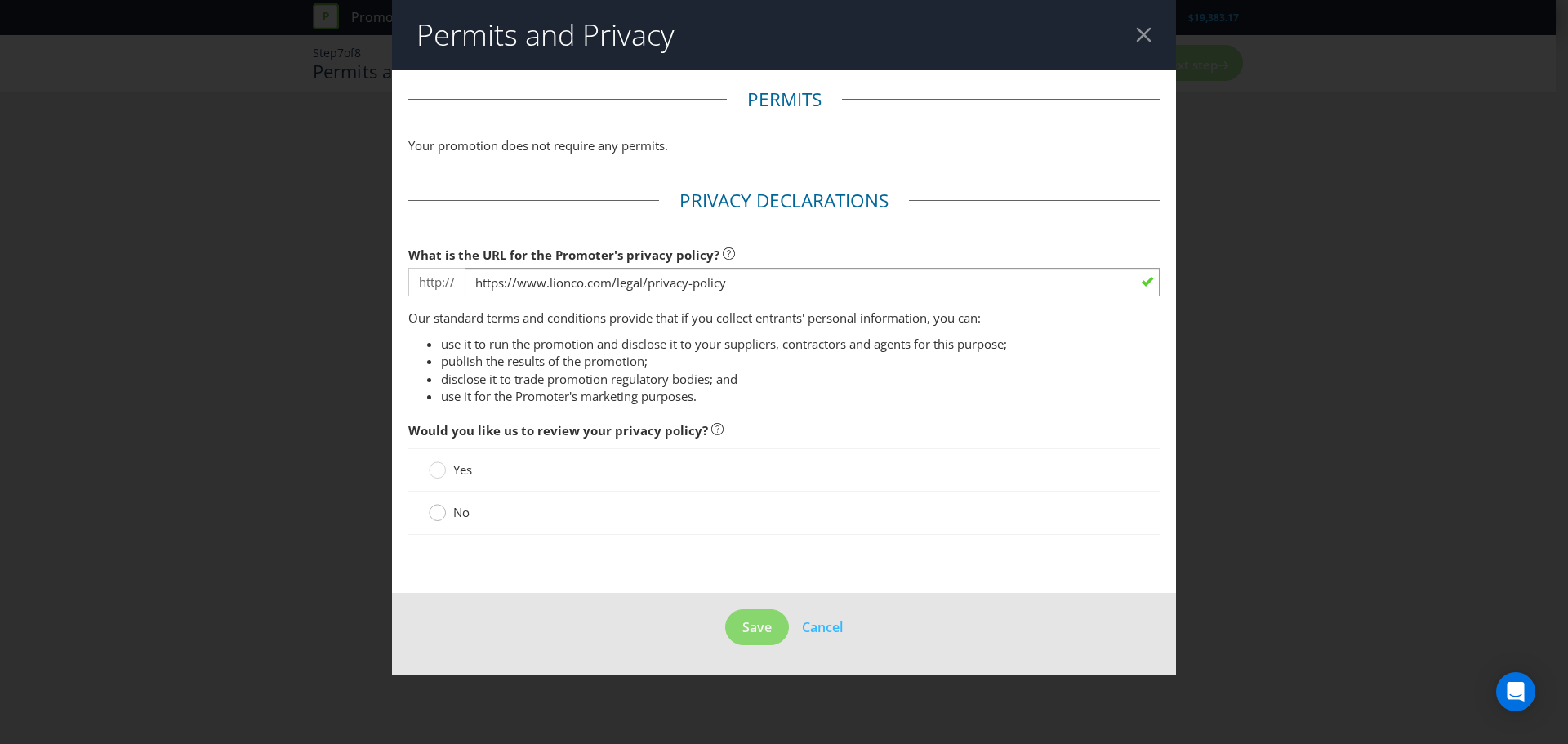 click at bounding box center [438, 507] 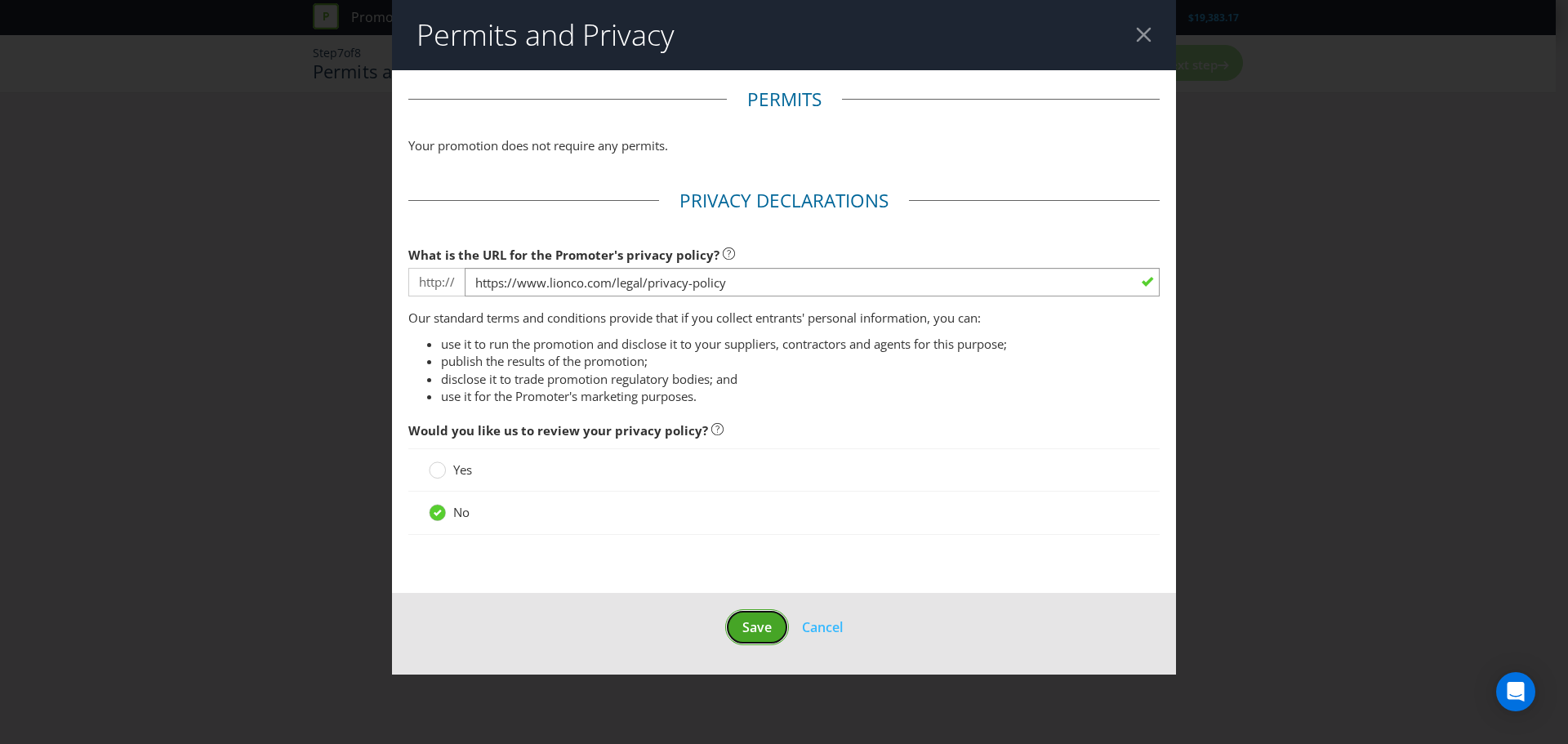 click on "Save" at bounding box center [757, 627] 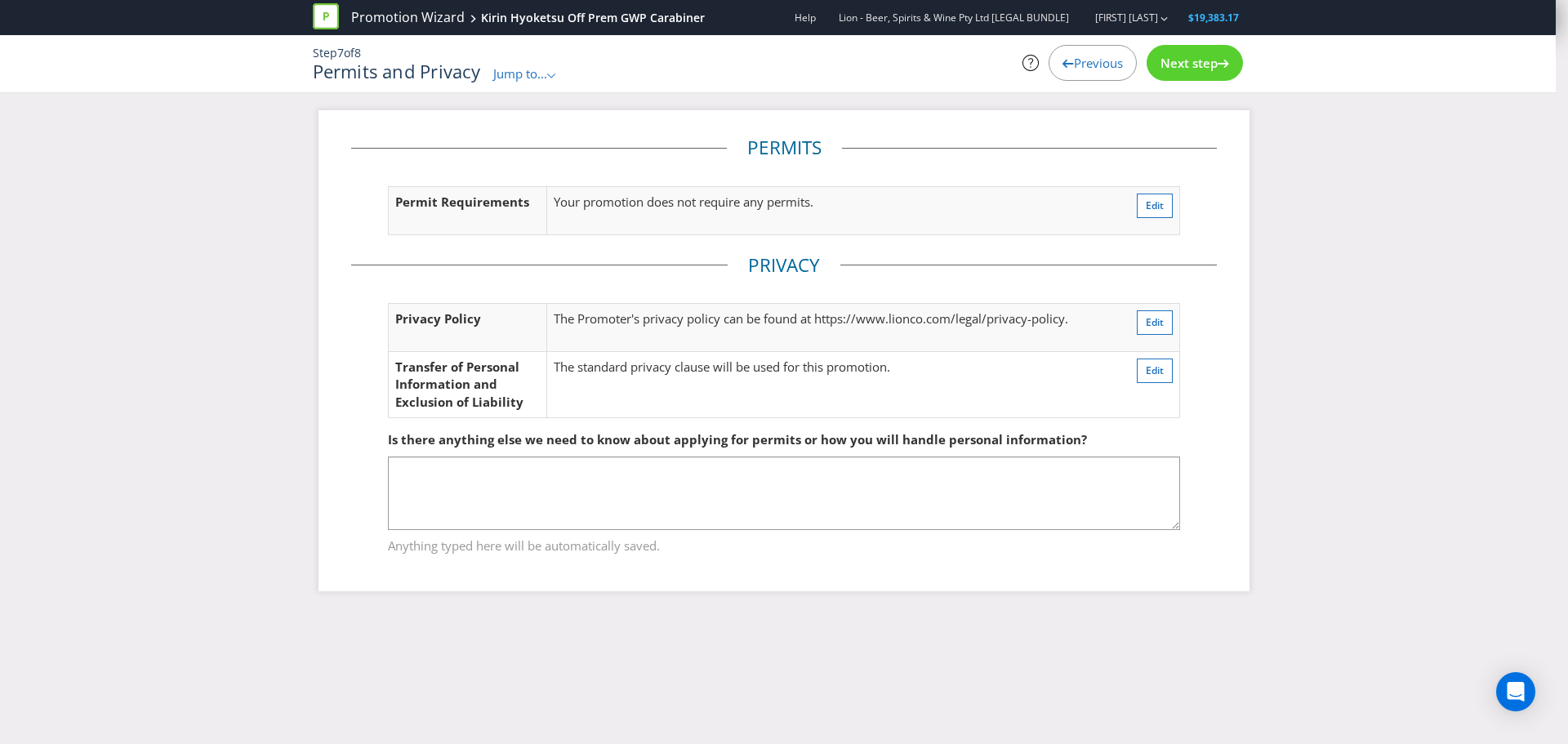 click on "Next step" at bounding box center (1189, 63) 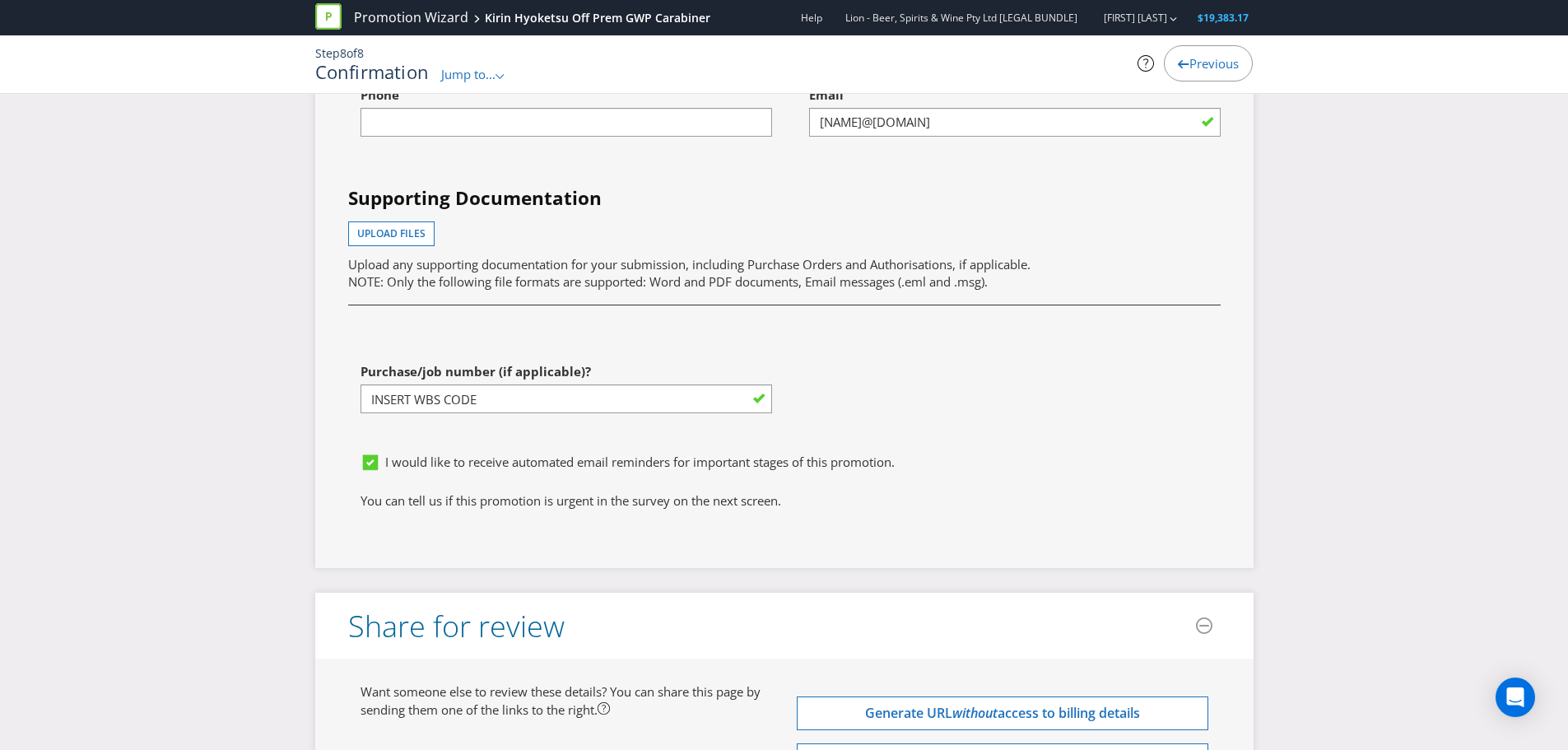 scroll, scrollTop: 4199, scrollLeft: 0, axis: vertical 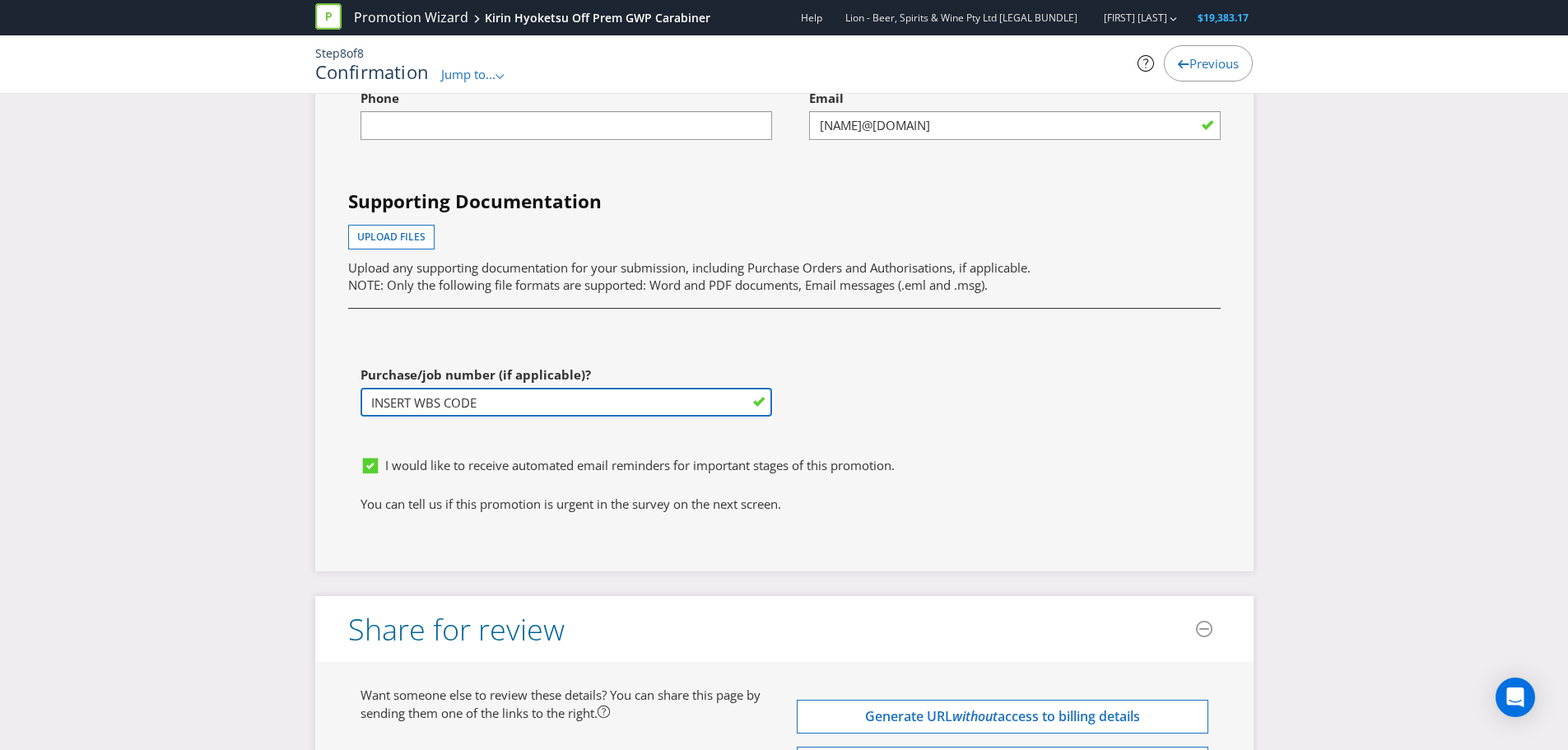 drag, startPoint x: 560, startPoint y: 426, endPoint x: 280, endPoint y: 424, distance: 280.0071 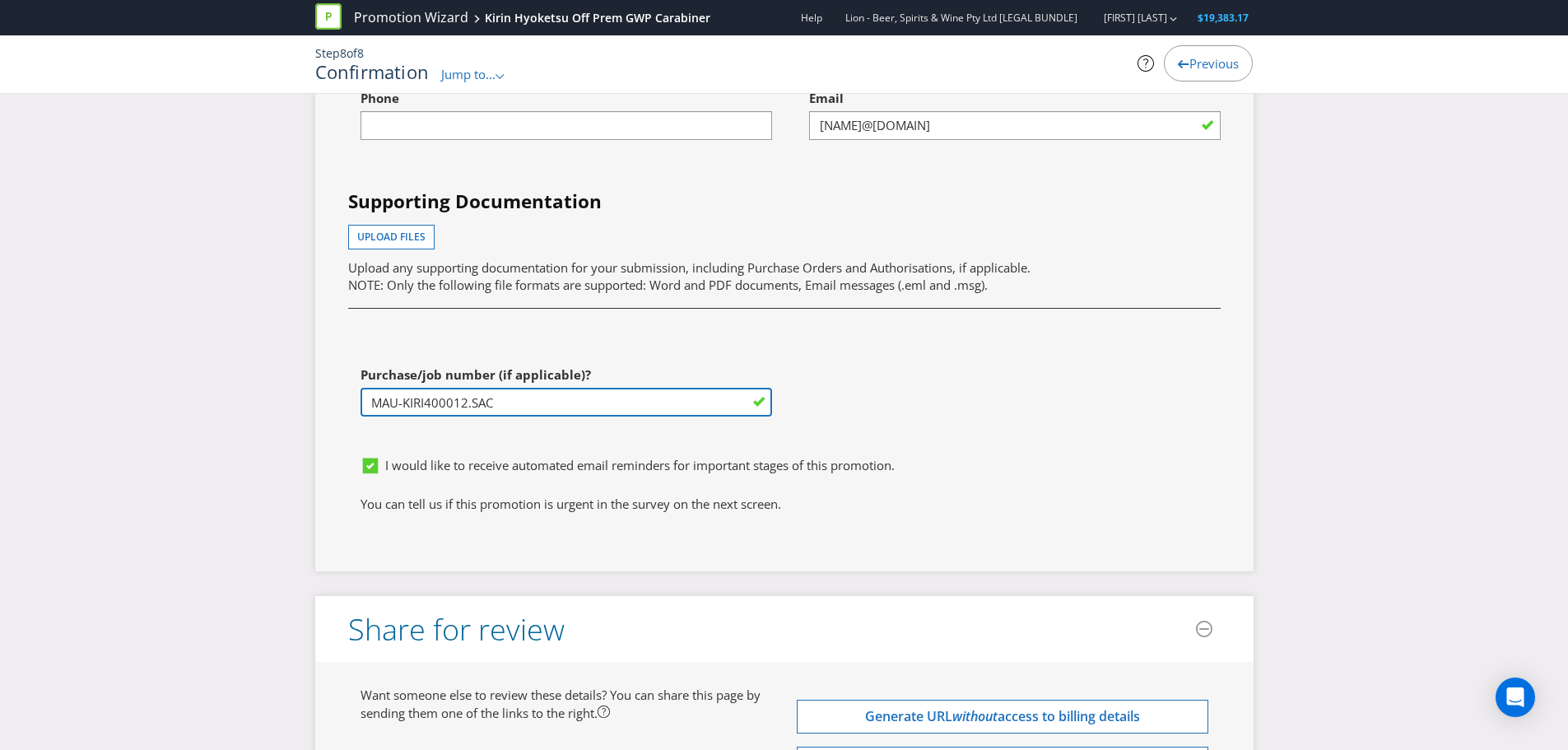 type on "MAU-KIRI400012.SAC" 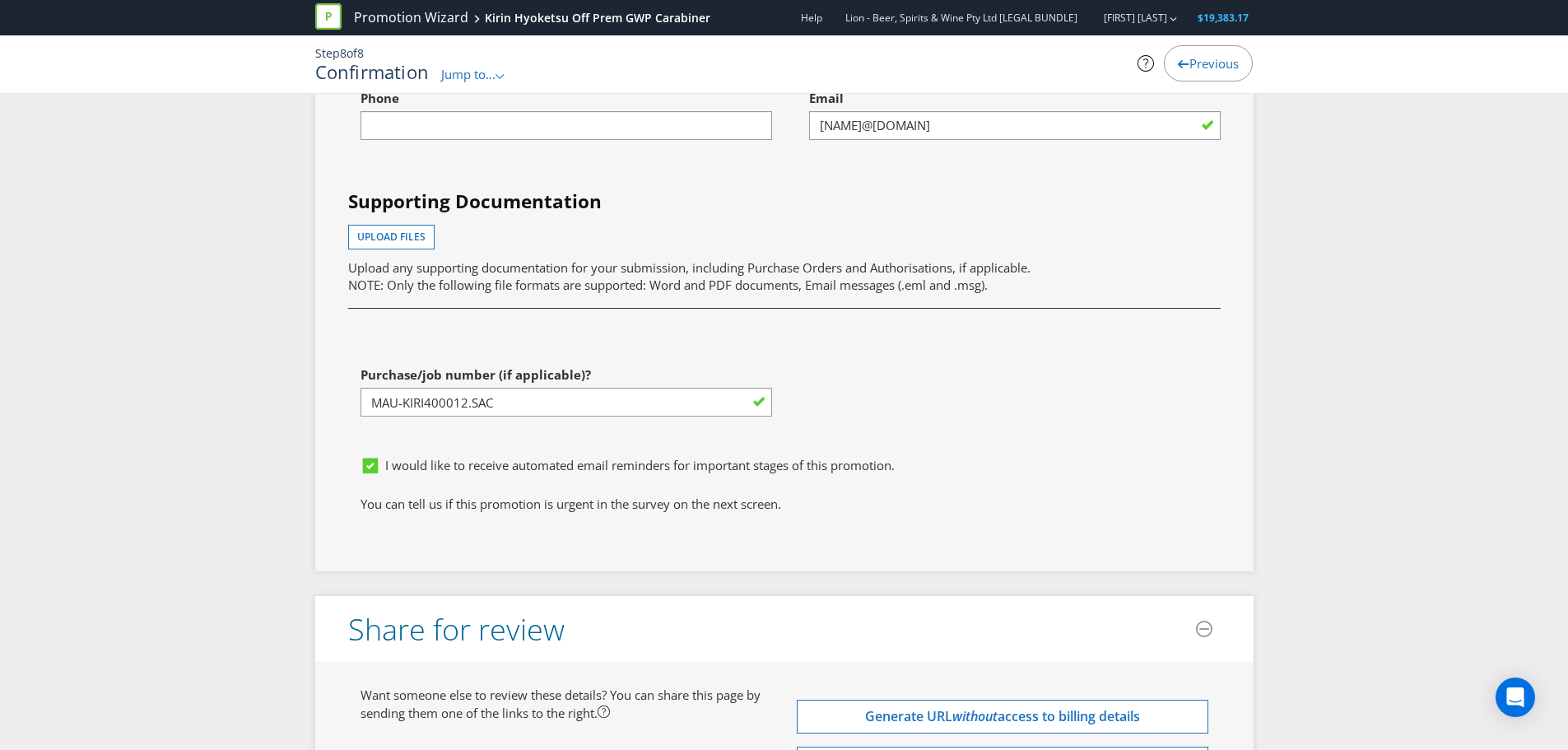 click on "I would like to receive automated email reminders for important stages of this promotion." at bounding box center (784, 472) 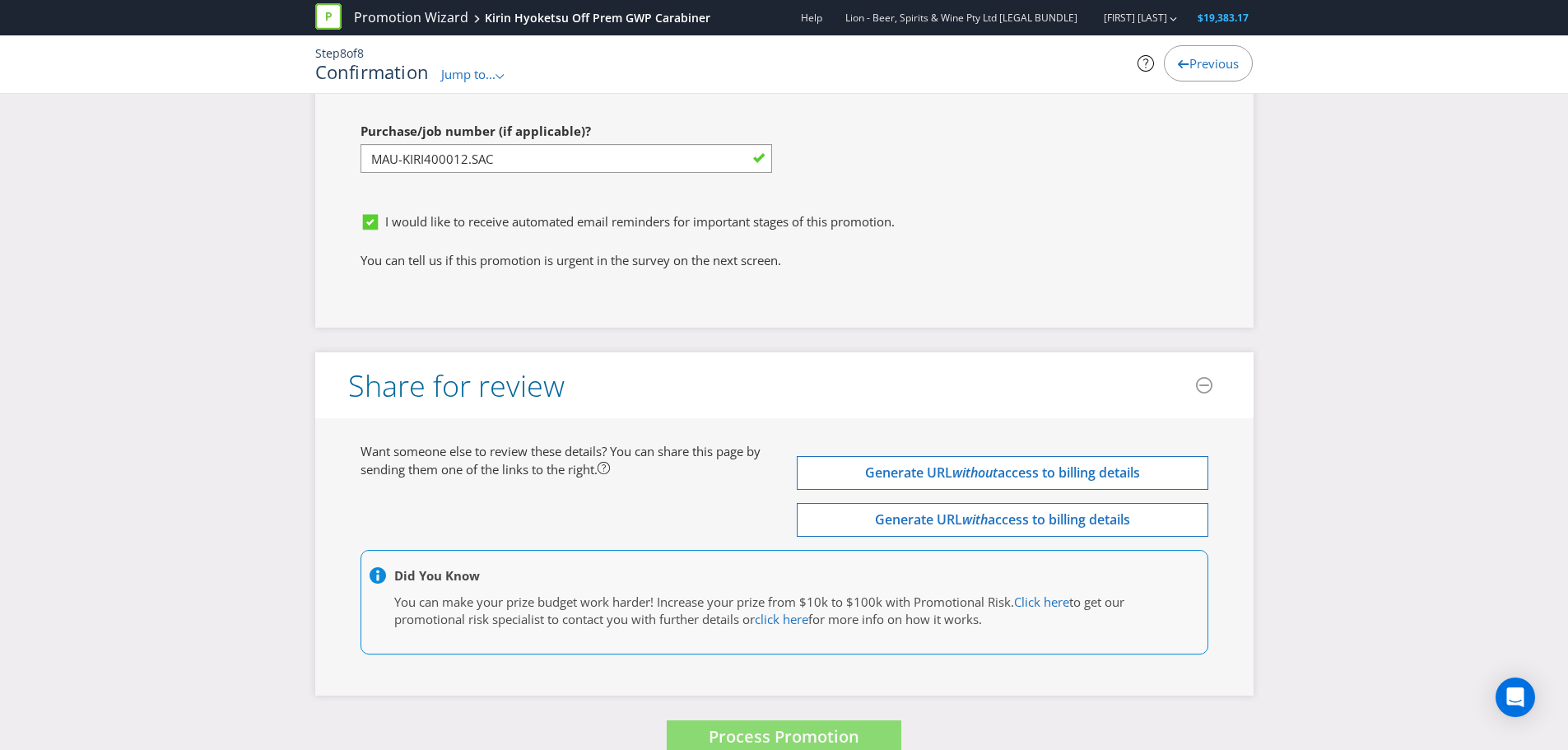 scroll, scrollTop: 4490, scrollLeft: 0, axis: vertical 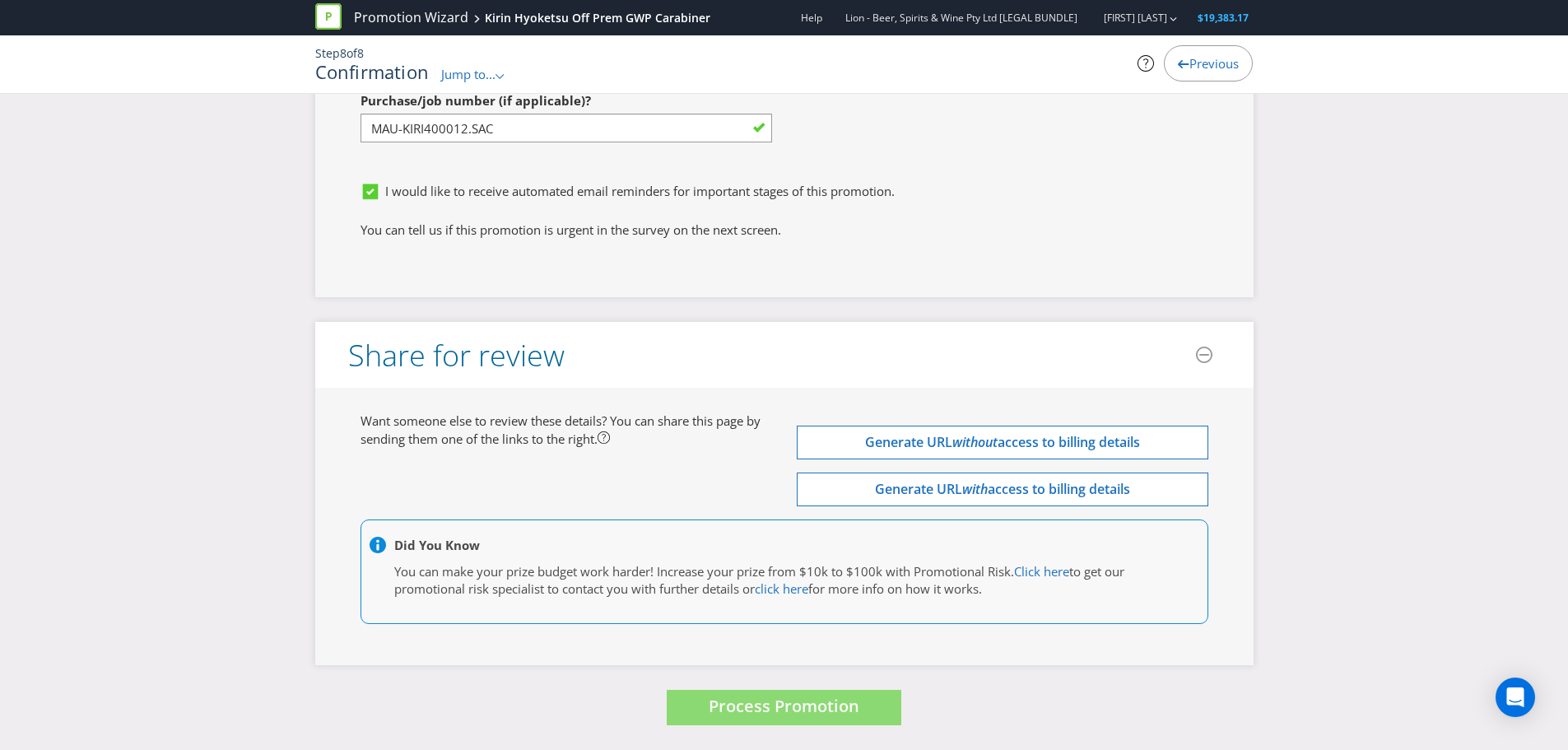 click on "Process Promotion" at bounding box center (784, 707) 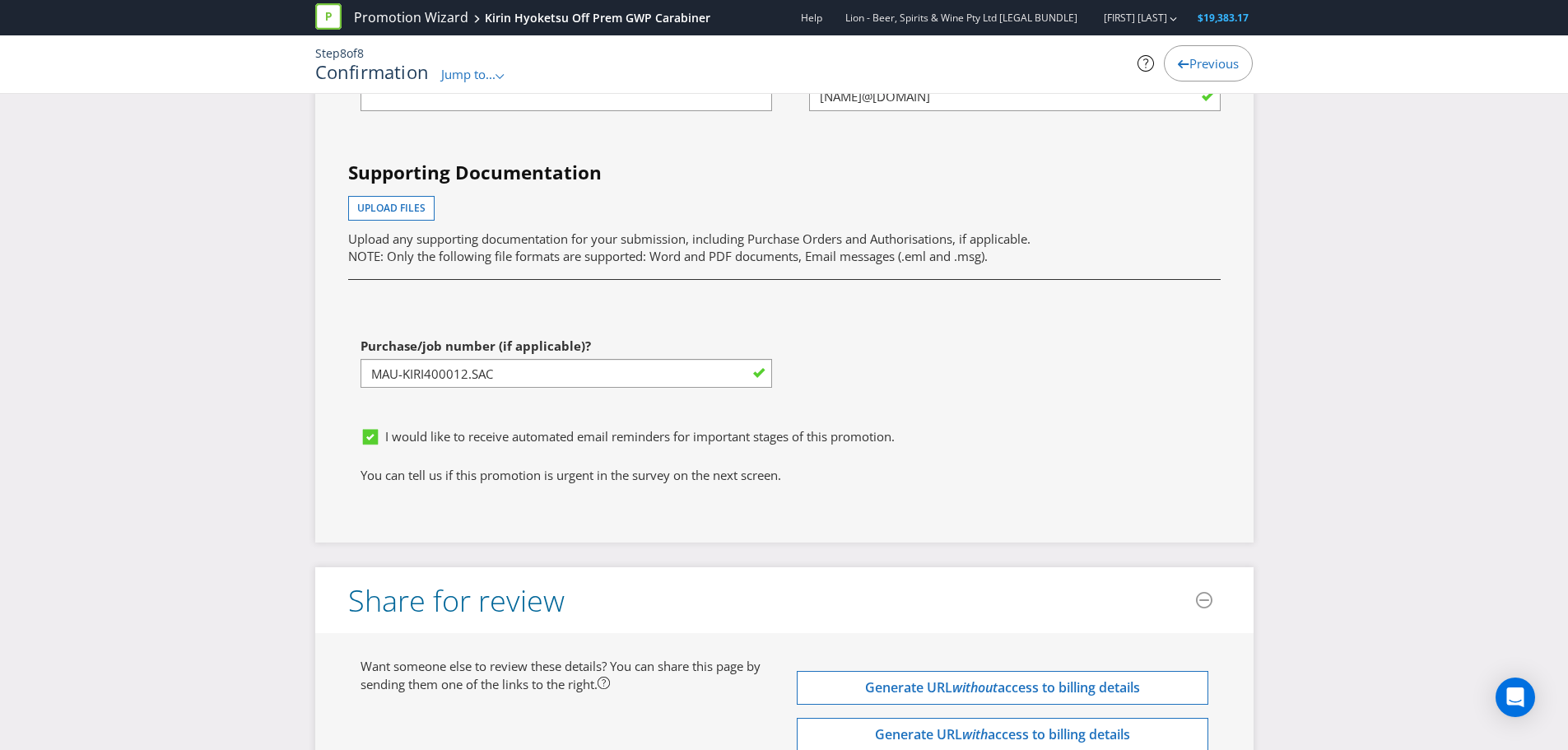 scroll, scrollTop: 4161, scrollLeft: 0, axis: vertical 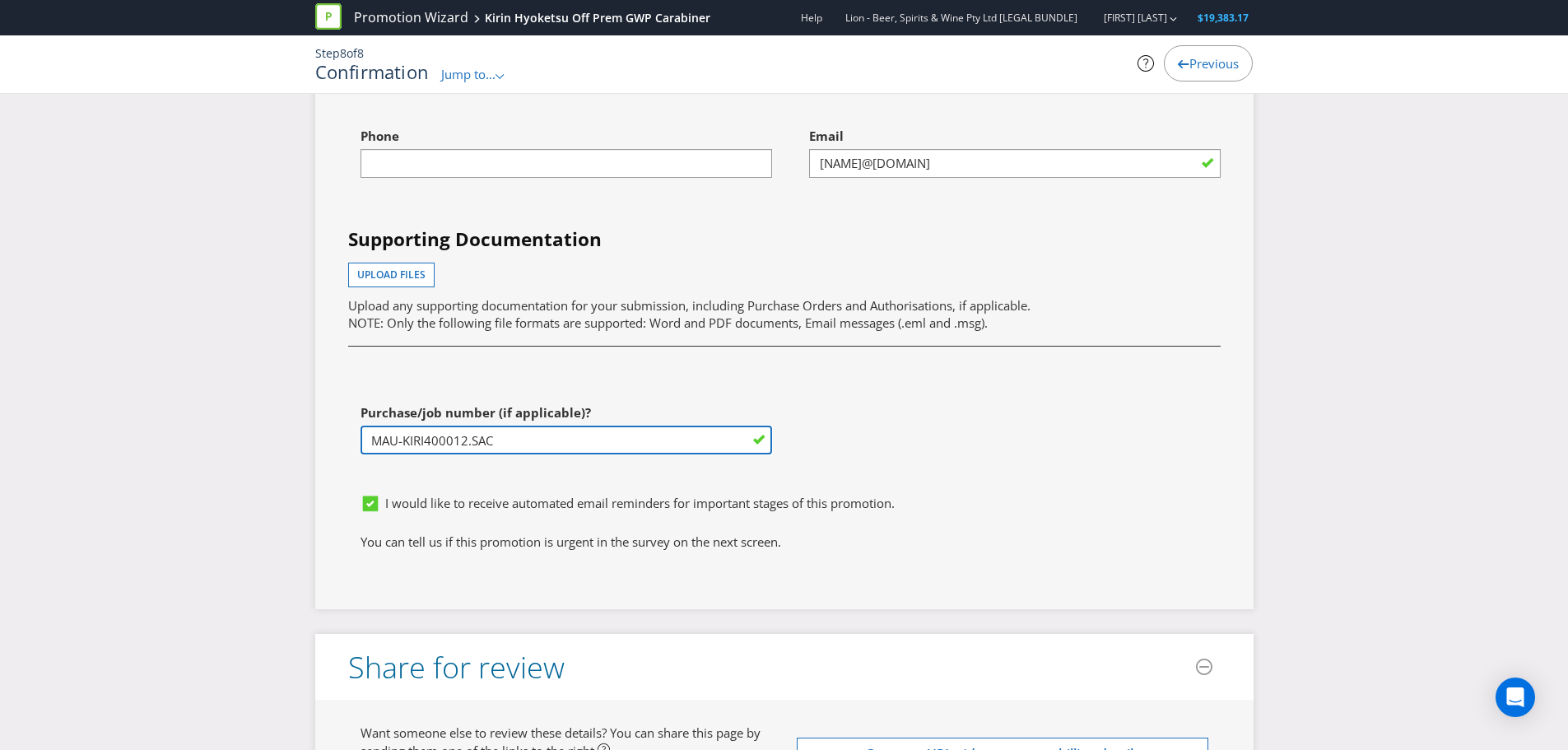 click on "MAU-KIRI400012.SAC" at bounding box center [566, 440] 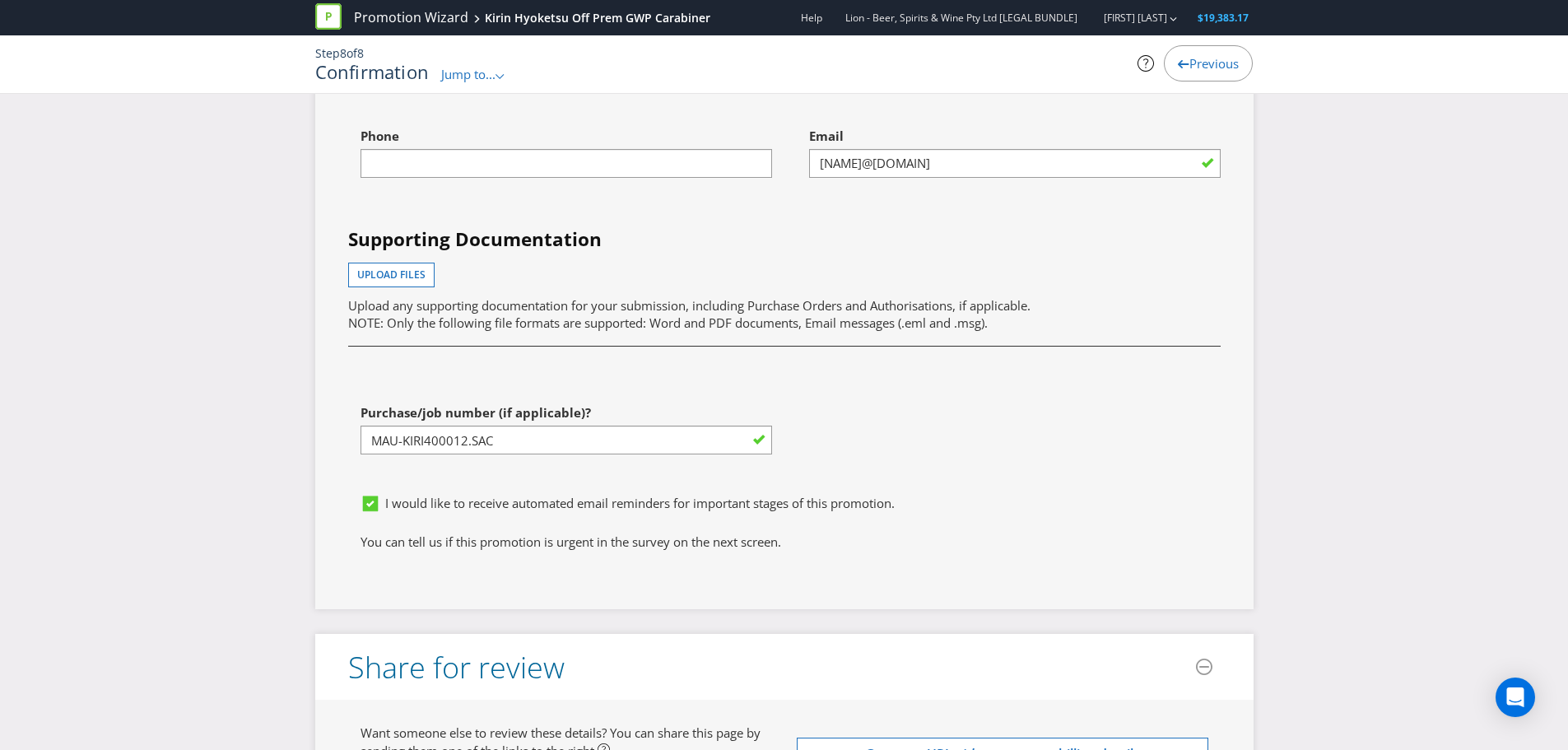 click on "I would like to receive automated email reminders for important stages of this promotion." at bounding box center [640, 503] 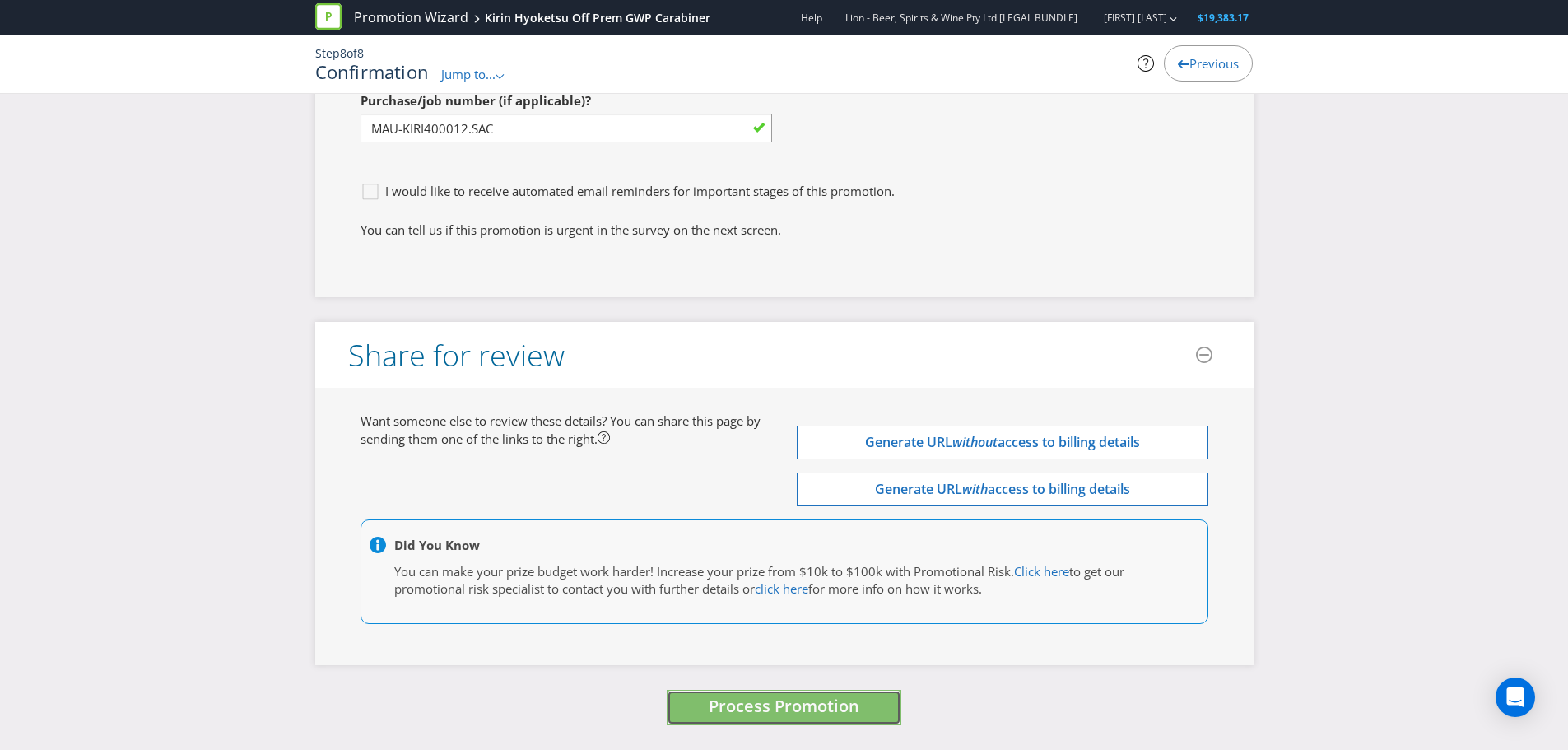 click on "Process Promotion" at bounding box center (784, 706) 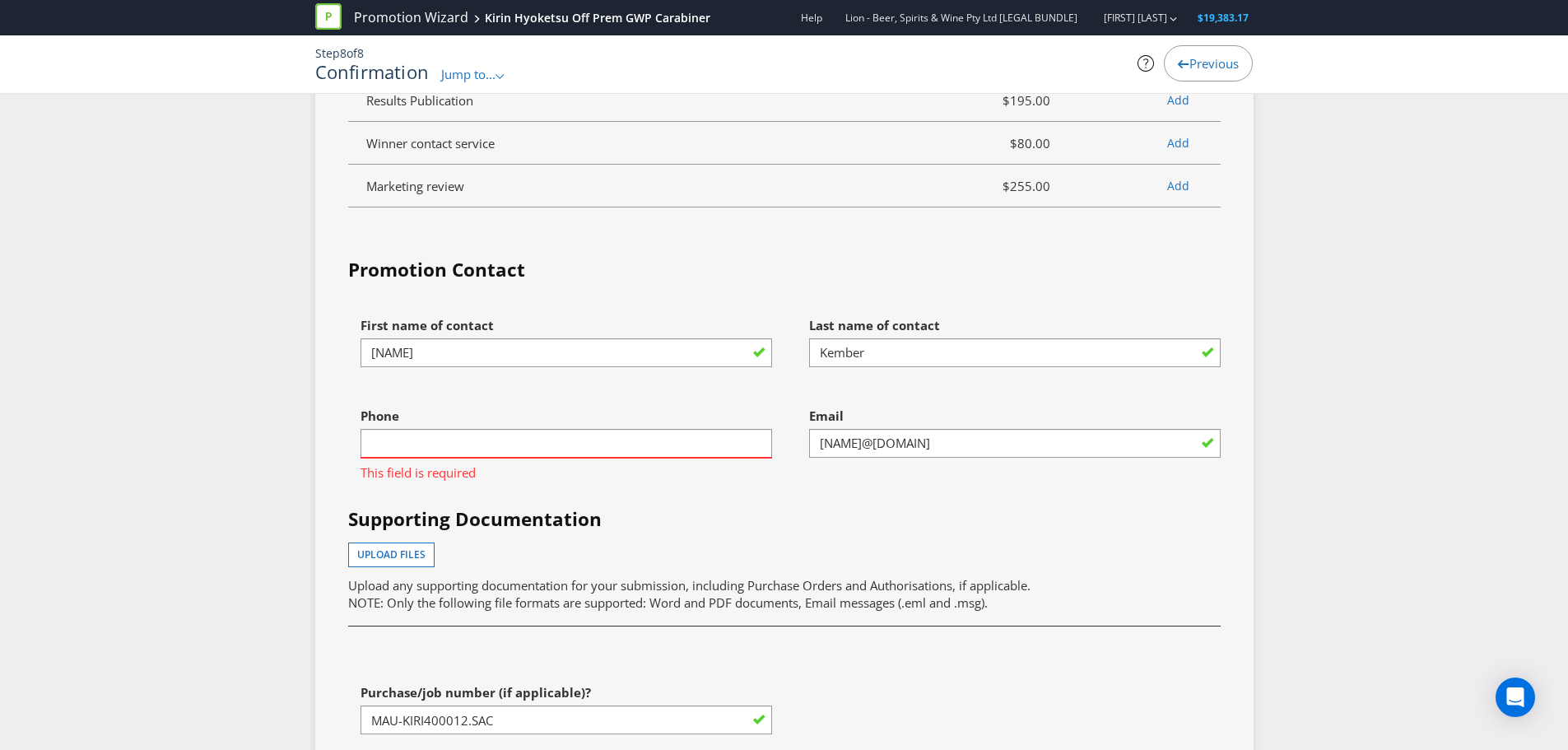 scroll, scrollTop: 3888, scrollLeft: 0, axis: vertical 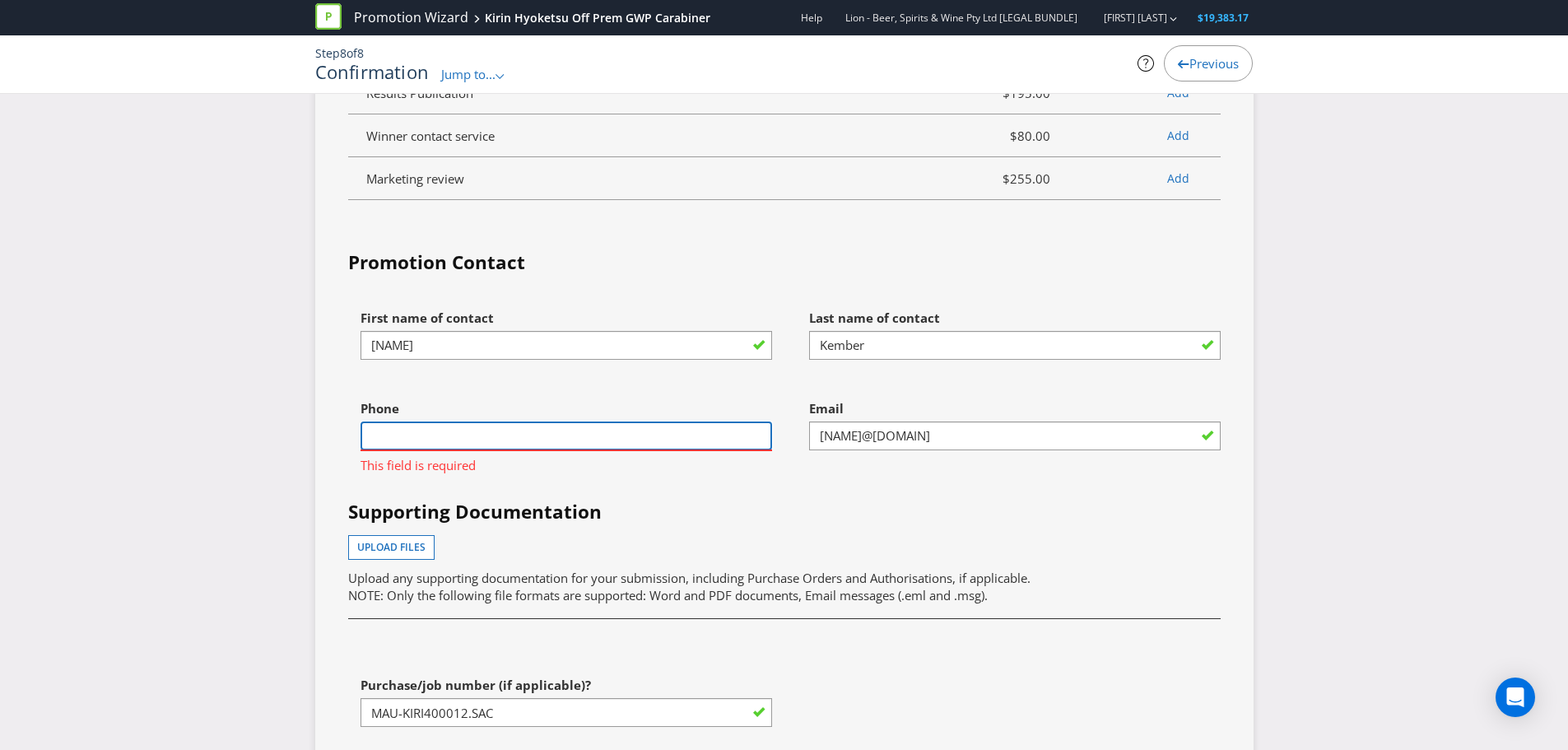 click at bounding box center (566, 436) 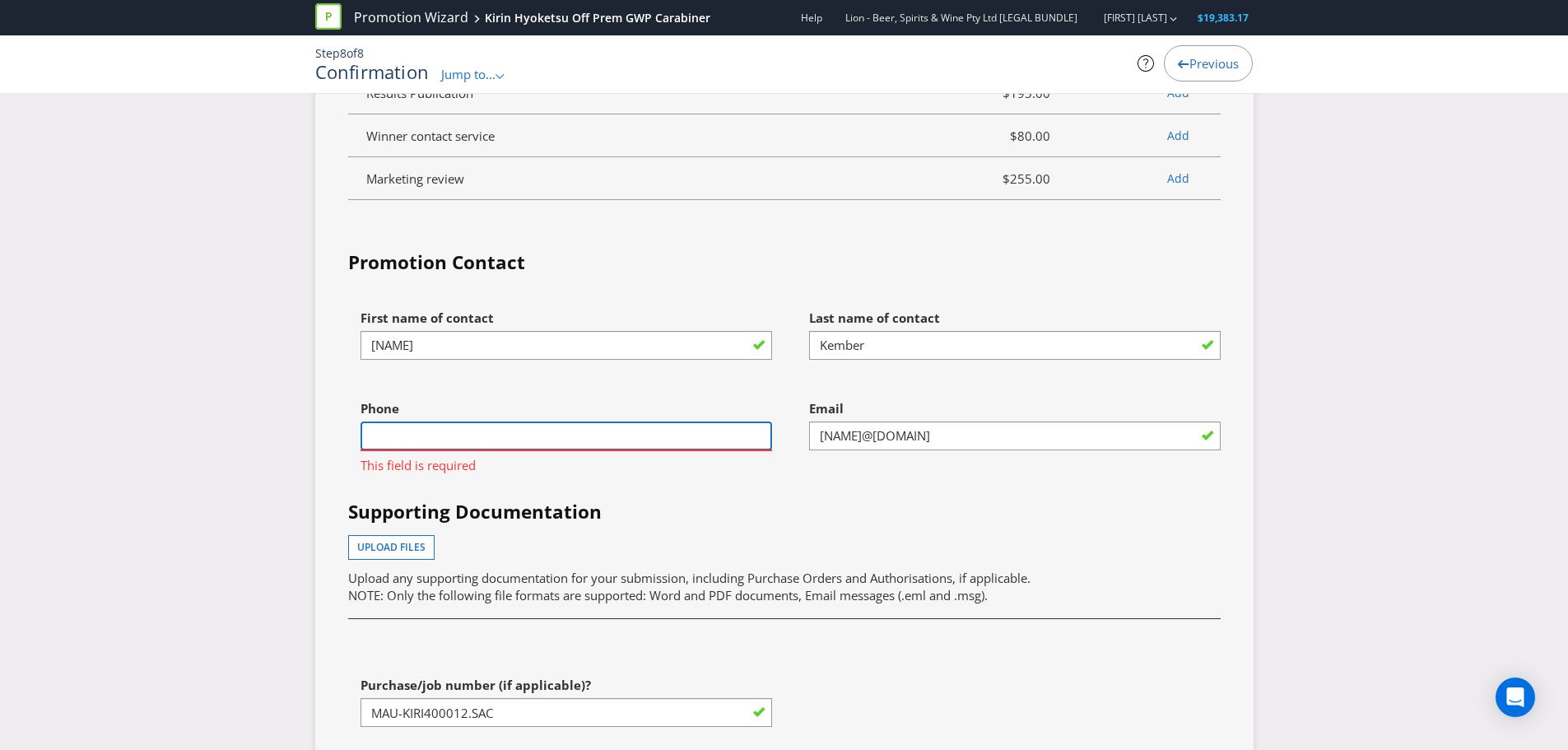 type on "[PHONE]" 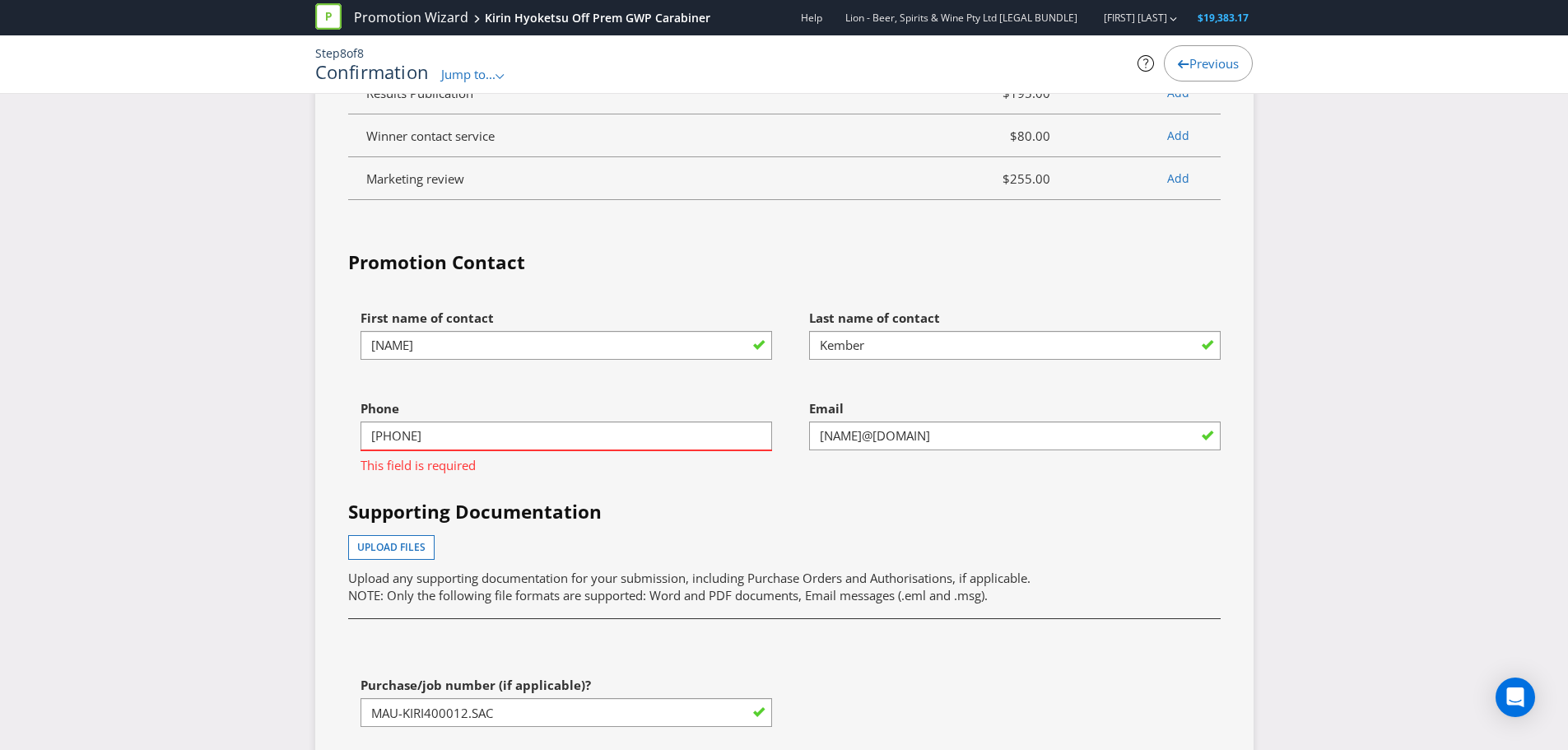 click on "Supporting Documentation" at bounding box center (784, 512) 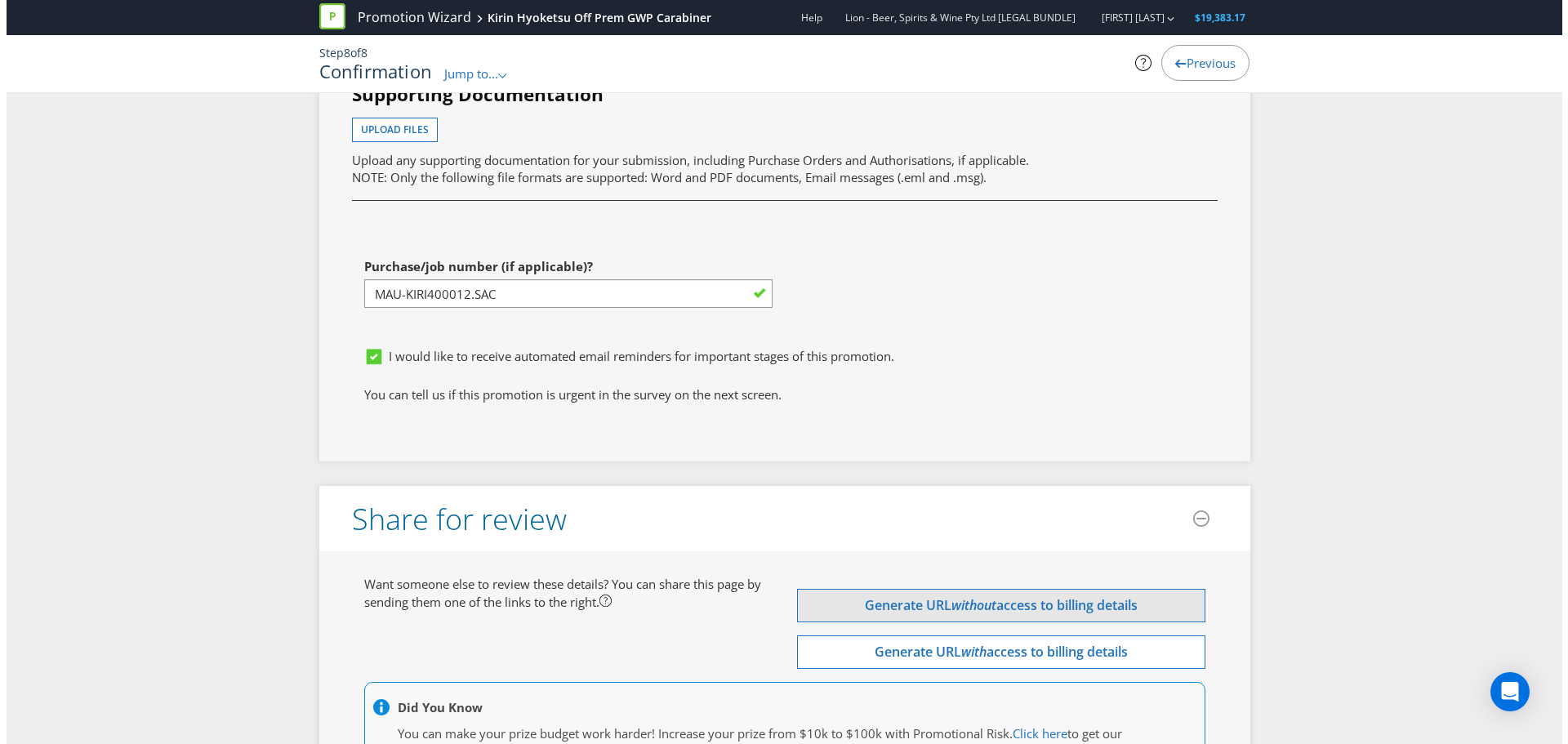 scroll, scrollTop: 4454, scrollLeft: 0, axis: vertical 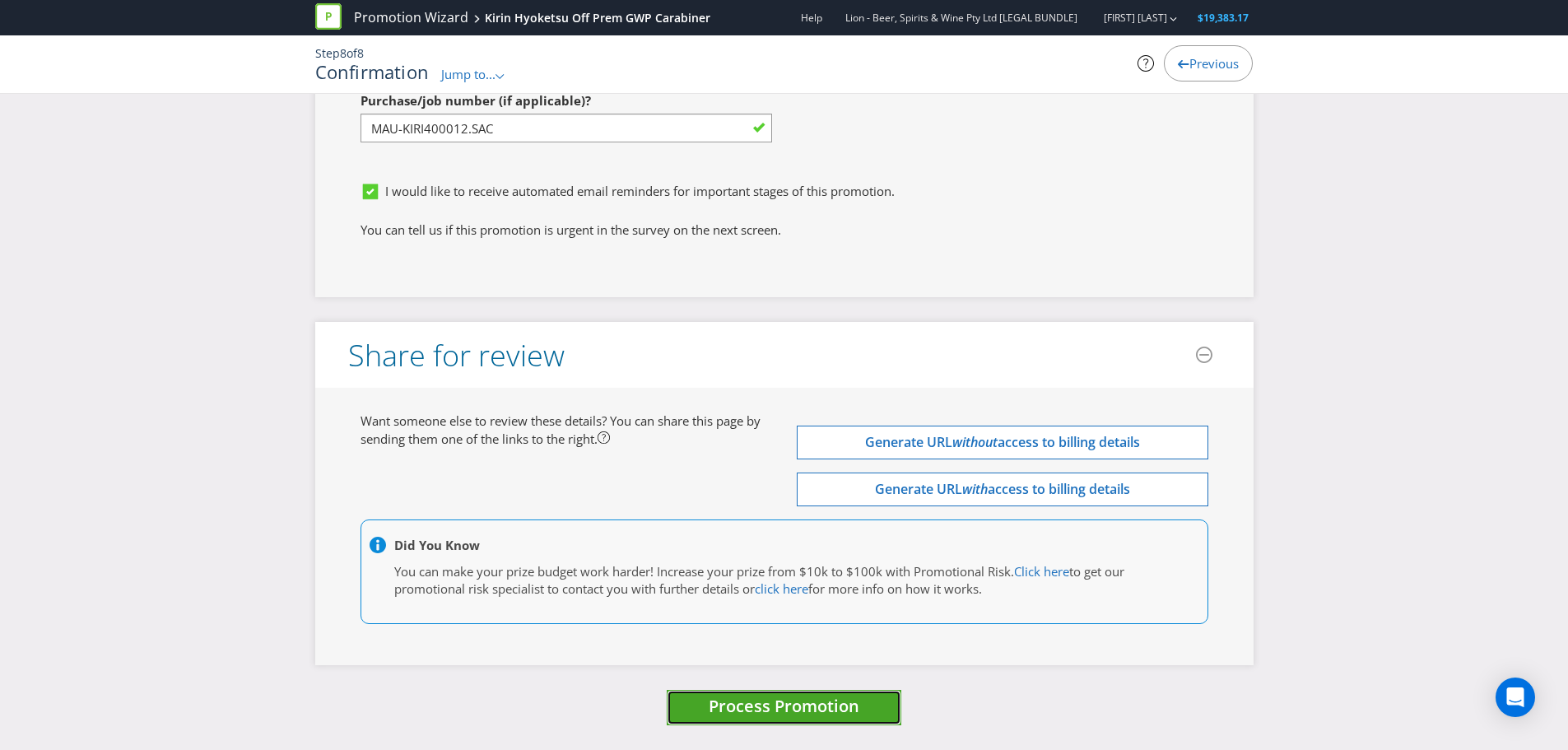 click on "Process Promotion" at bounding box center (784, 706) 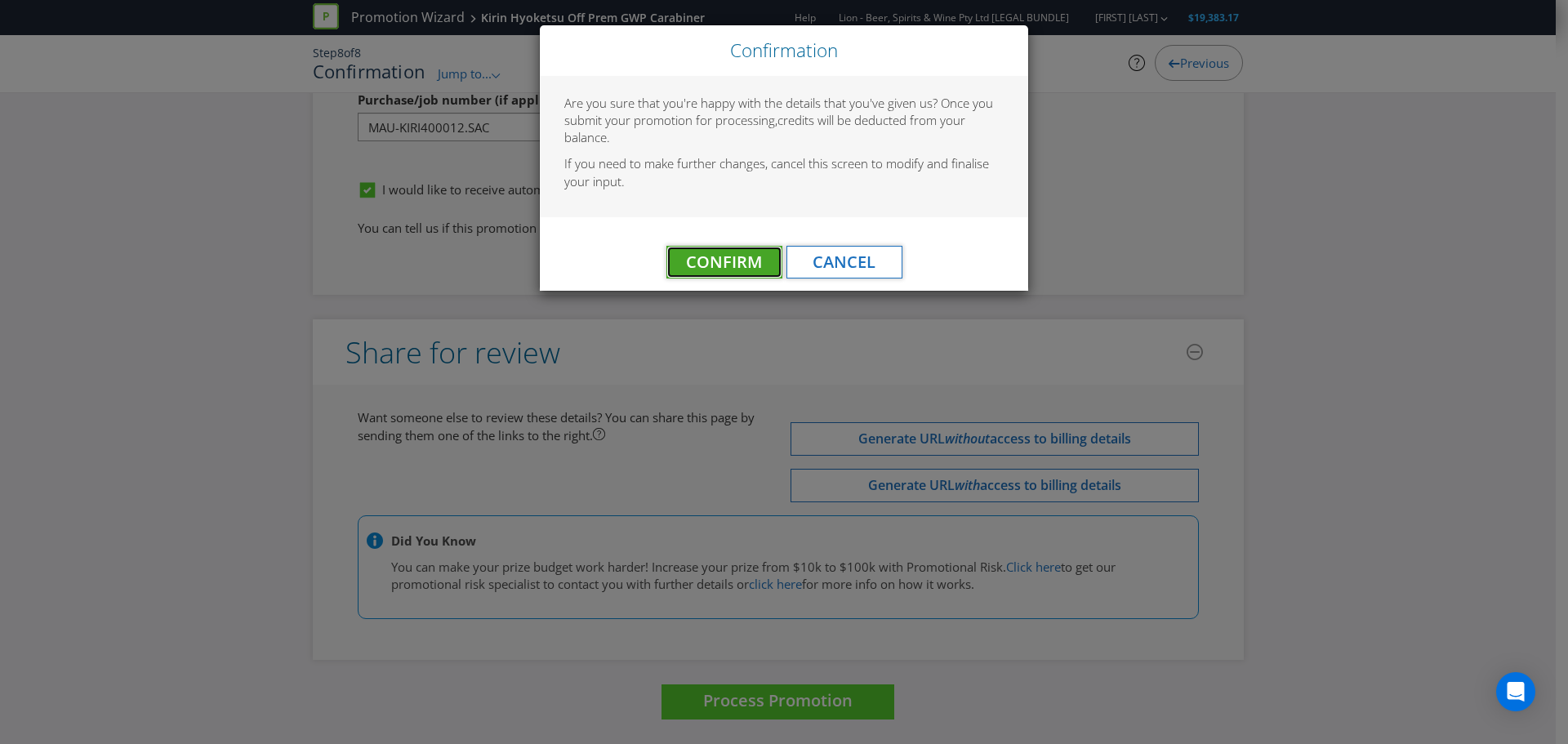 click on "Confirm" at bounding box center (724, 261) 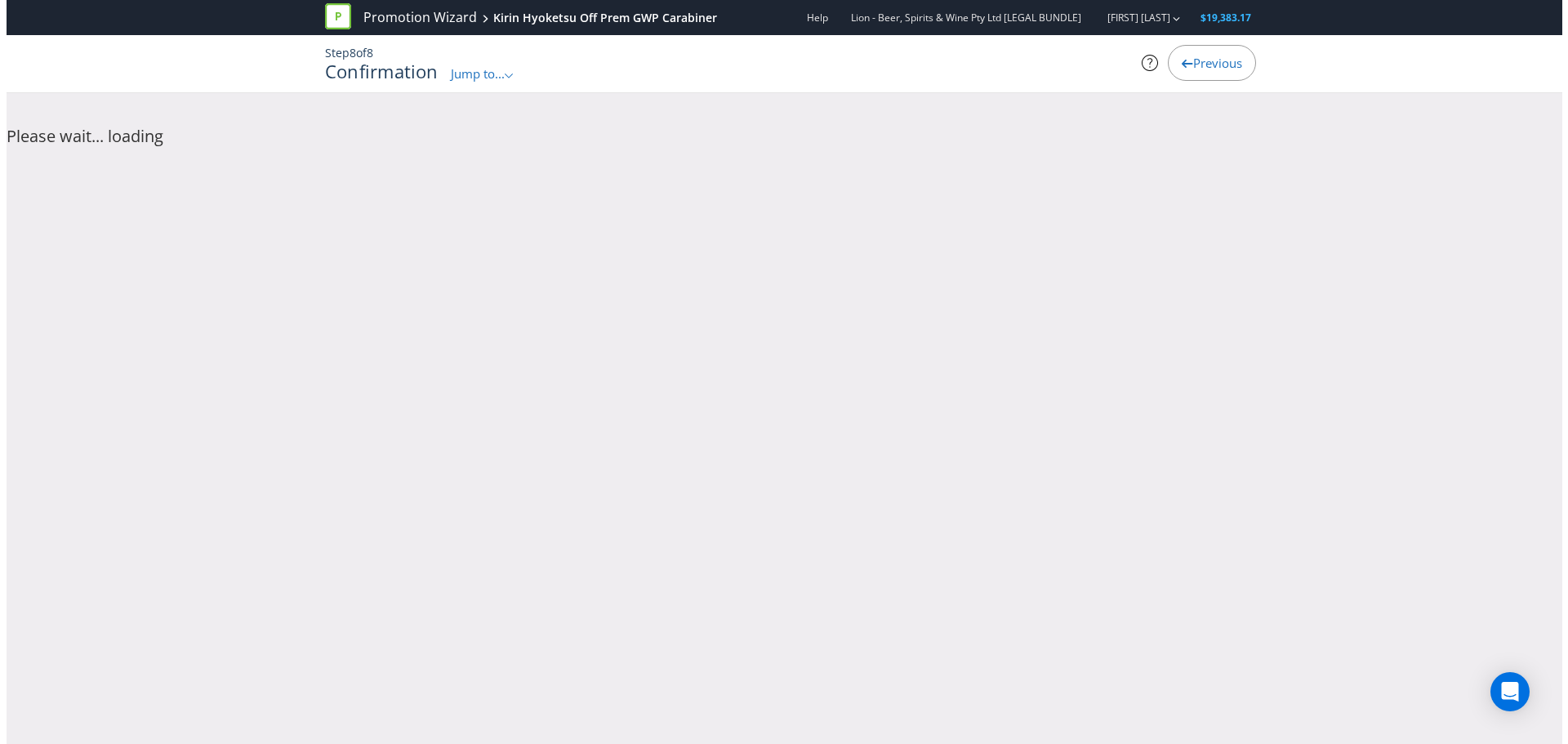 scroll, scrollTop: 0, scrollLeft: 0, axis: both 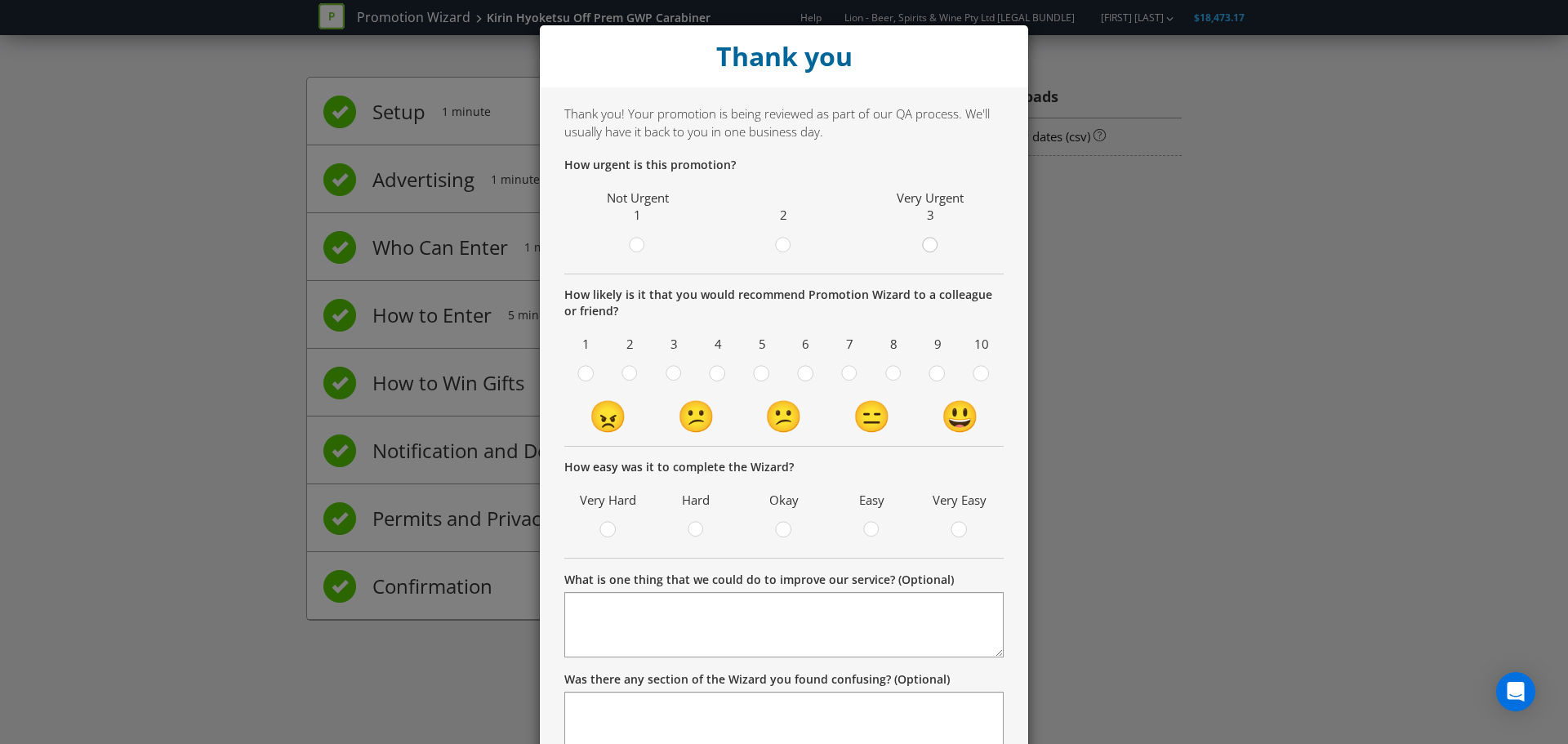 click at bounding box center (930, 240) 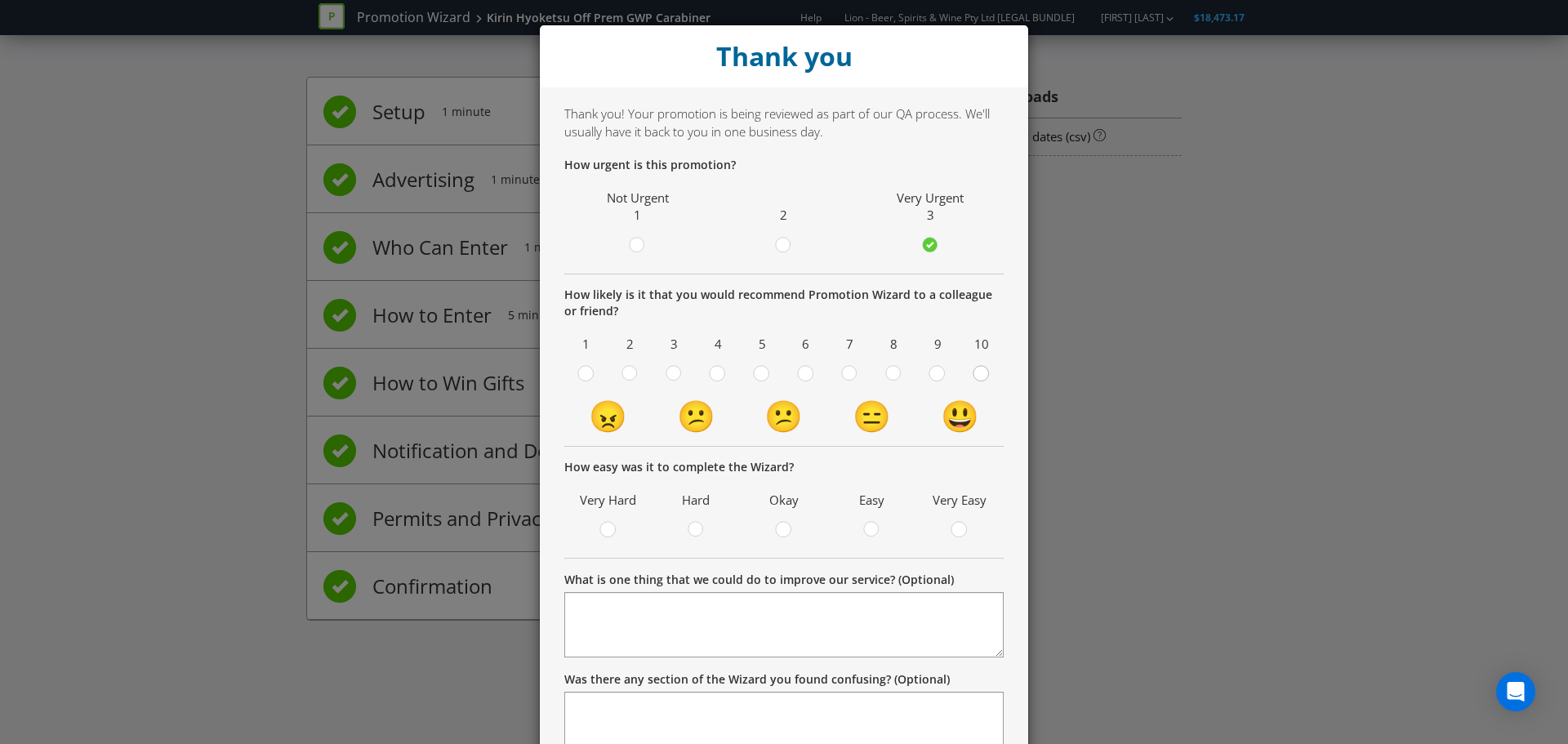 click 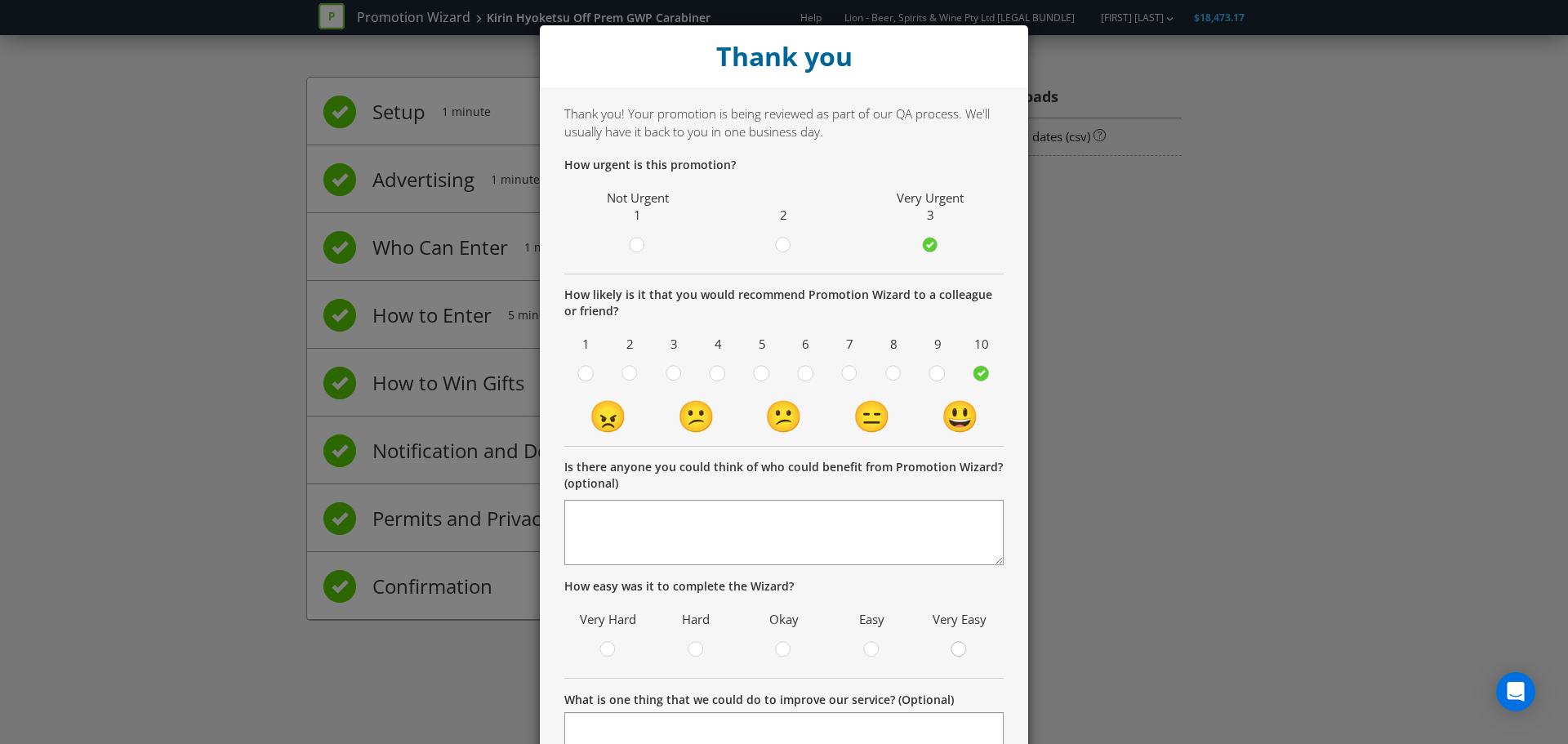 click at bounding box center [960, 644] 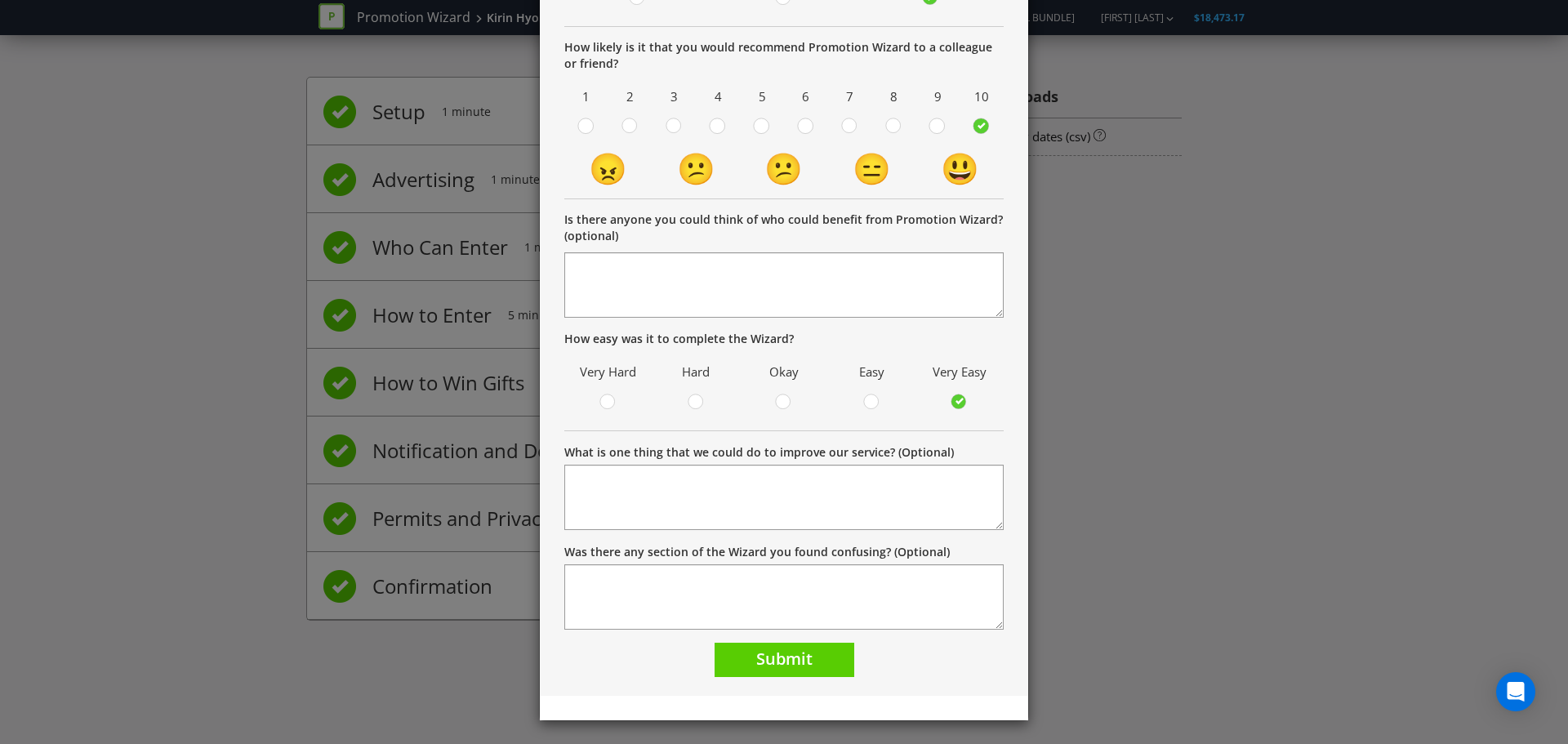 scroll, scrollTop: 249, scrollLeft: 0, axis: vertical 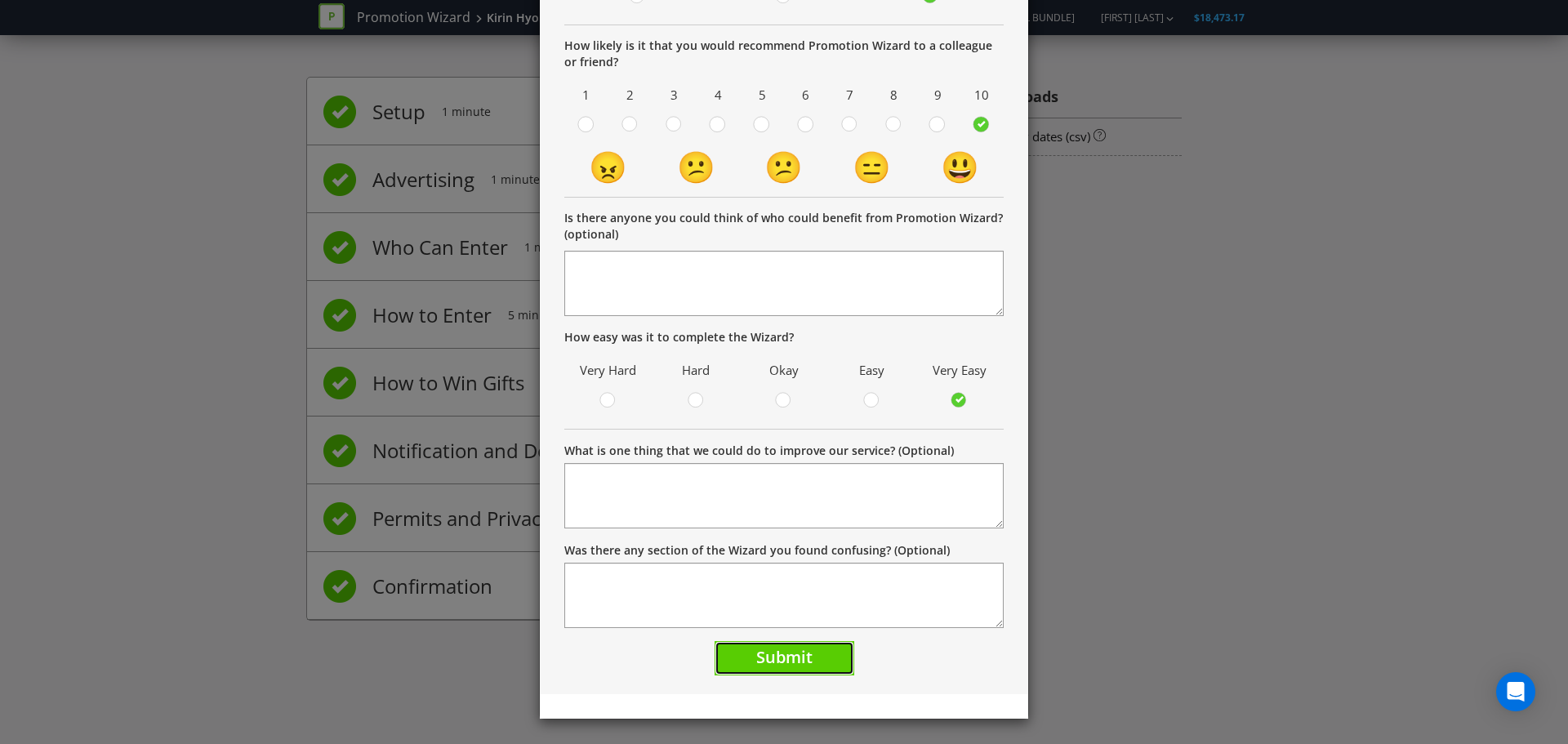 click on "Submit" at bounding box center (784, 657) 